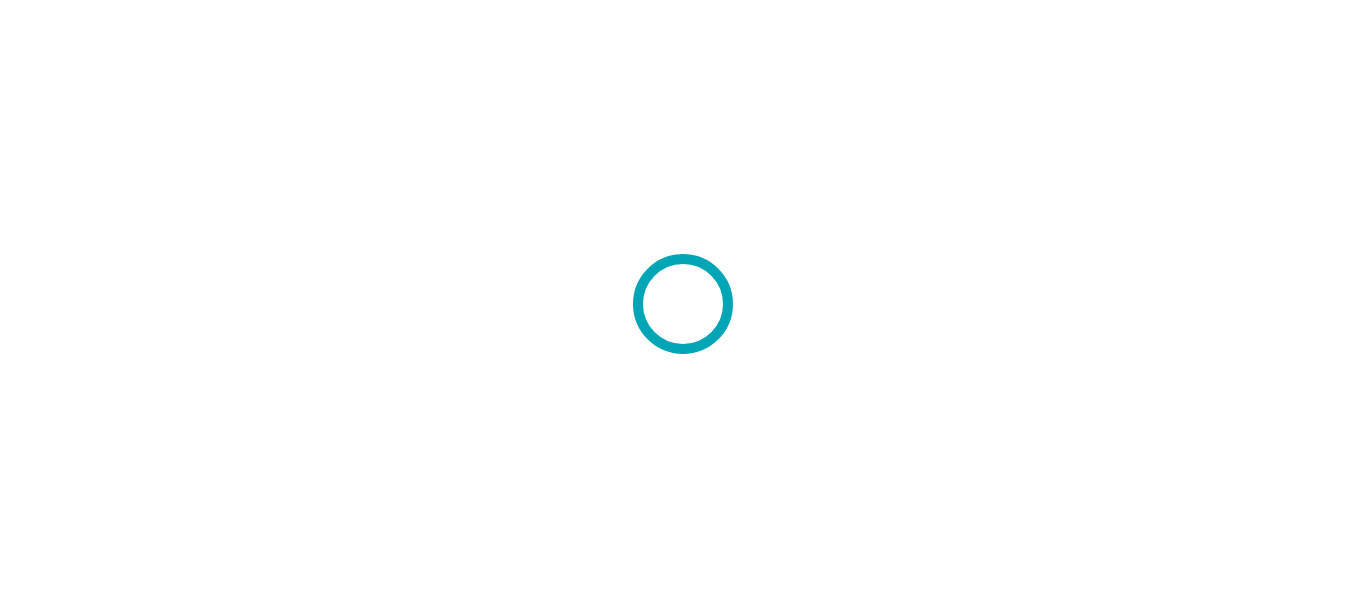 scroll, scrollTop: 0, scrollLeft: 0, axis: both 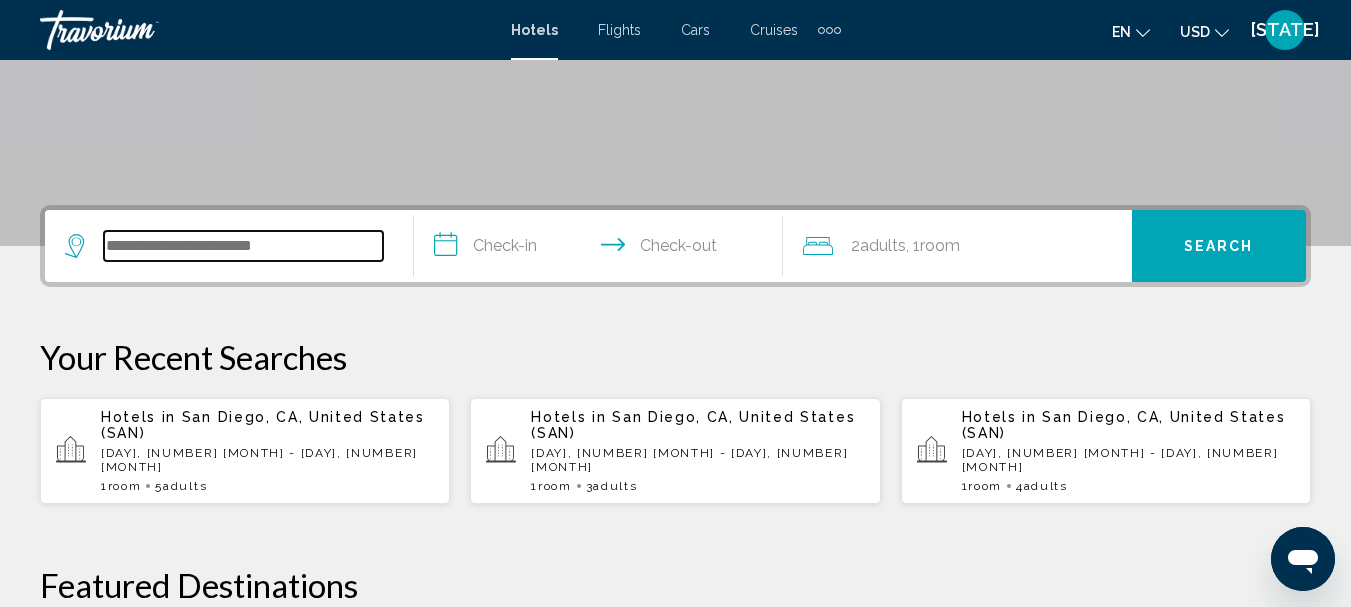 click at bounding box center [243, 246] 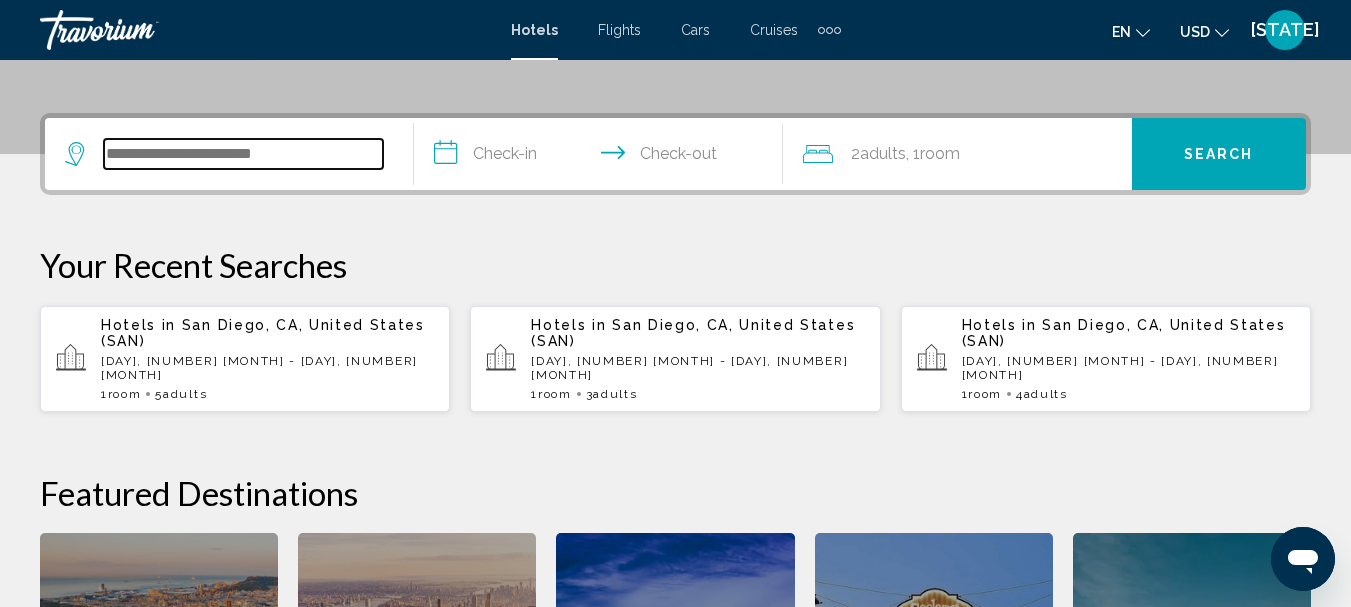 scroll, scrollTop: 494, scrollLeft: 0, axis: vertical 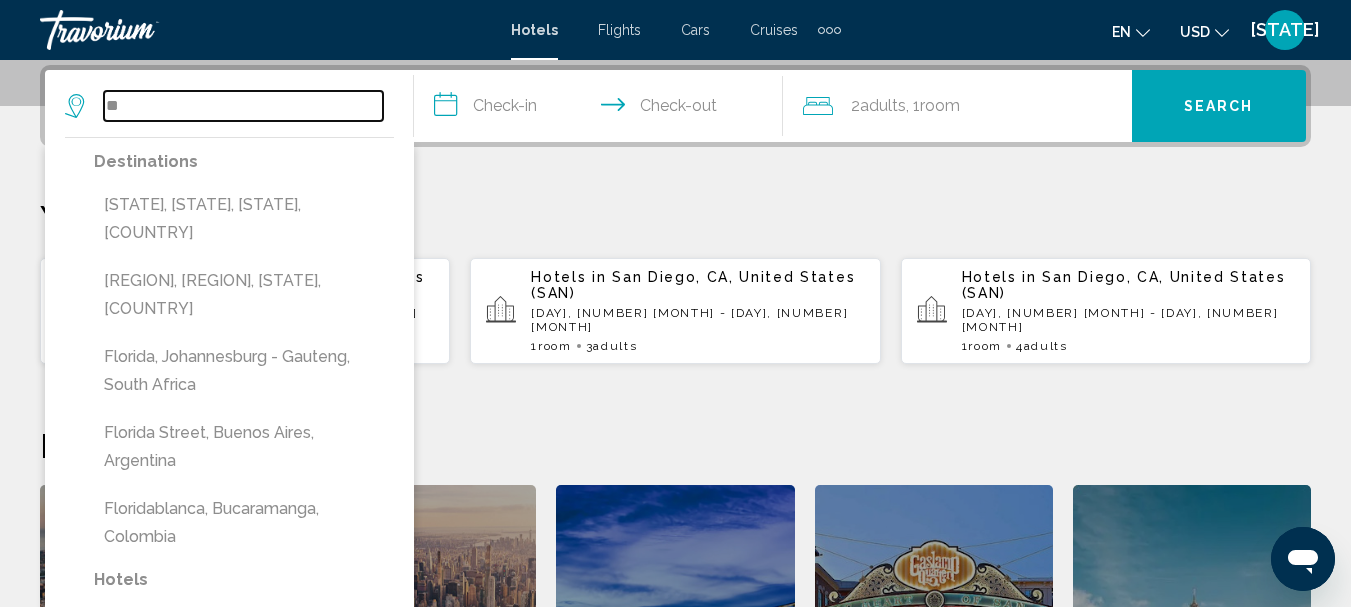 type on "*" 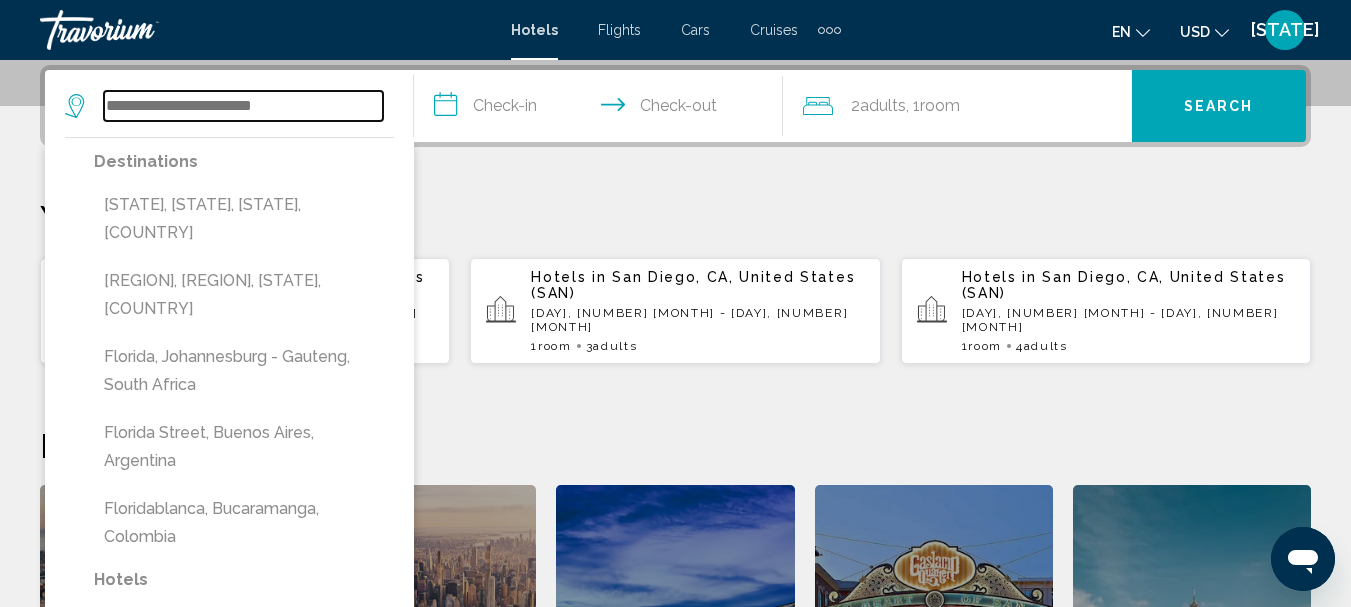 click at bounding box center [243, 106] 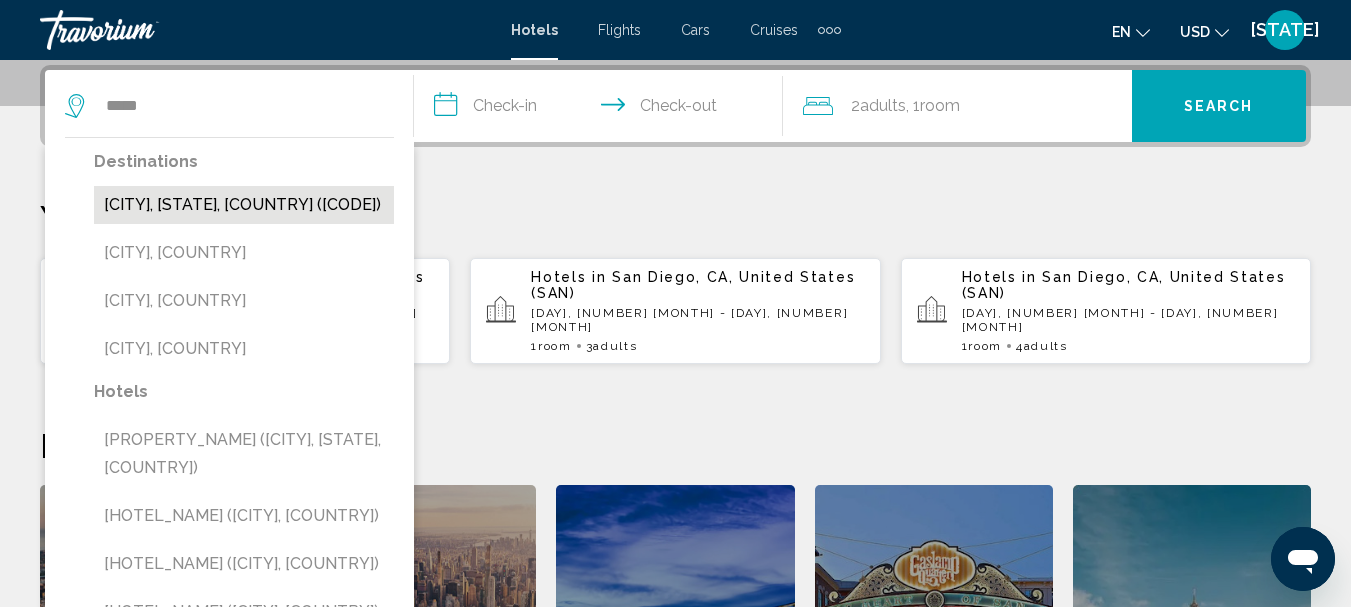 click on "Pensacola, FL, United States (PNS)" at bounding box center [244, 205] 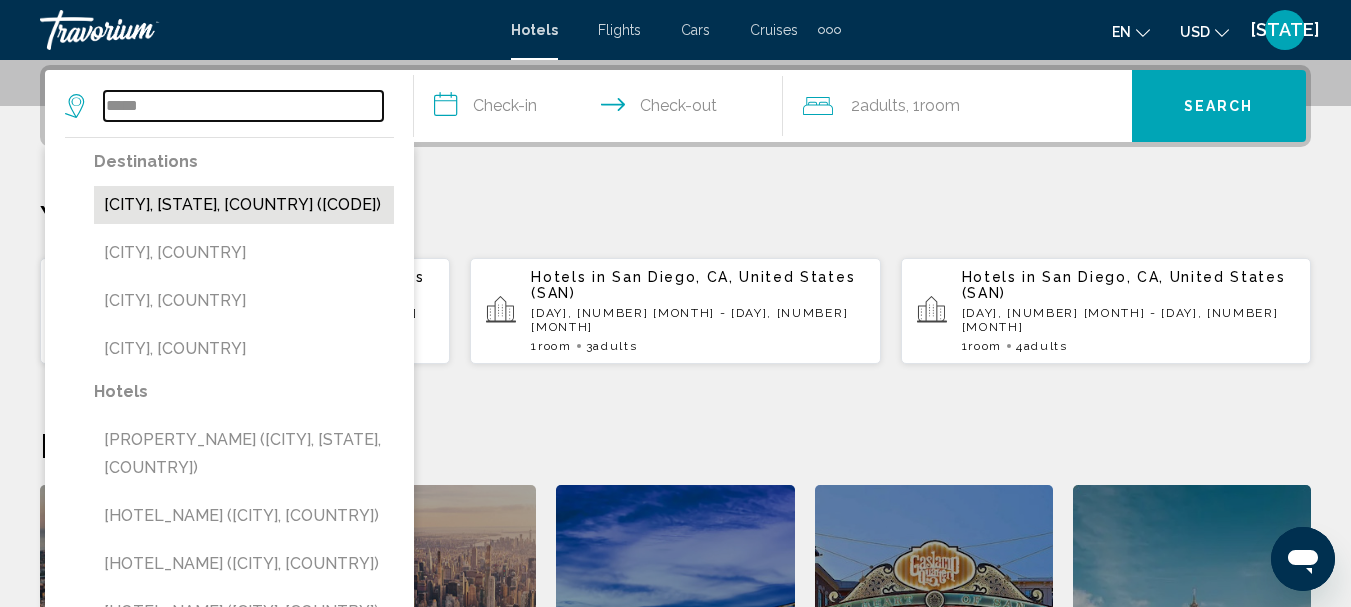type on "**********" 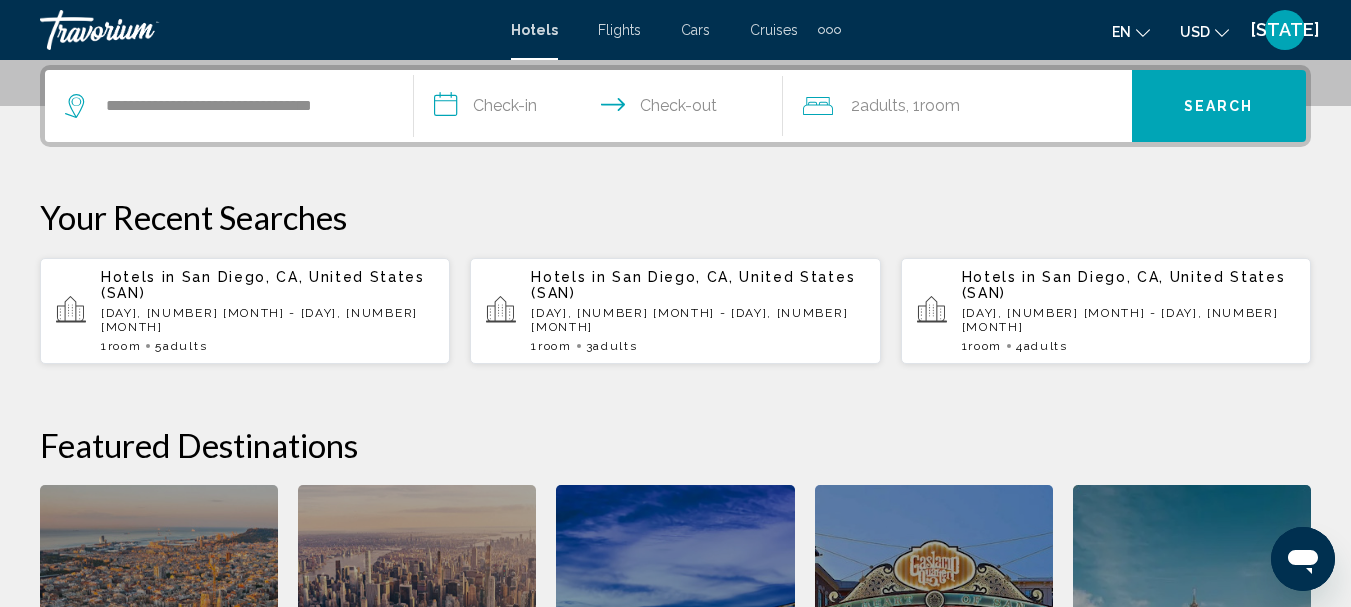 click on "**********" at bounding box center [602, 109] 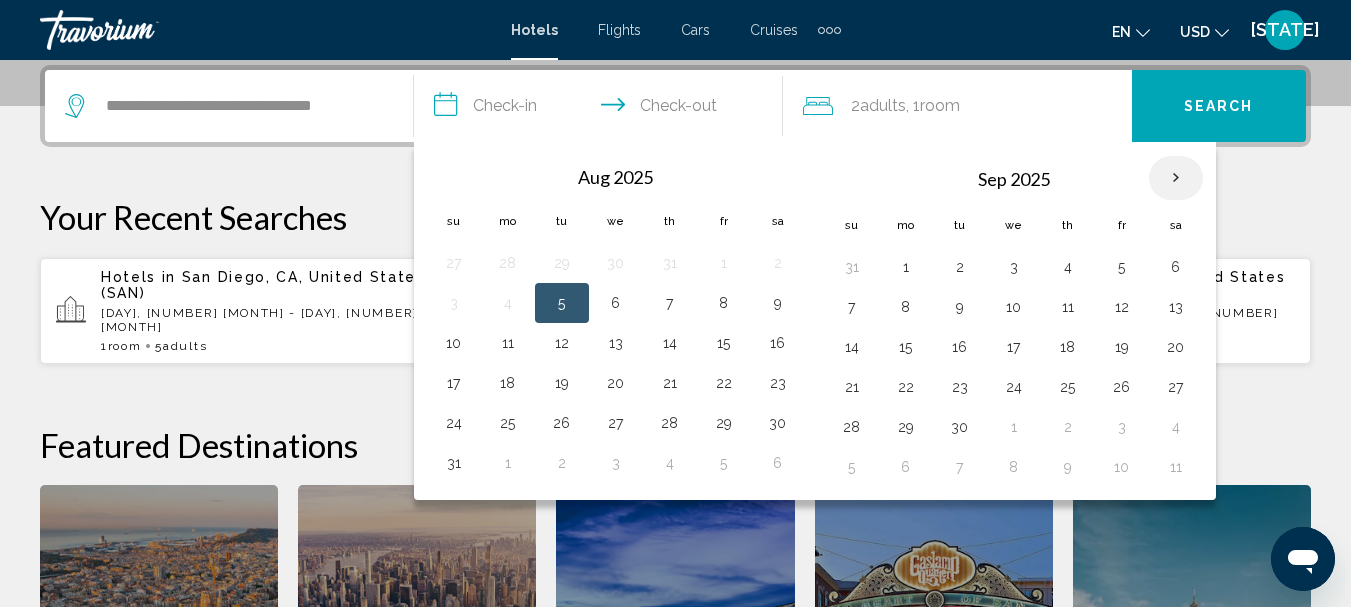 click at bounding box center (1176, 178) 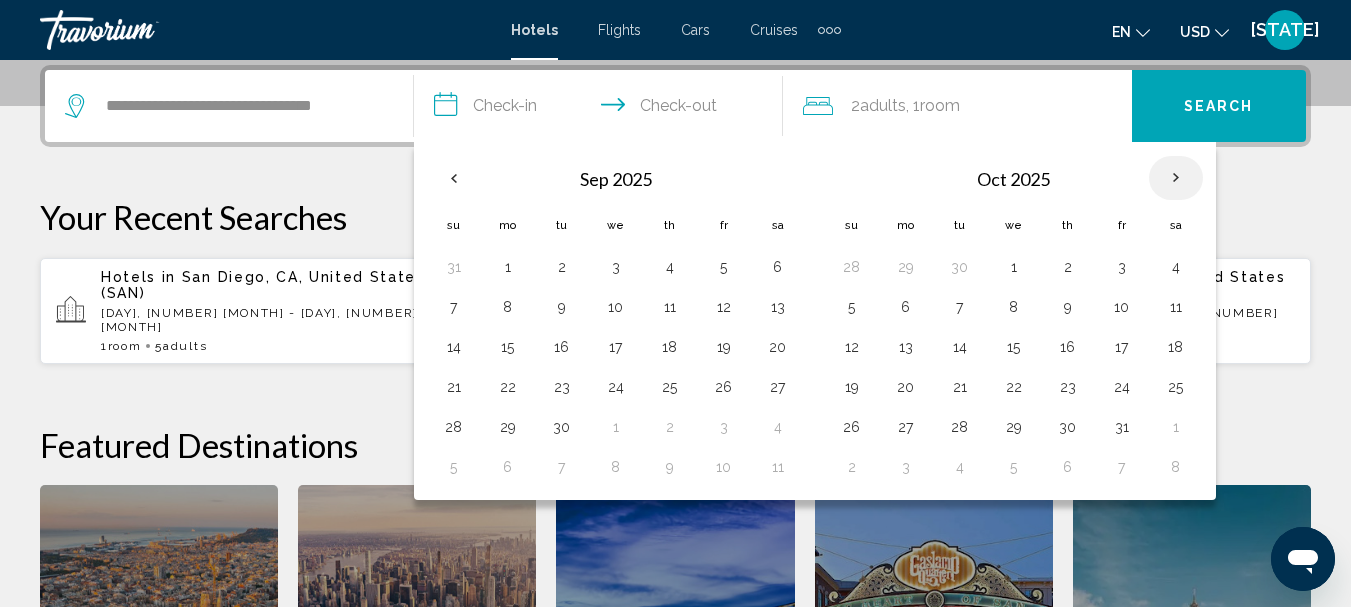 click at bounding box center (1176, 178) 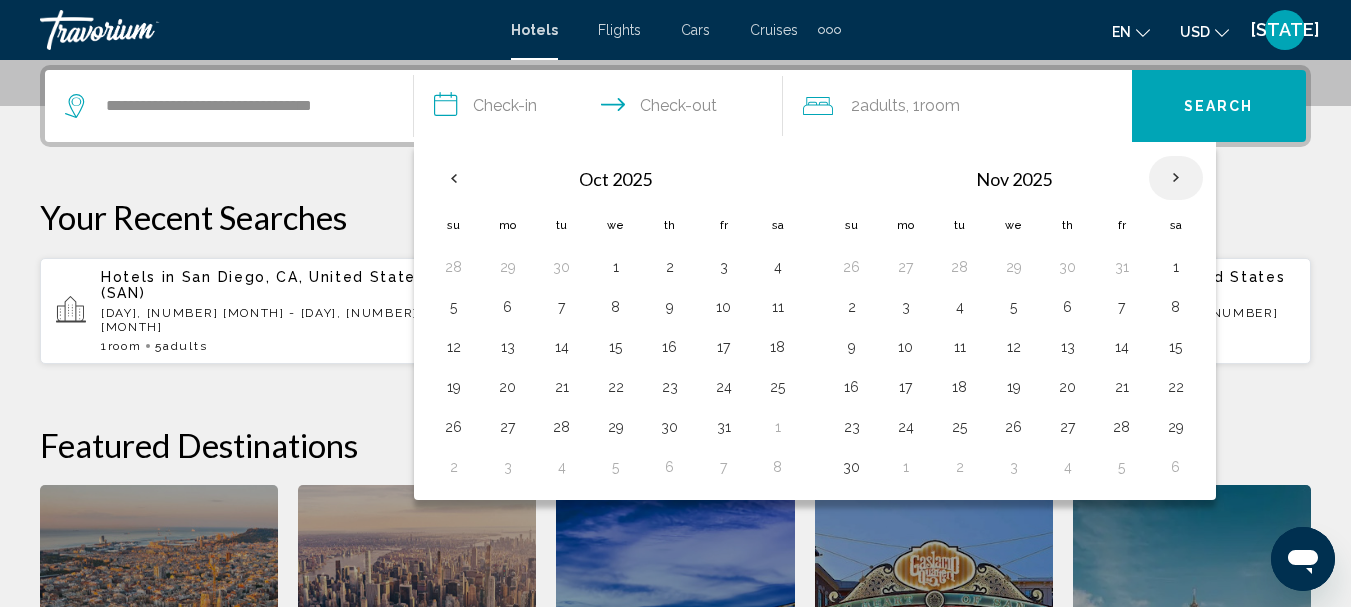 click at bounding box center [1176, 178] 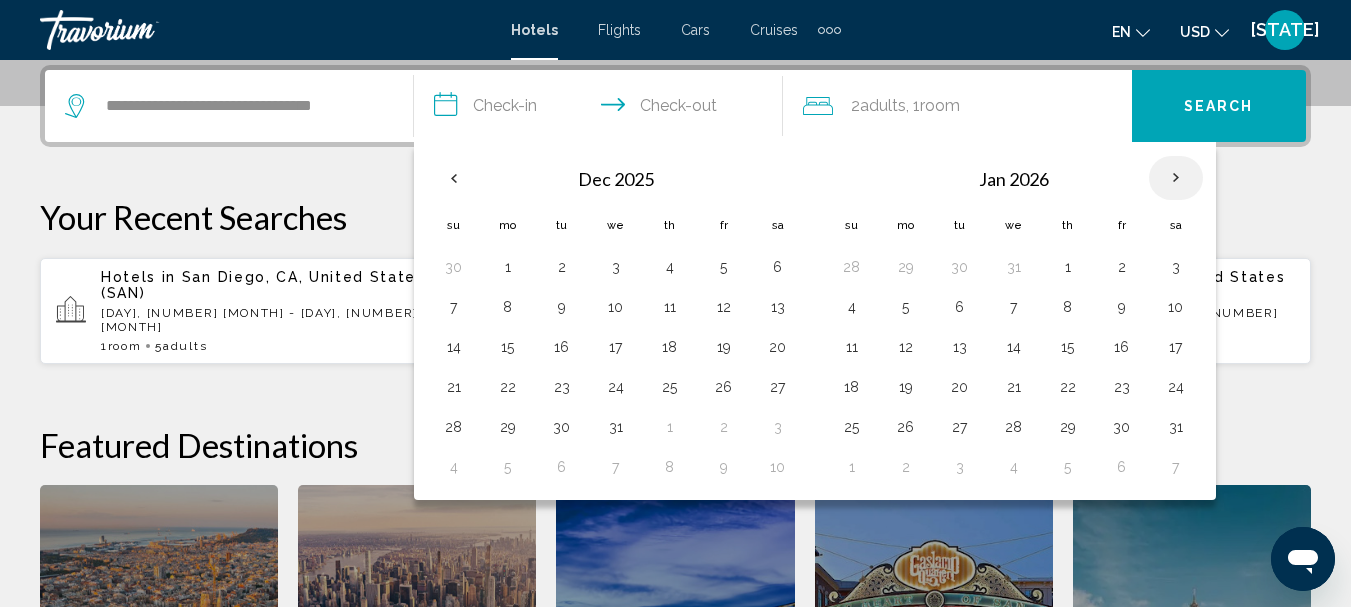 click at bounding box center (1176, 178) 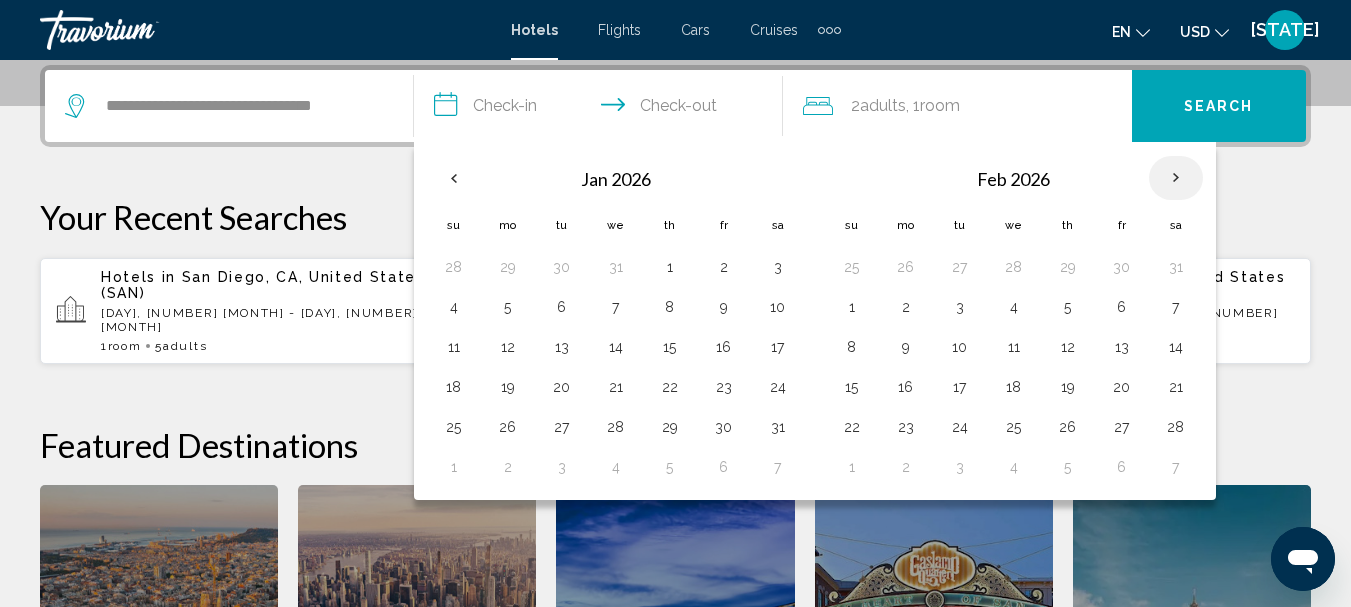 click at bounding box center (1176, 178) 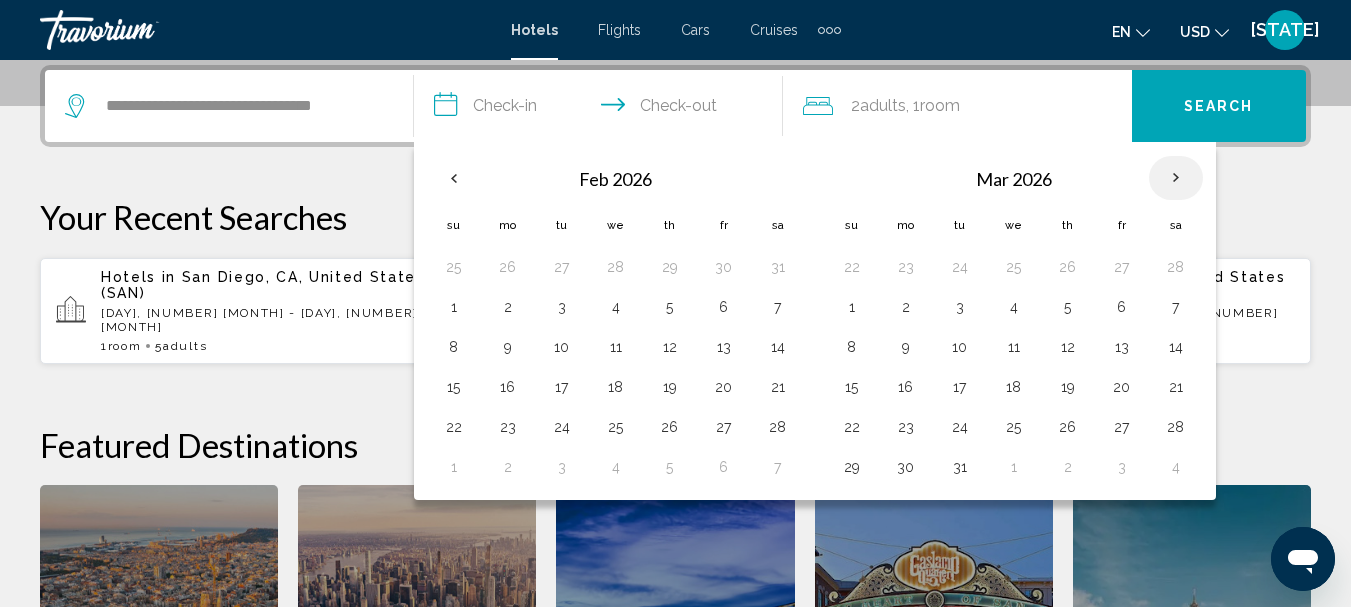 click at bounding box center (1176, 178) 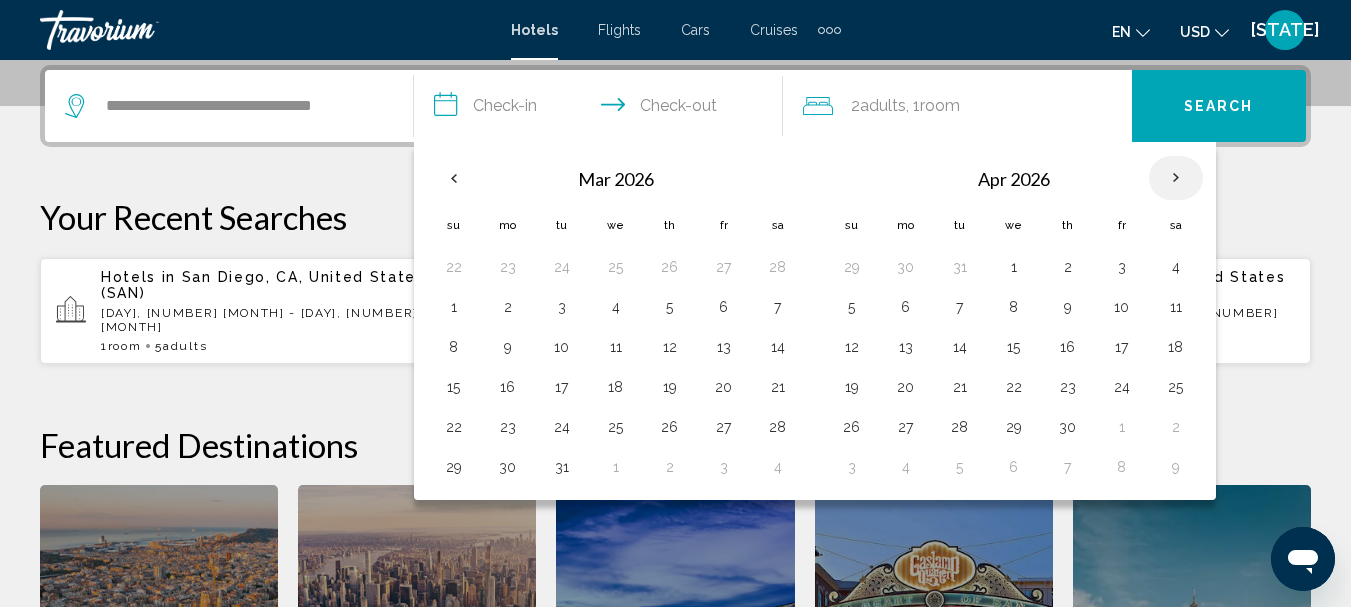 click at bounding box center [1176, 178] 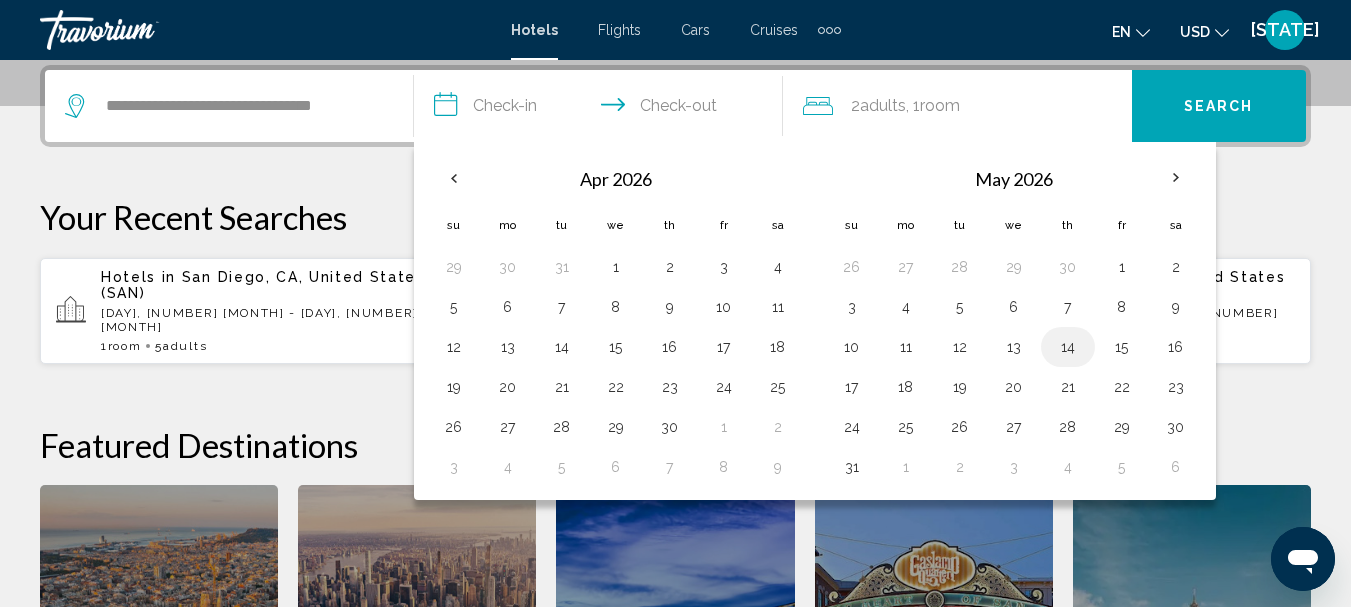 click on "14" at bounding box center [1068, 347] 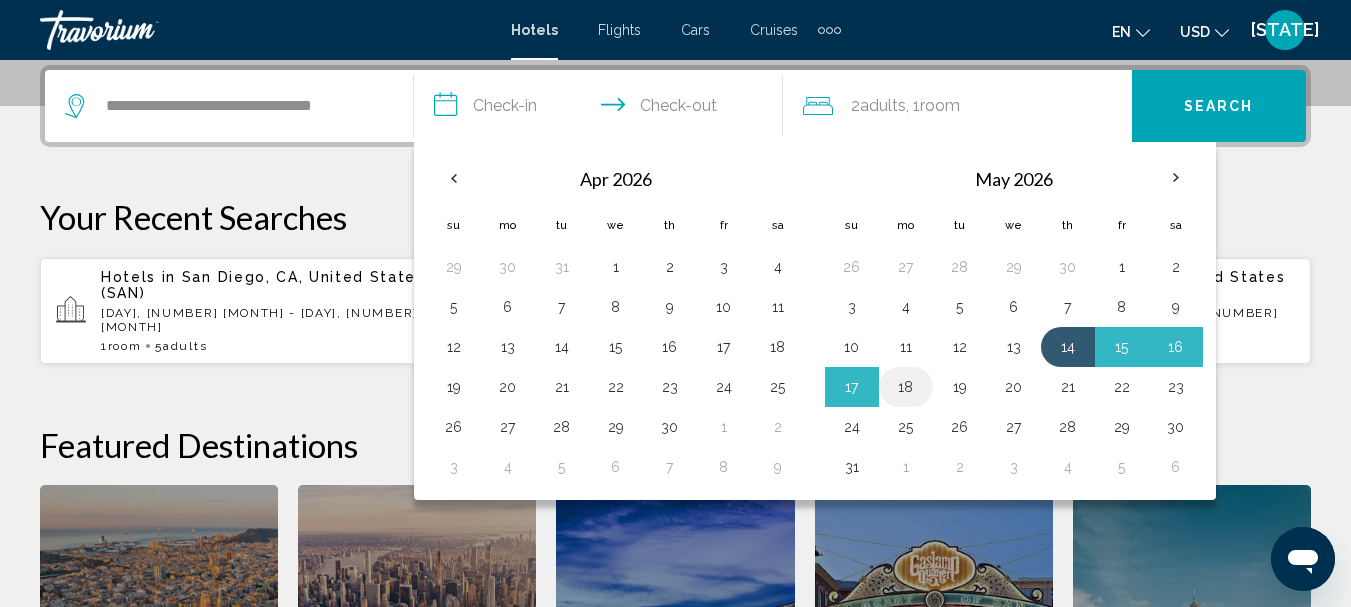 click on "18" at bounding box center [906, 387] 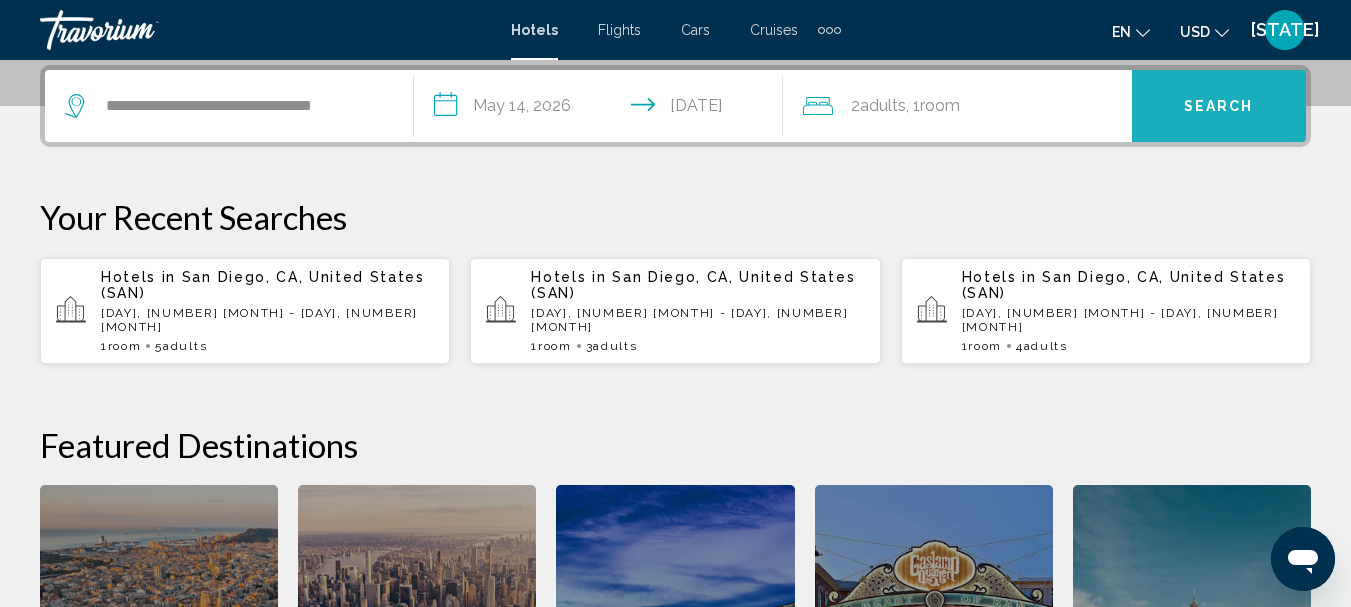 click on "Search" at bounding box center (1219, 107) 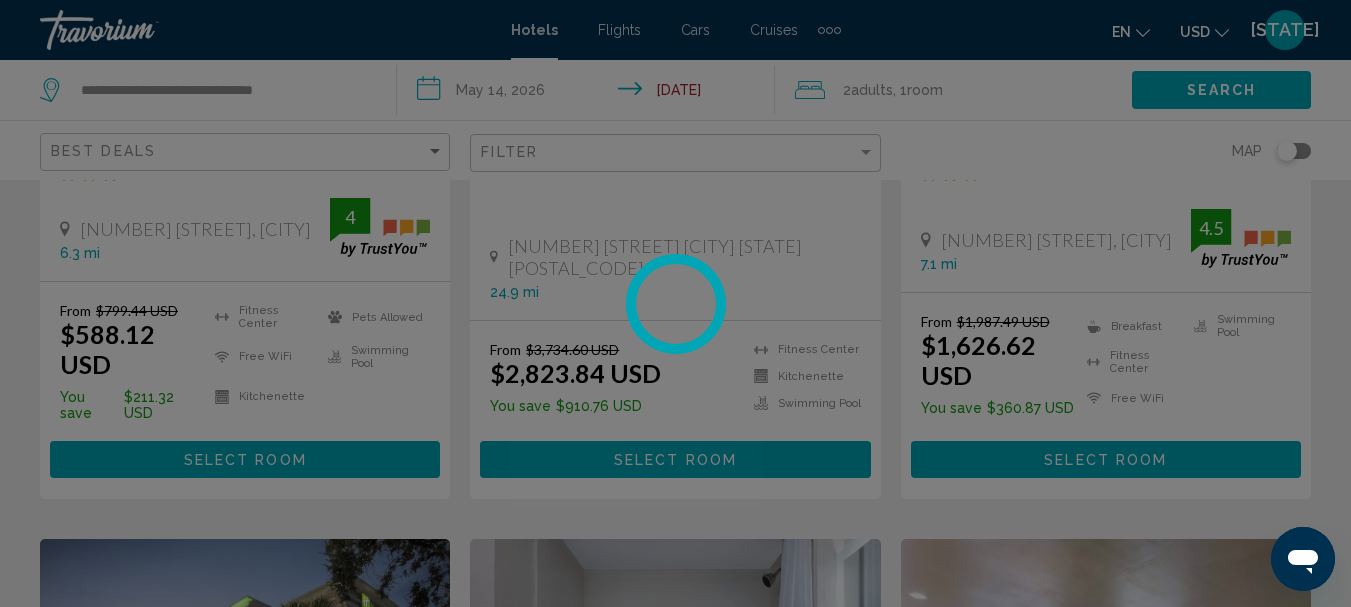 scroll, scrollTop: 0, scrollLeft: 0, axis: both 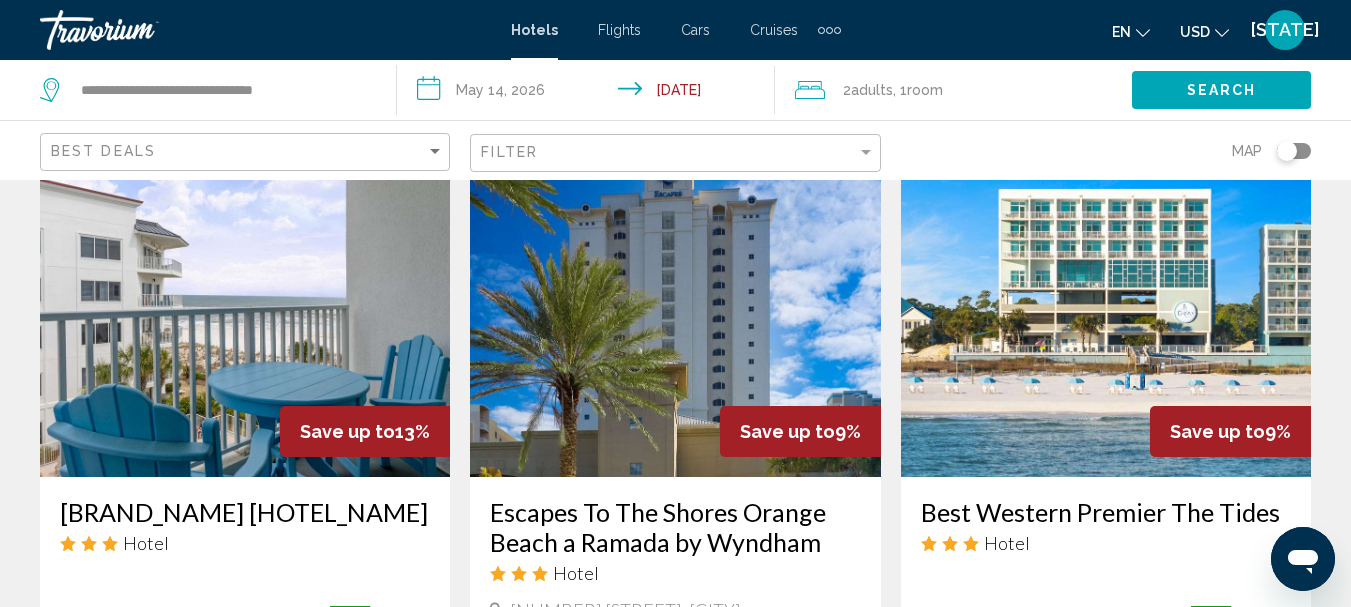 click at bounding box center [1106, 317] 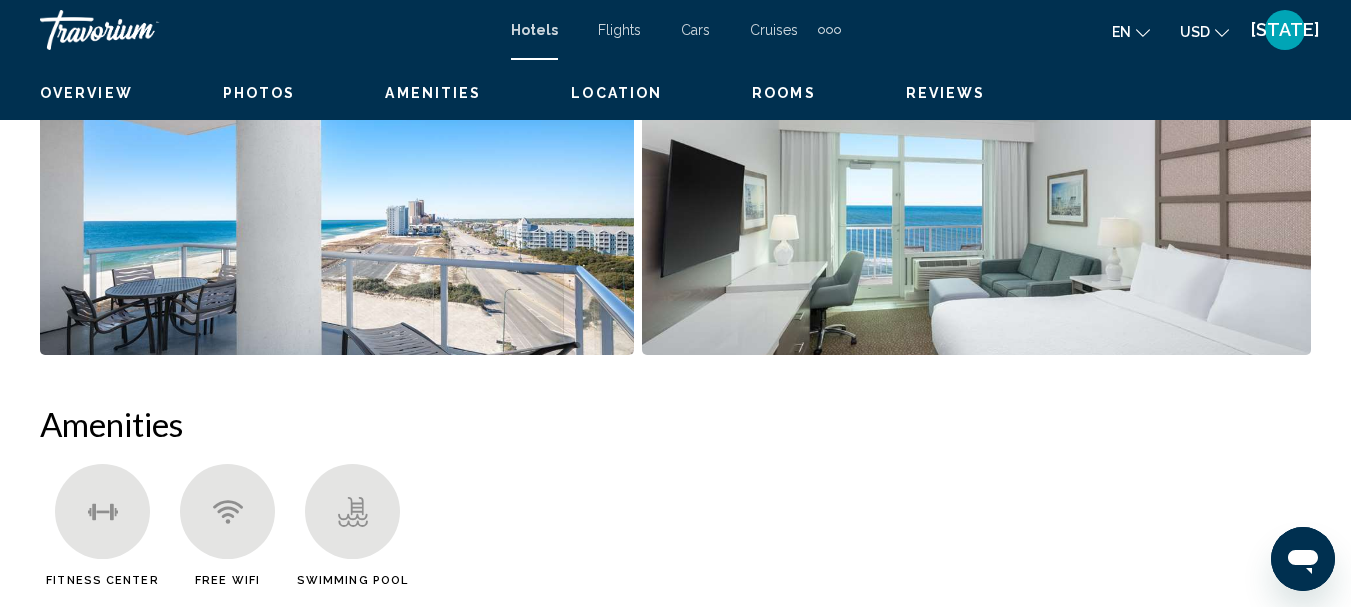 scroll, scrollTop: 231, scrollLeft: 0, axis: vertical 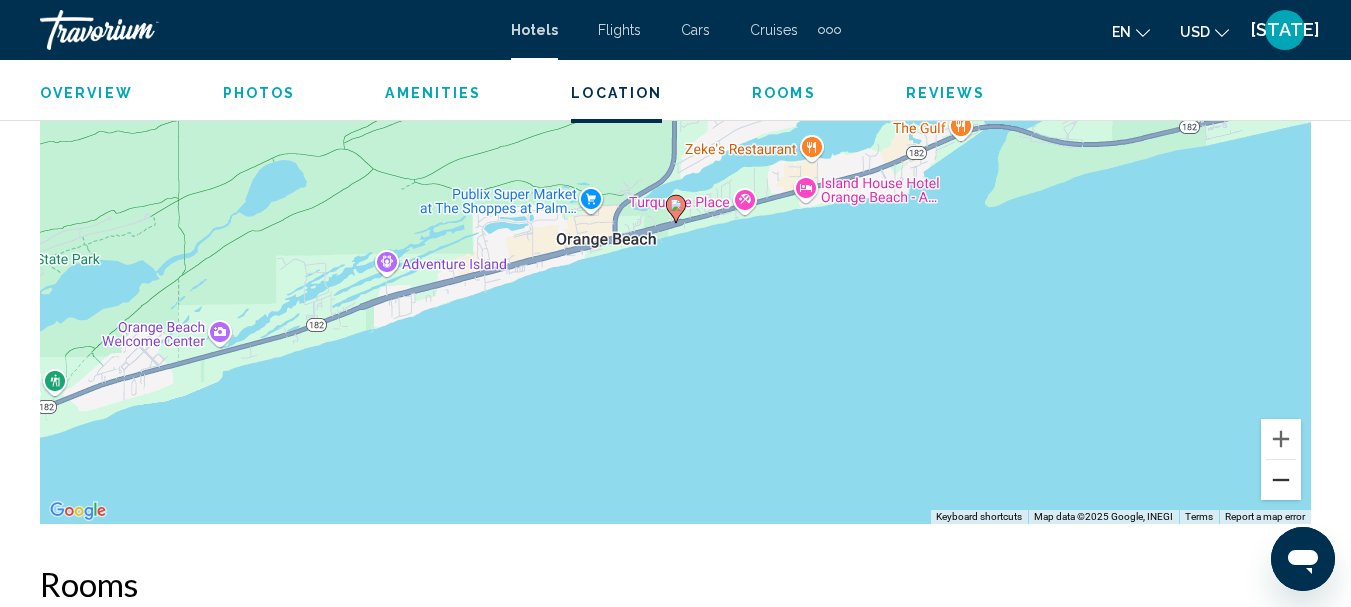 click at bounding box center [1281, 480] 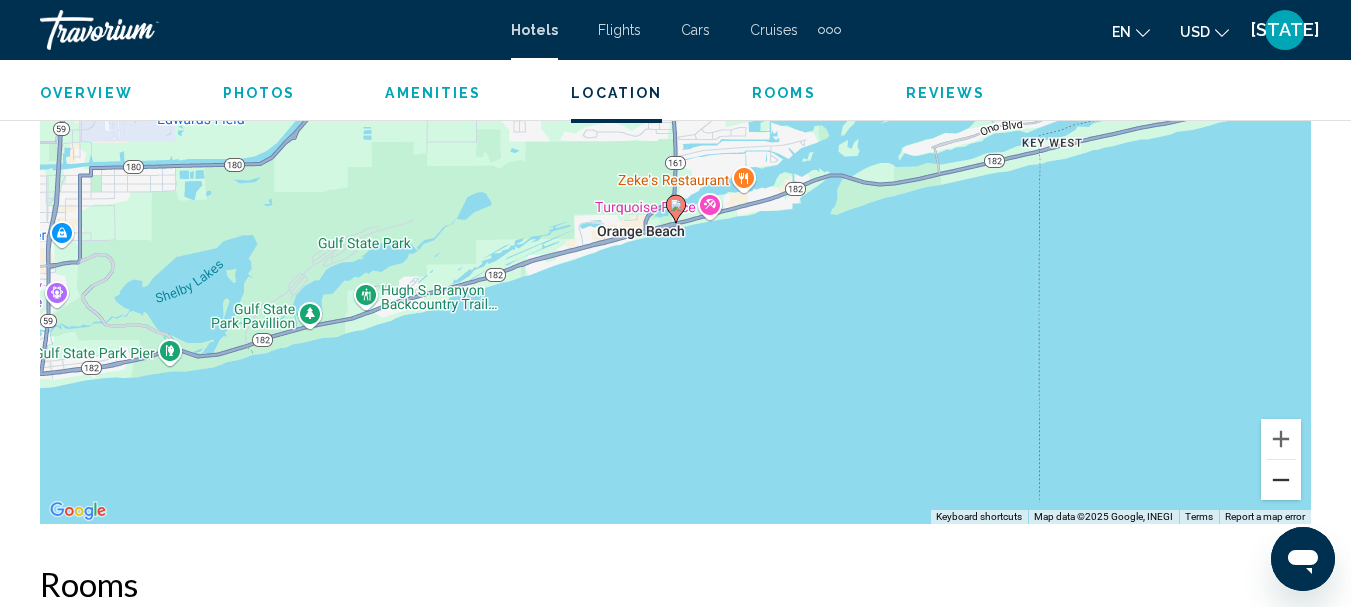 click at bounding box center [1281, 480] 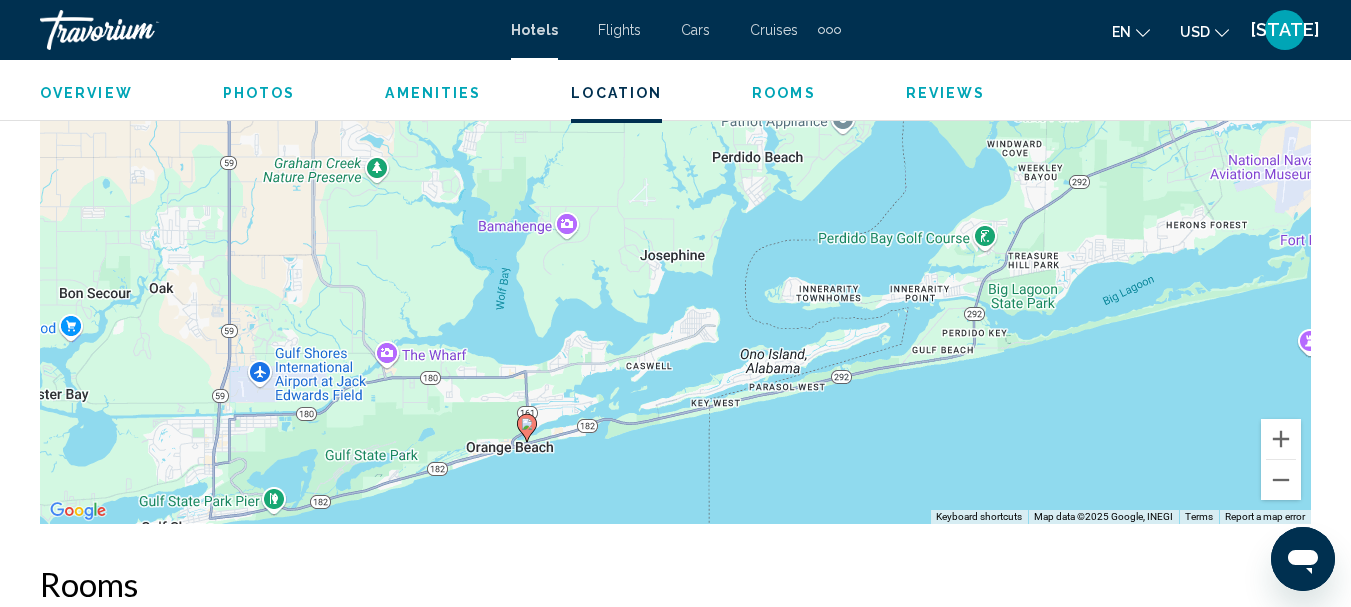drag, startPoint x: 1076, startPoint y: 203, endPoint x: 927, endPoint y: 424, distance: 266.53705 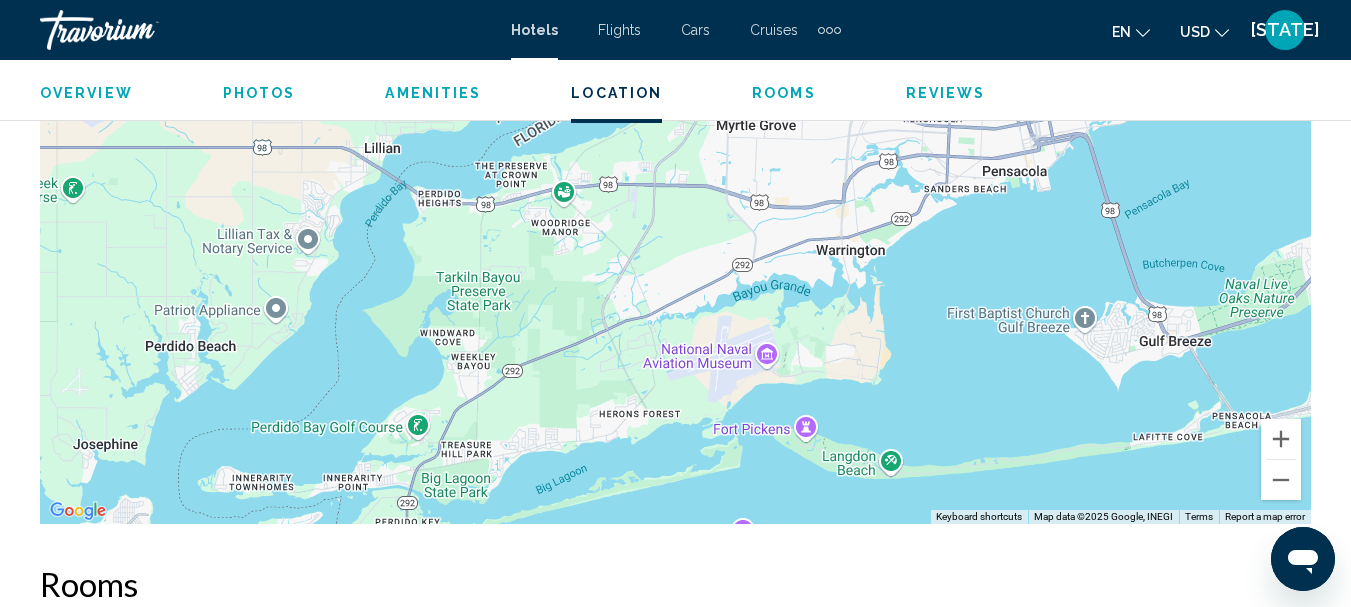 drag, startPoint x: 1193, startPoint y: 360, endPoint x: 610, endPoint y: 551, distance: 613.49 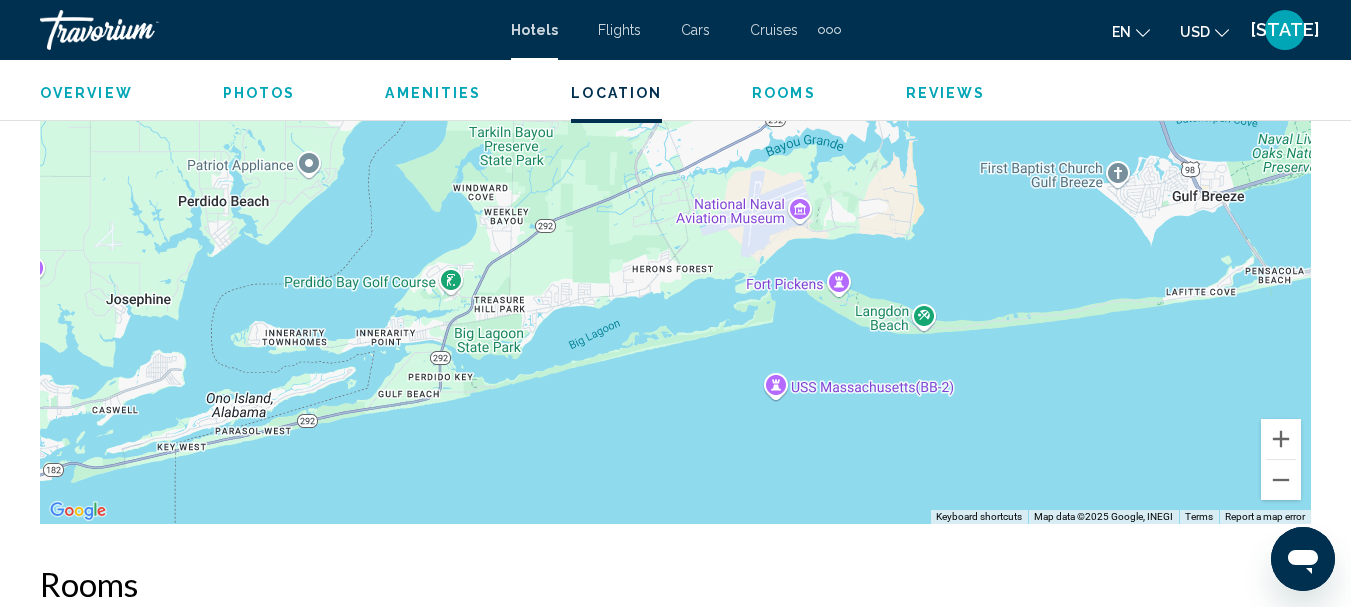 drag, startPoint x: 1245, startPoint y: 327, endPoint x: 1275, endPoint y: 183, distance: 147.09181 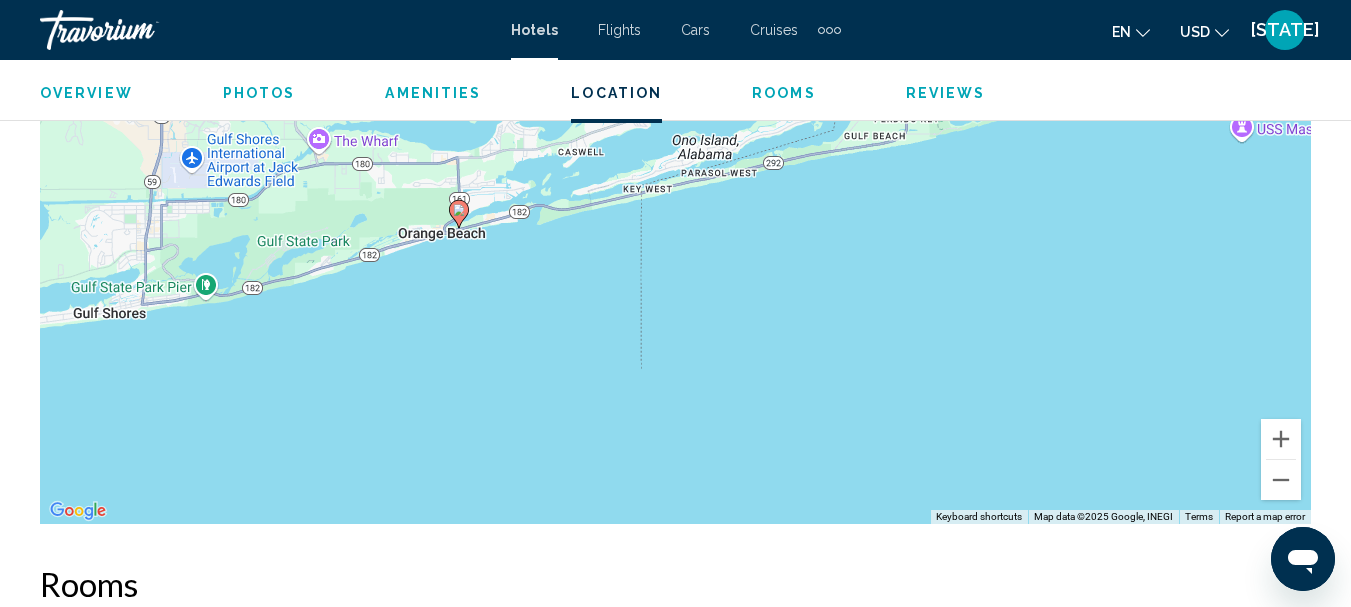 drag, startPoint x: 593, startPoint y: 435, endPoint x: 1060, endPoint y: 175, distance: 534.49884 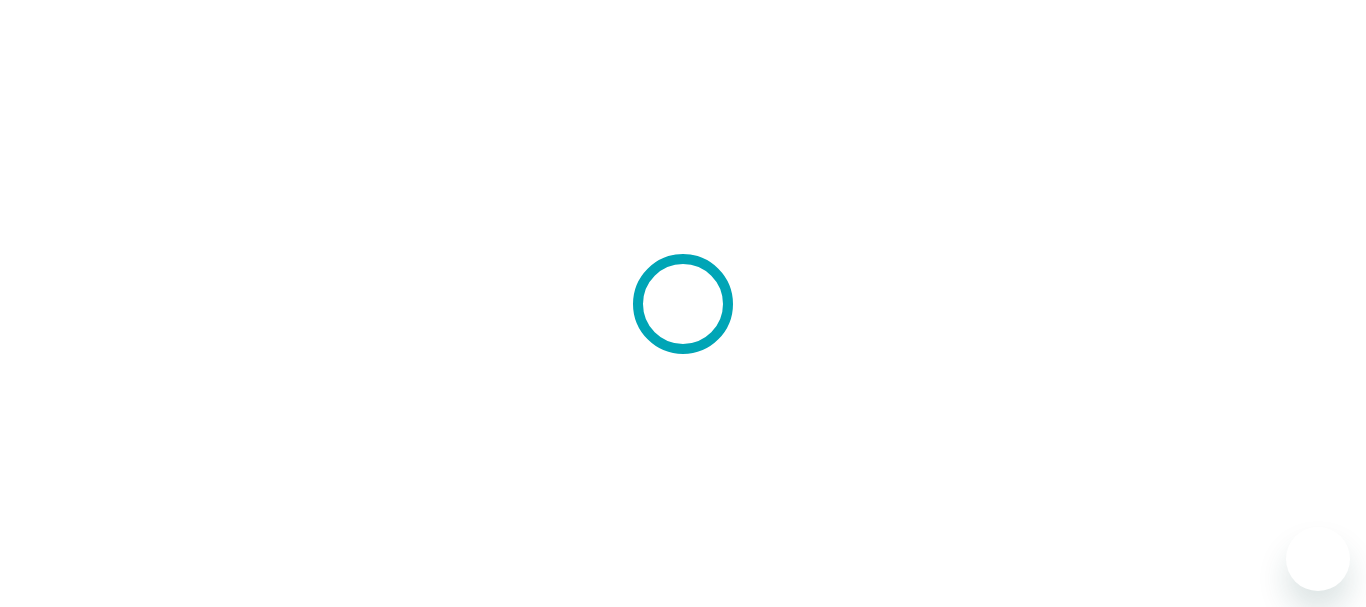 scroll, scrollTop: 0, scrollLeft: 0, axis: both 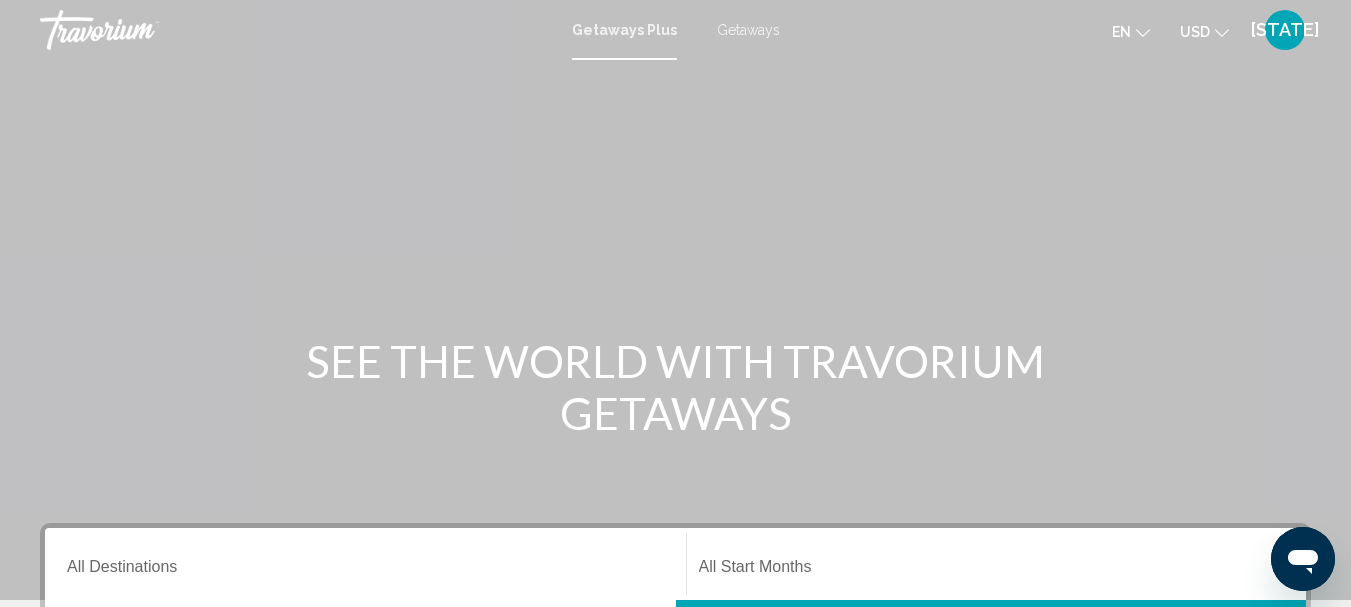 click on "Getaways" at bounding box center (748, 30) 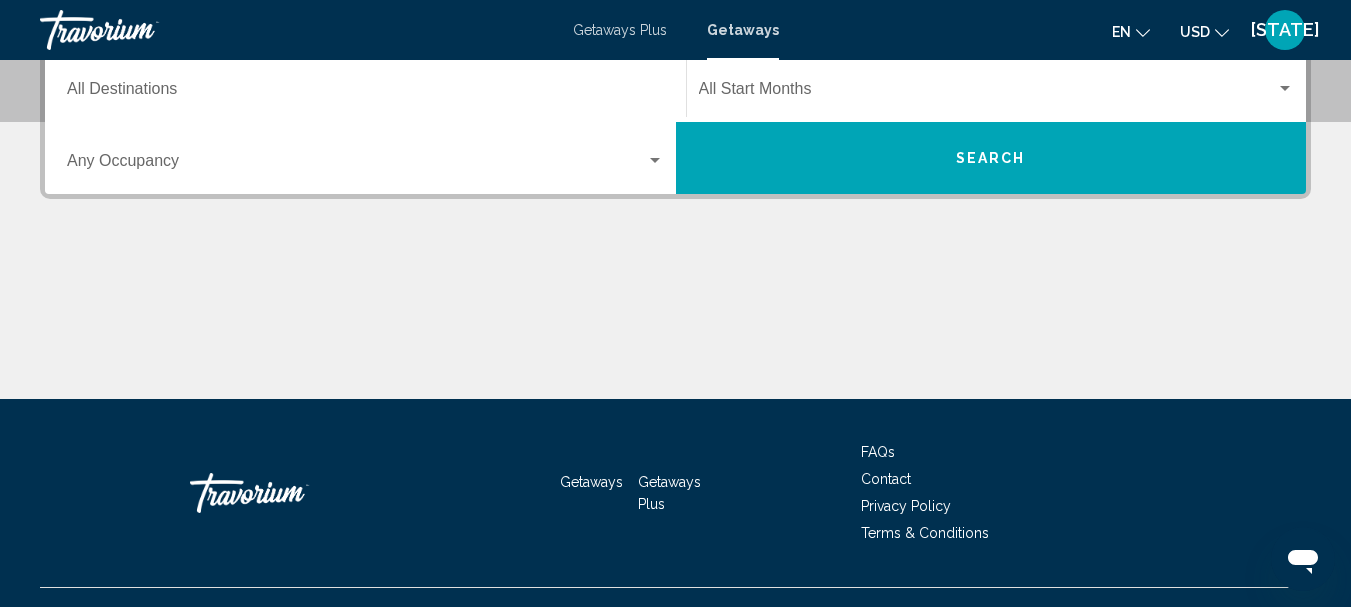 scroll, scrollTop: 480, scrollLeft: 0, axis: vertical 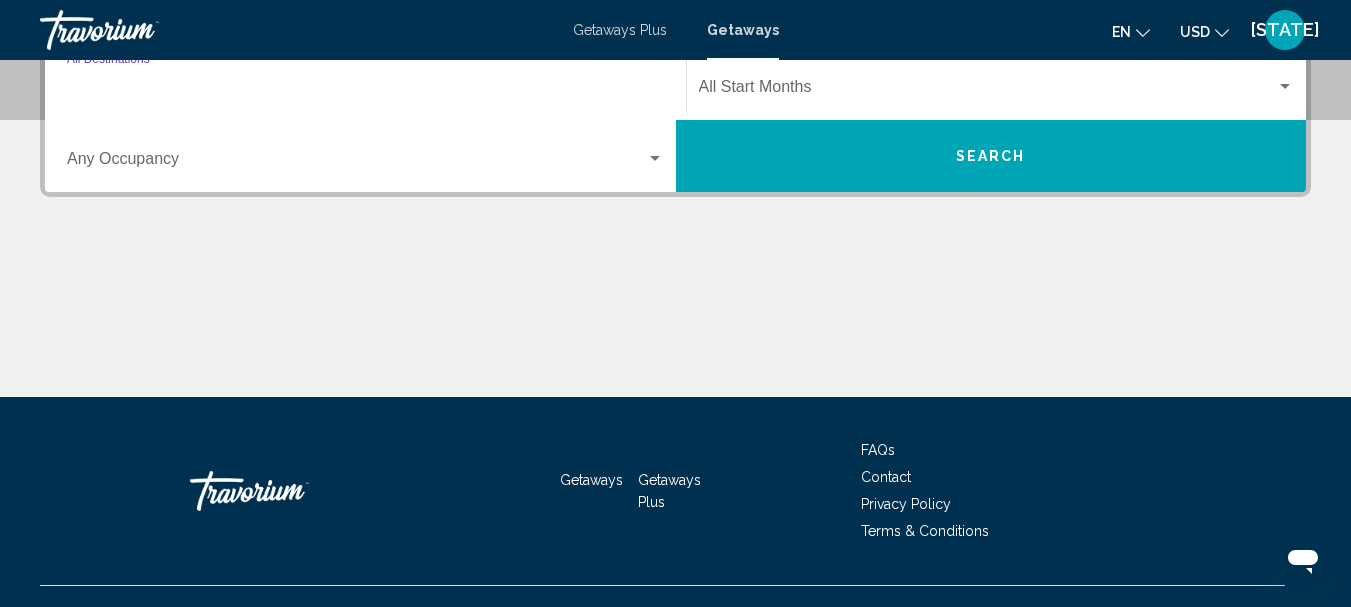 click on "Destination All Destinations" at bounding box center (365, 91) 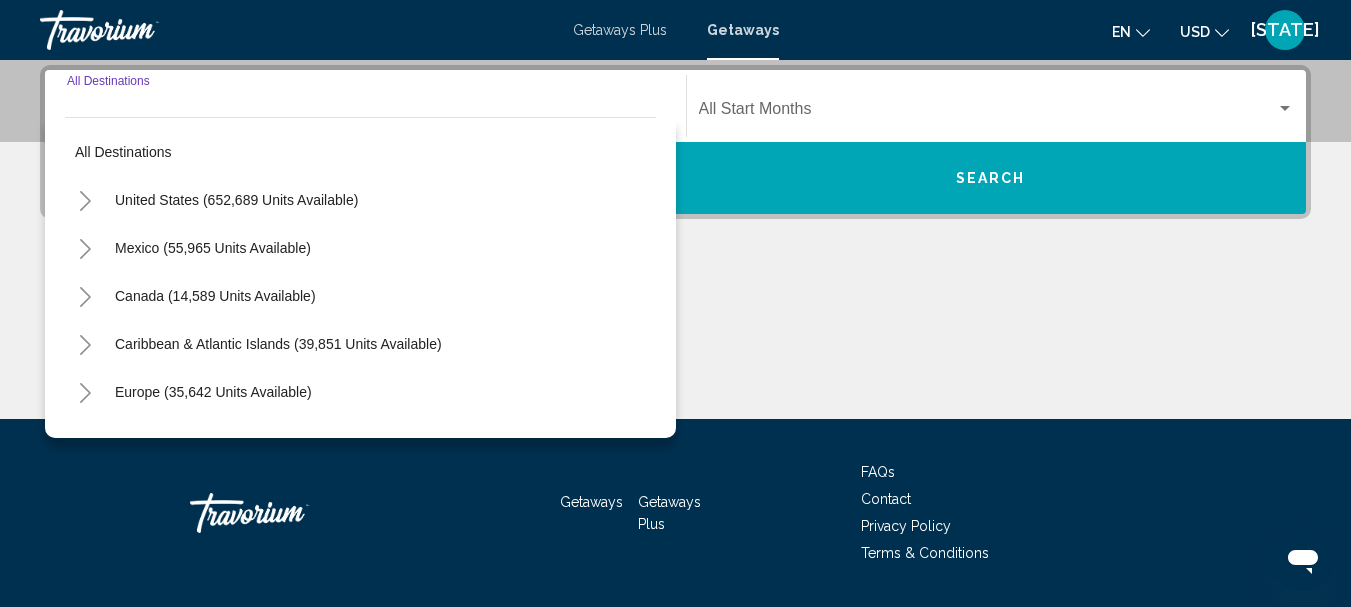 click 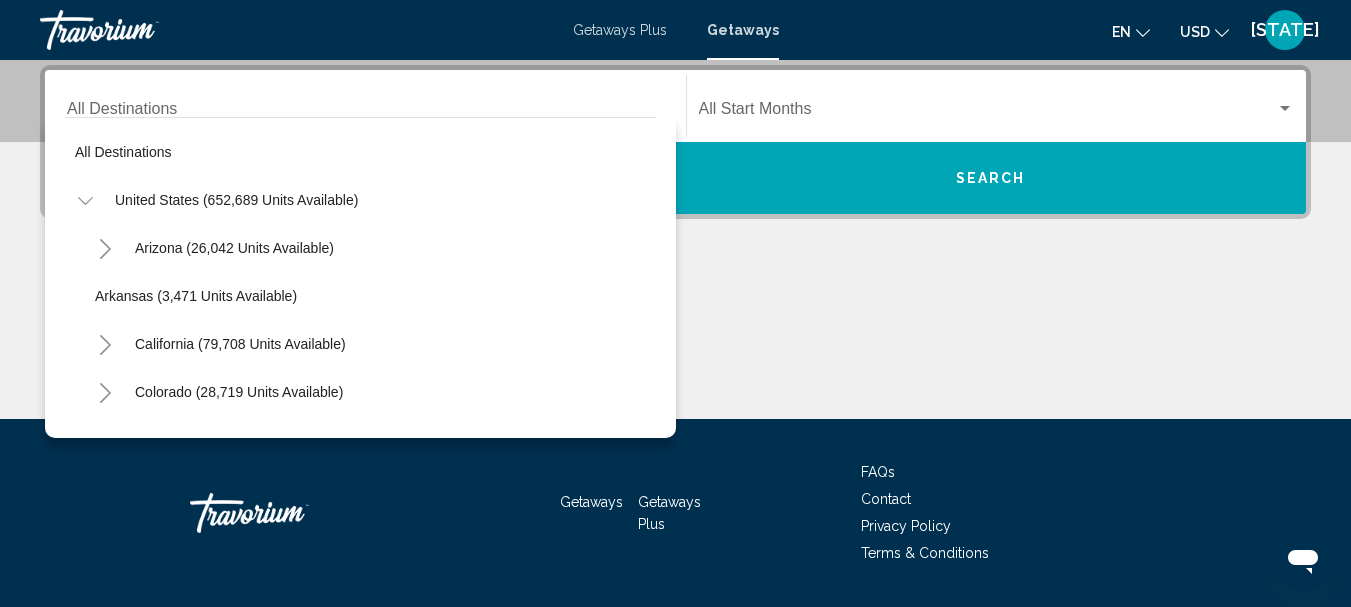 scroll, scrollTop: 163, scrollLeft: 0, axis: vertical 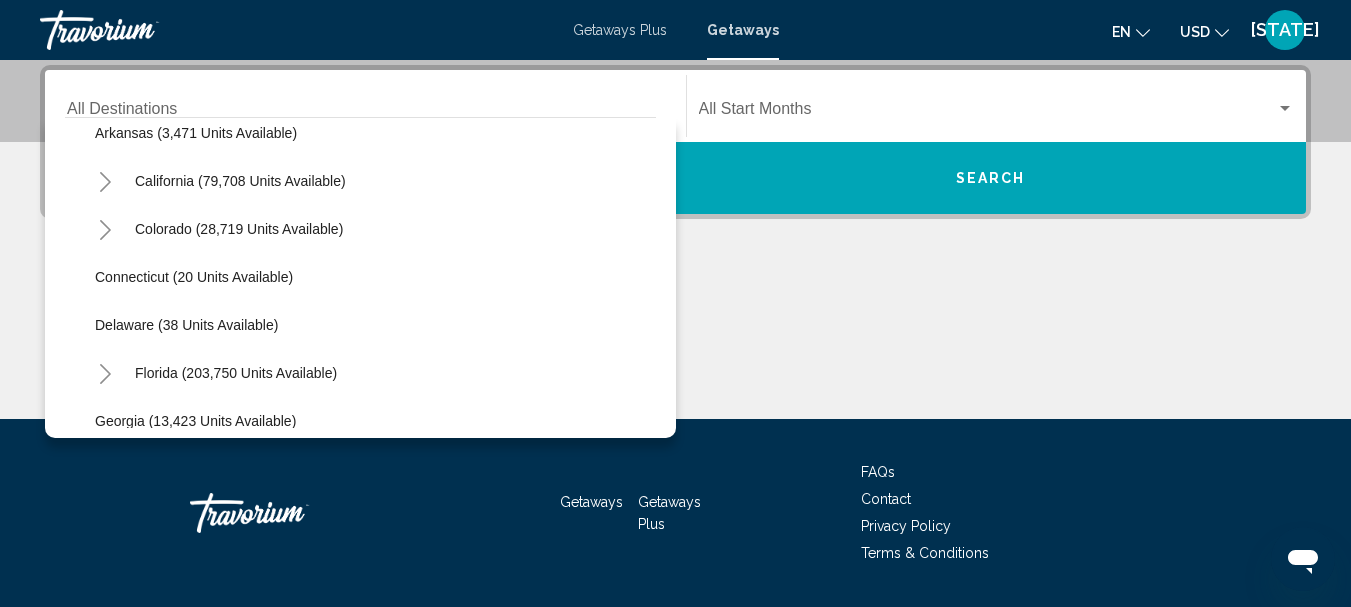 click 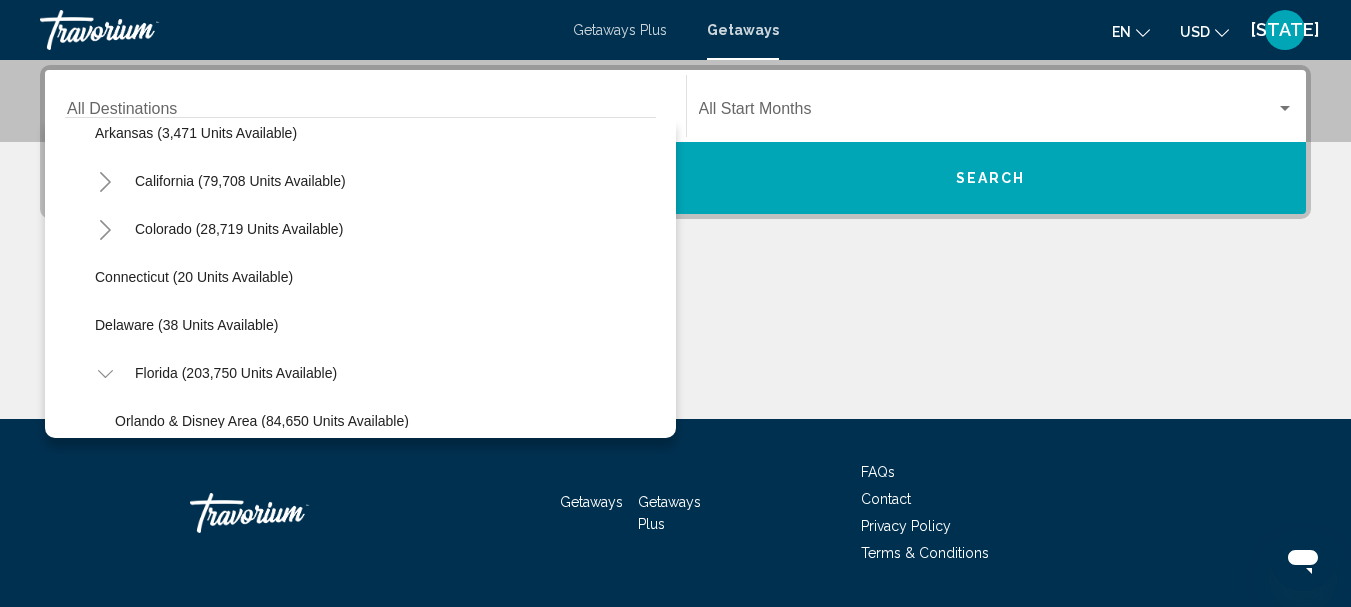 scroll, scrollTop: 418, scrollLeft: 0, axis: vertical 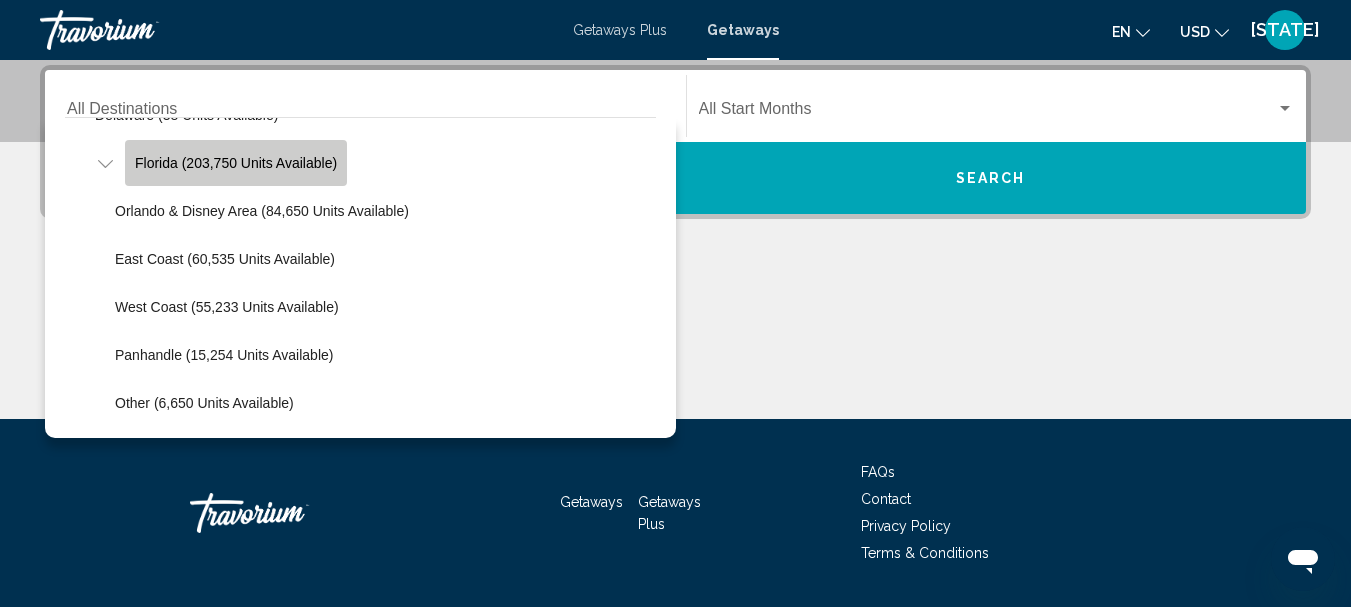 click on "Florida (203,750 units available)" 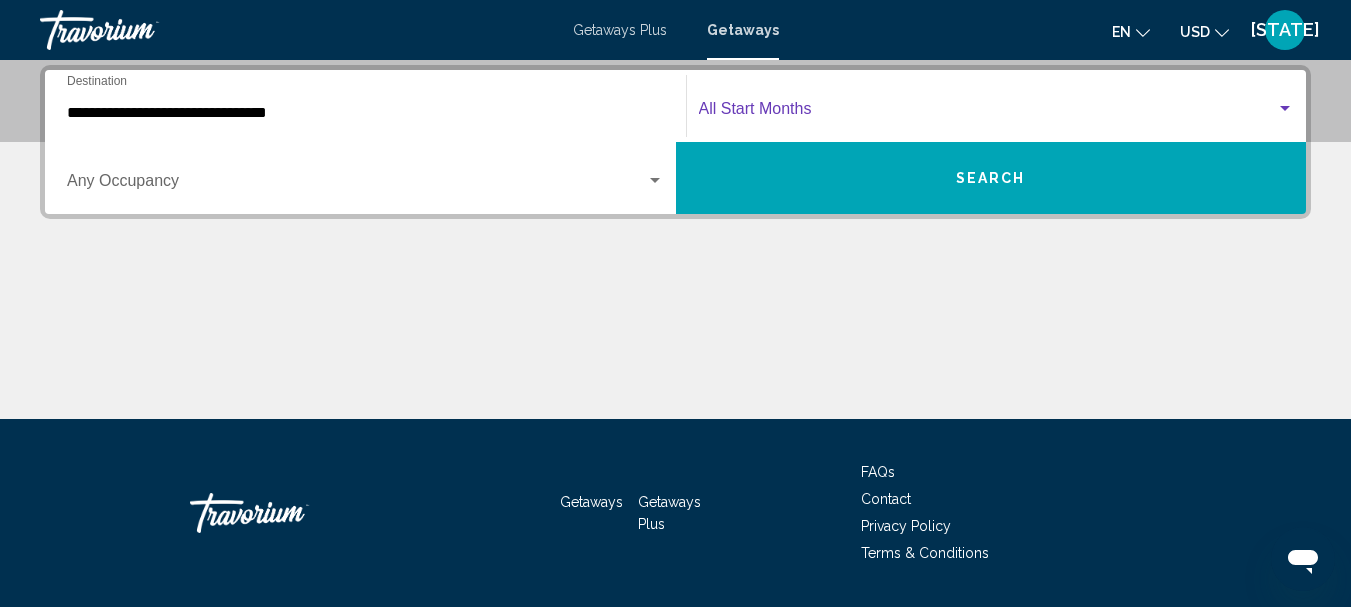 click at bounding box center (1285, 109) 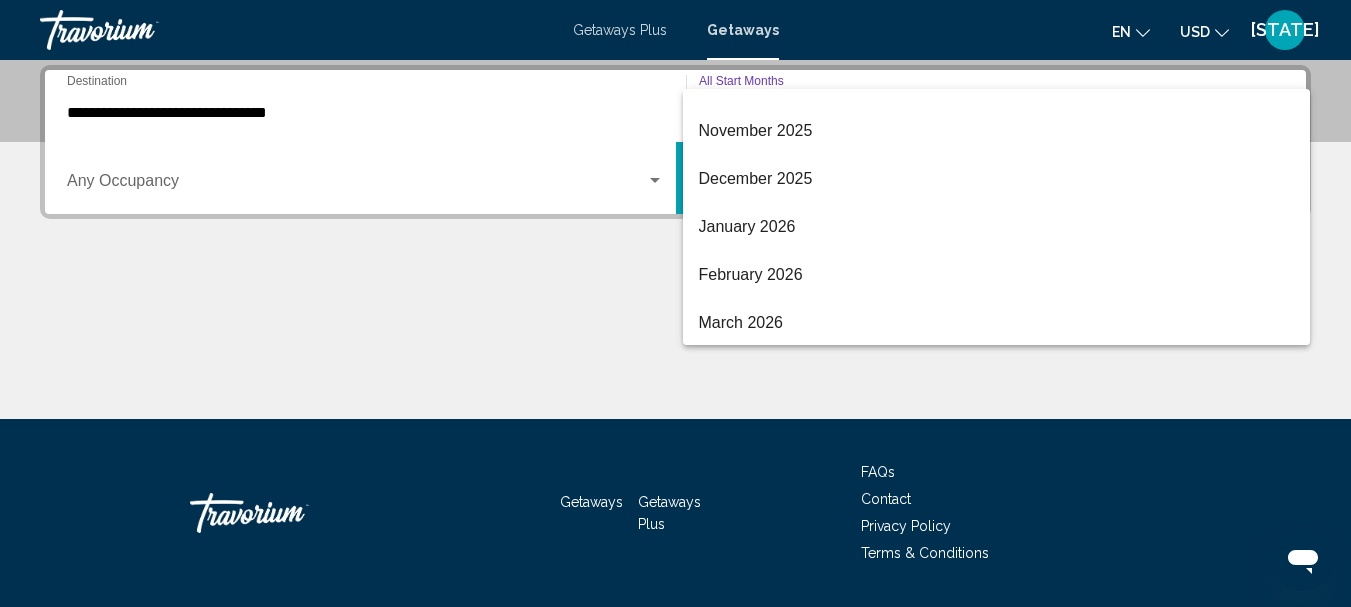 scroll, scrollTop: 294, scrollLeft: 0, axis: vertical 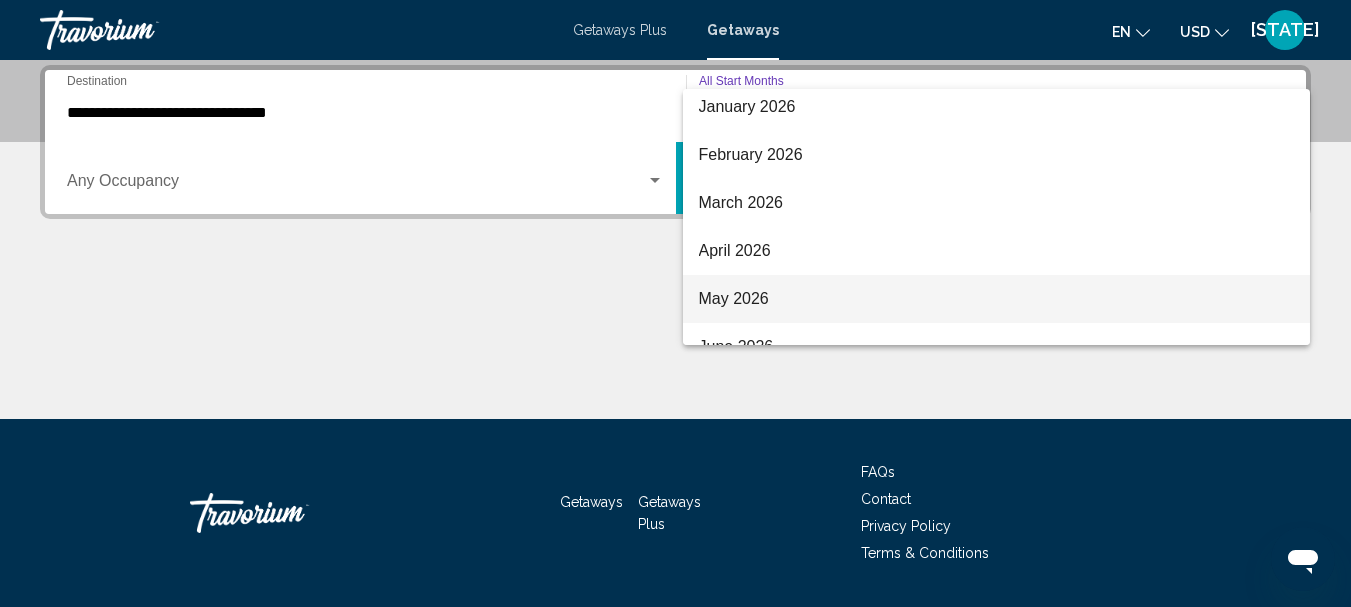 click on "May 2026" at bounding box center (997, 299) 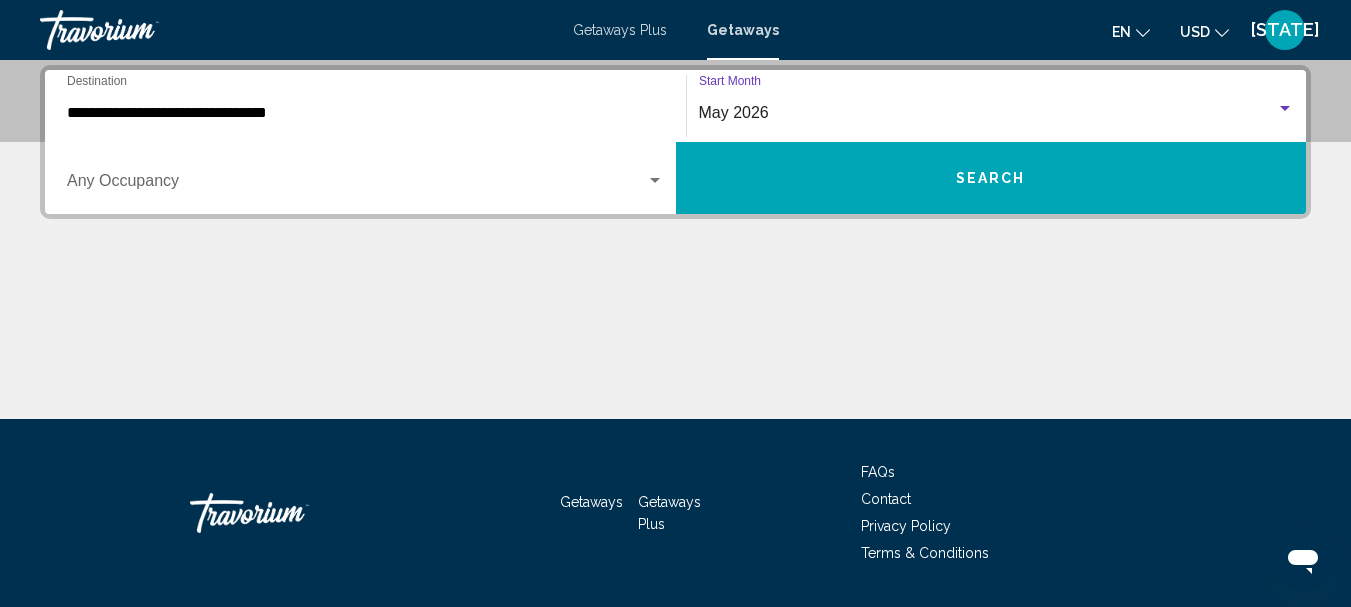 click on "Search" at bounding box center [991, 179] 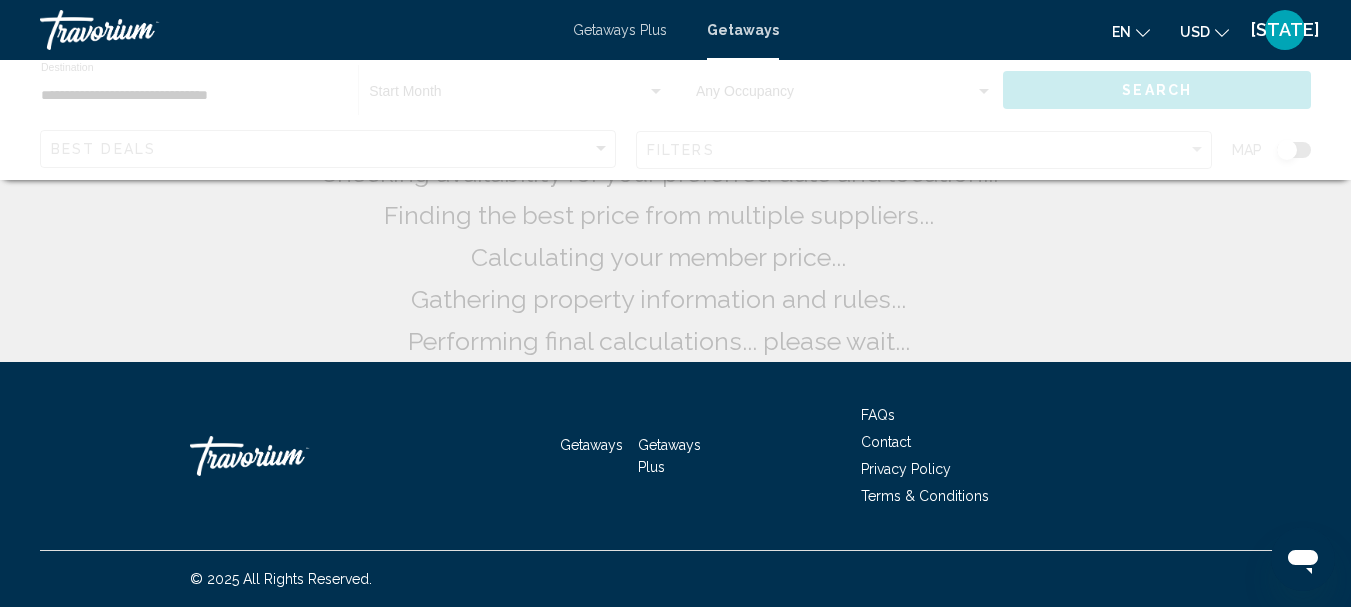 scroll, scrollTop: 0, scrollLeft: 0, axis: both 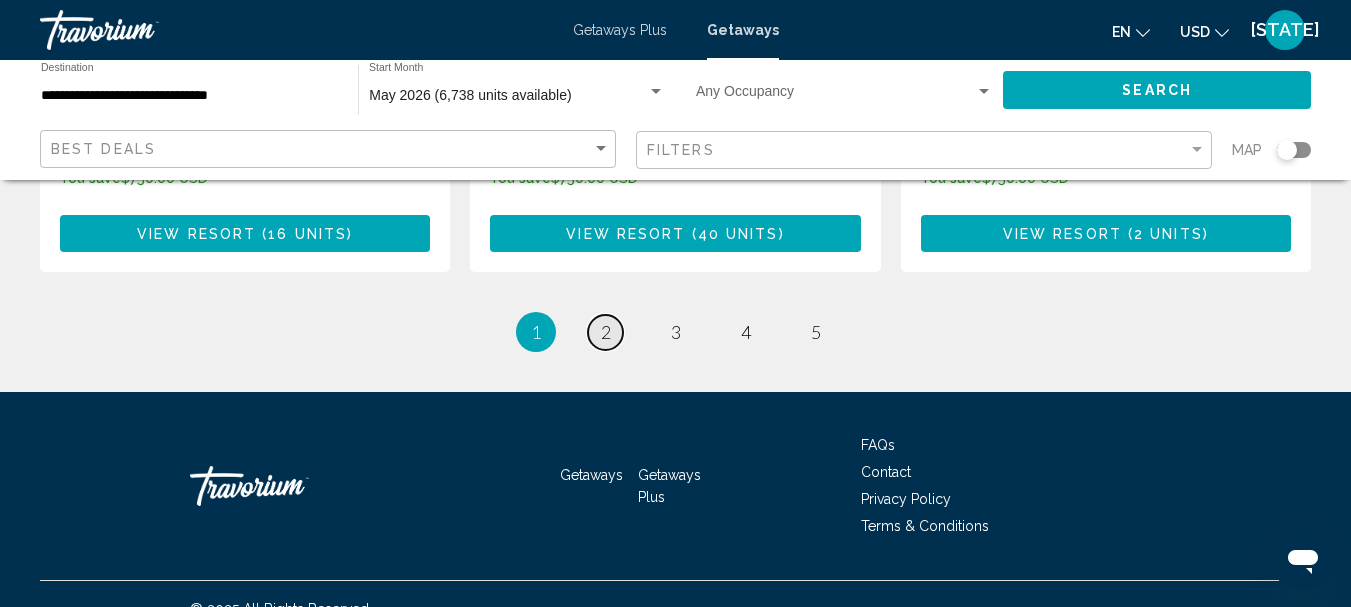 click on "2" at bounding box center [606, 332] 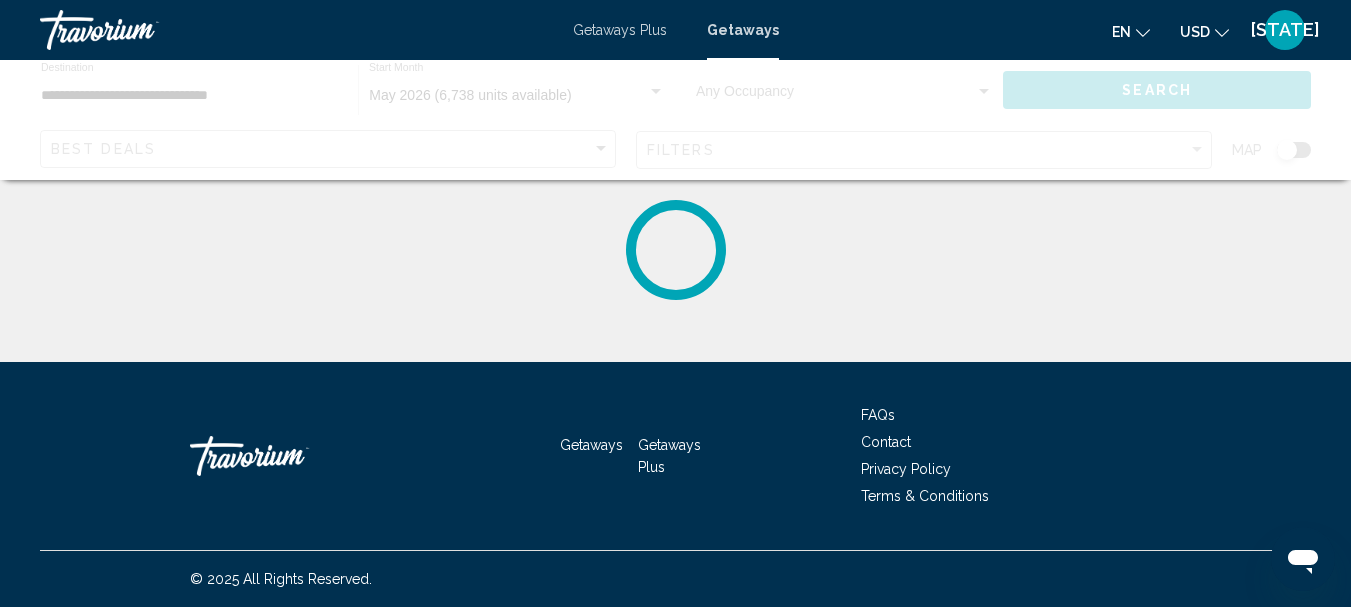 scroll, scrollTop: 0, scrollLeft: 0, axis: both 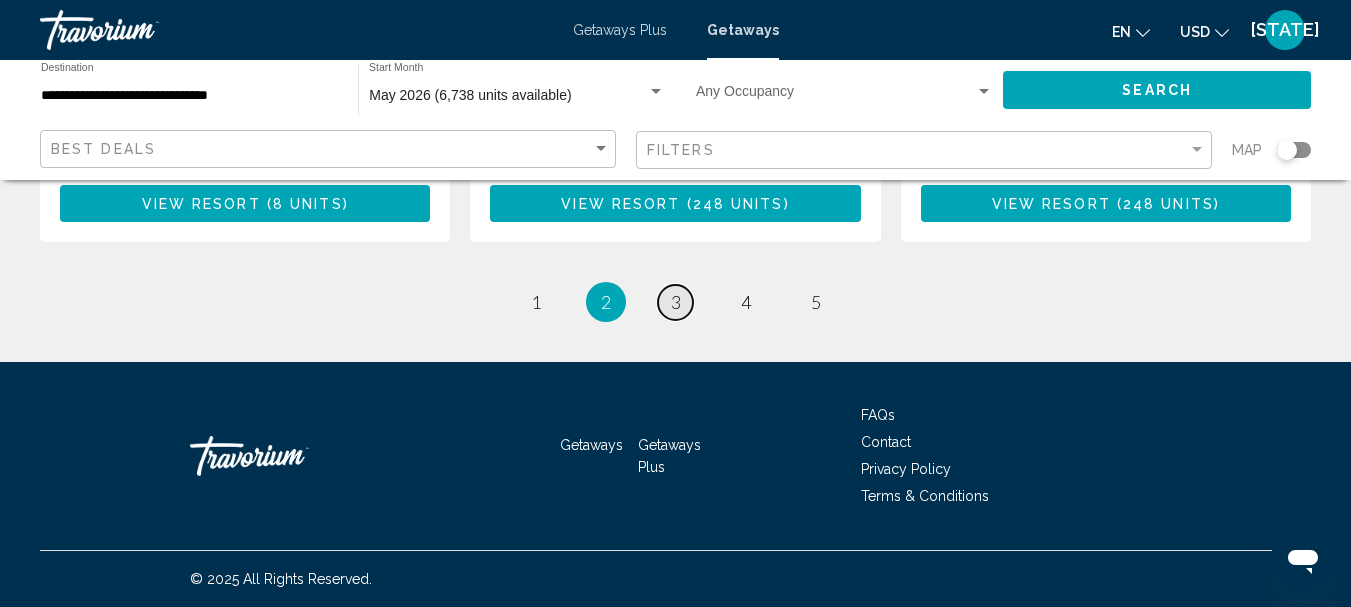 click on "3" at bounding box center (676, 302) 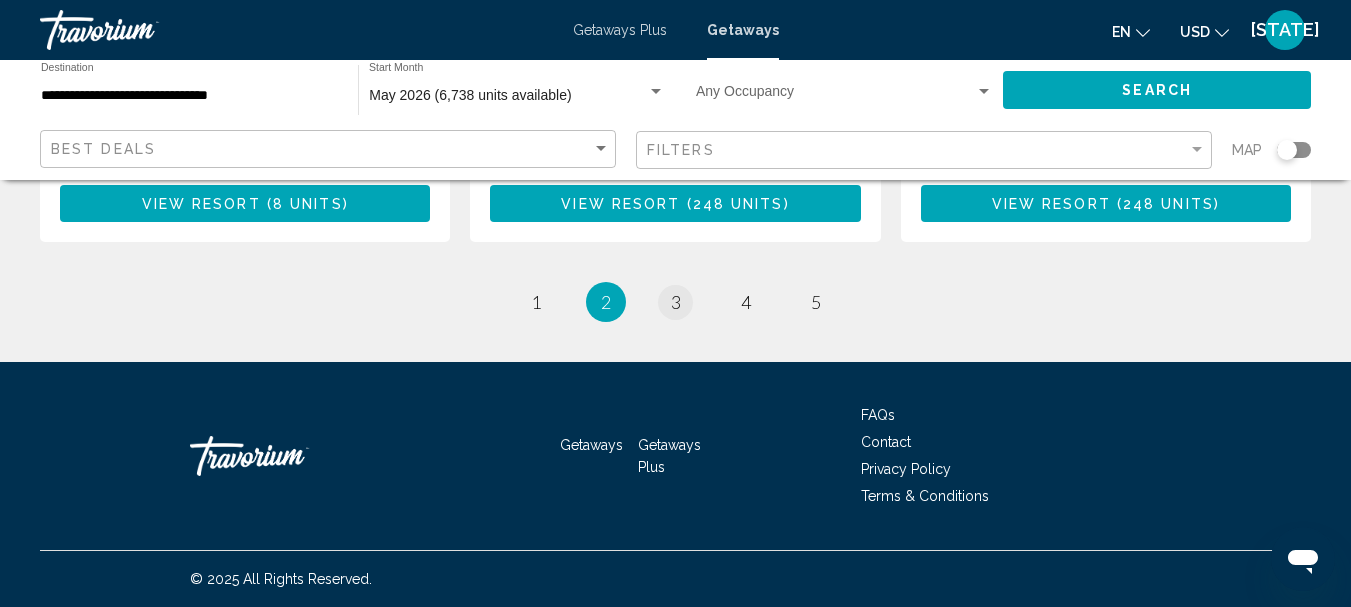 scroll, scrollTop: 0, scrollLeft: 0, axis: both 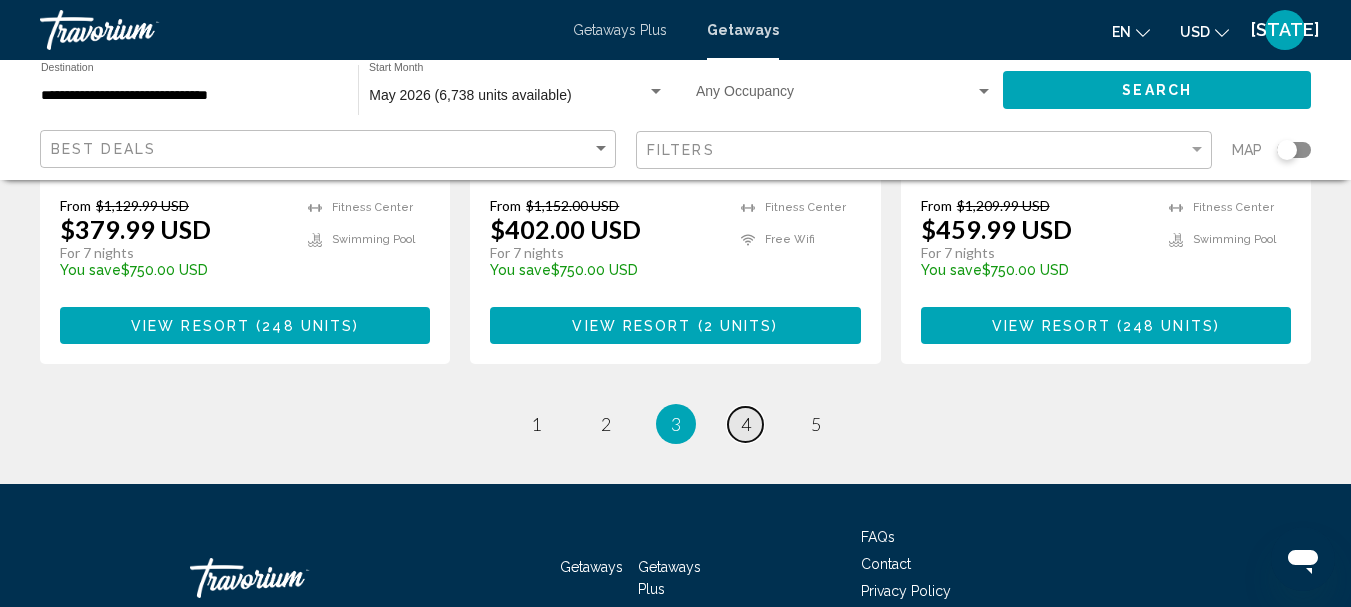 click on "4" at bounding box center [746, 424] 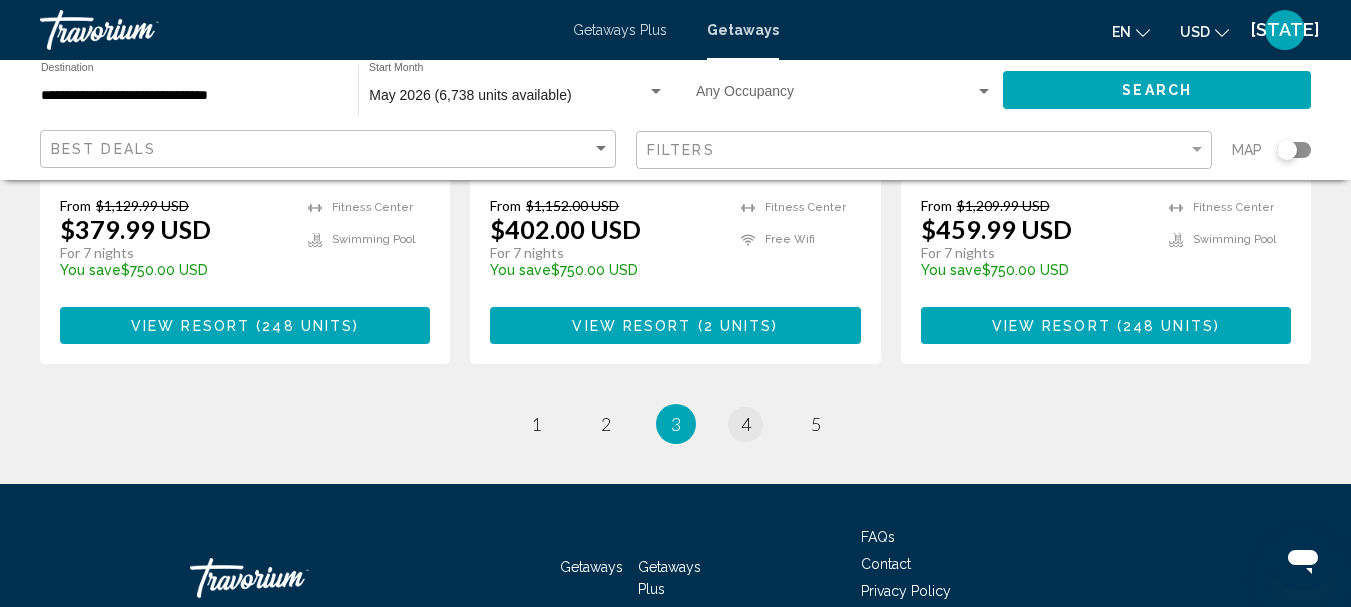 scroll, scrollTop: 0, scrollLeft: 0, axis: both 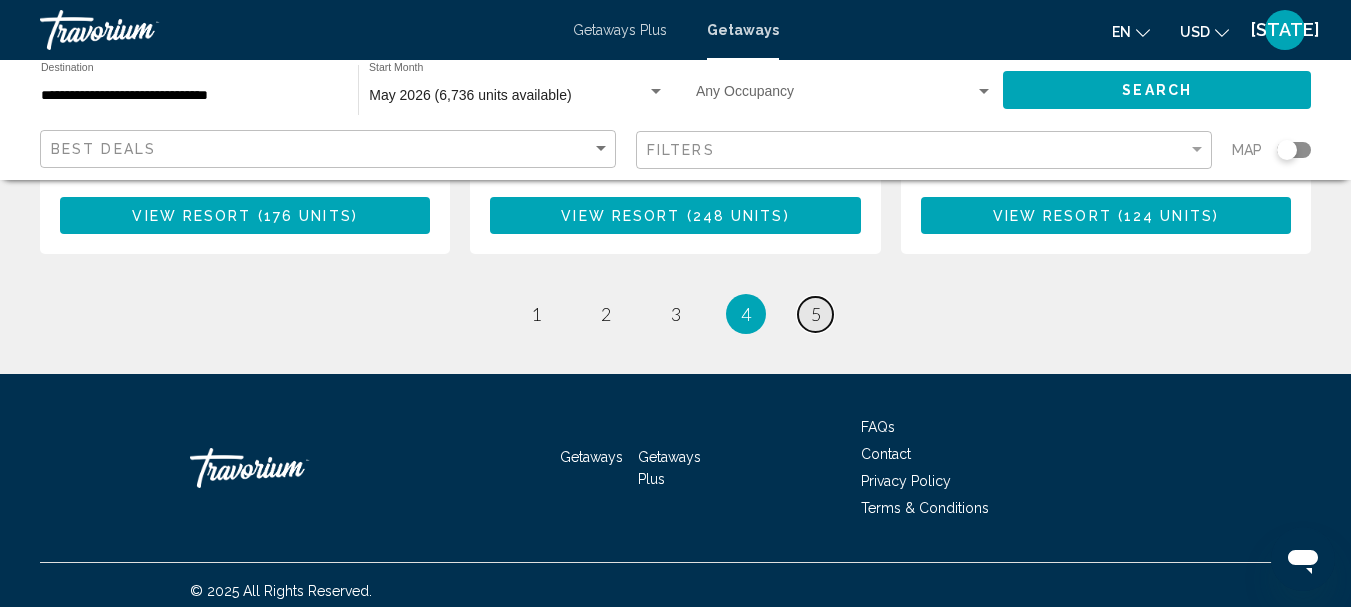 click on "5" at bounding box center [816, 314] 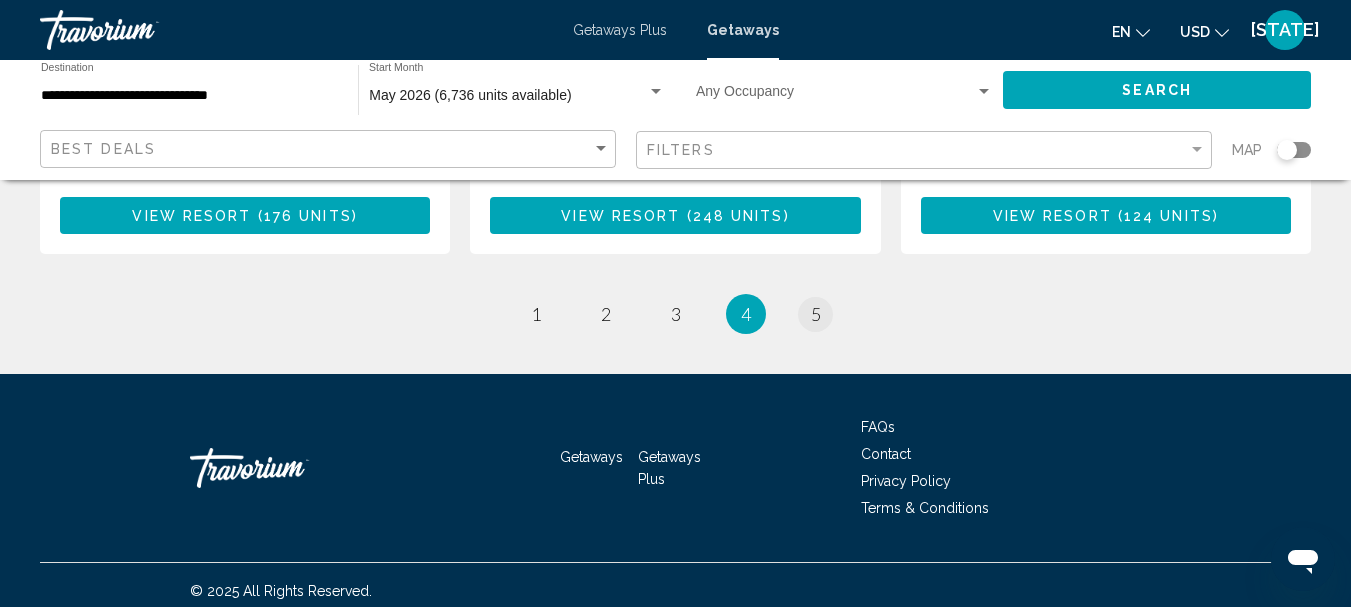 scroll, scrollTop: 0, scrollLeft: 0, axis: both 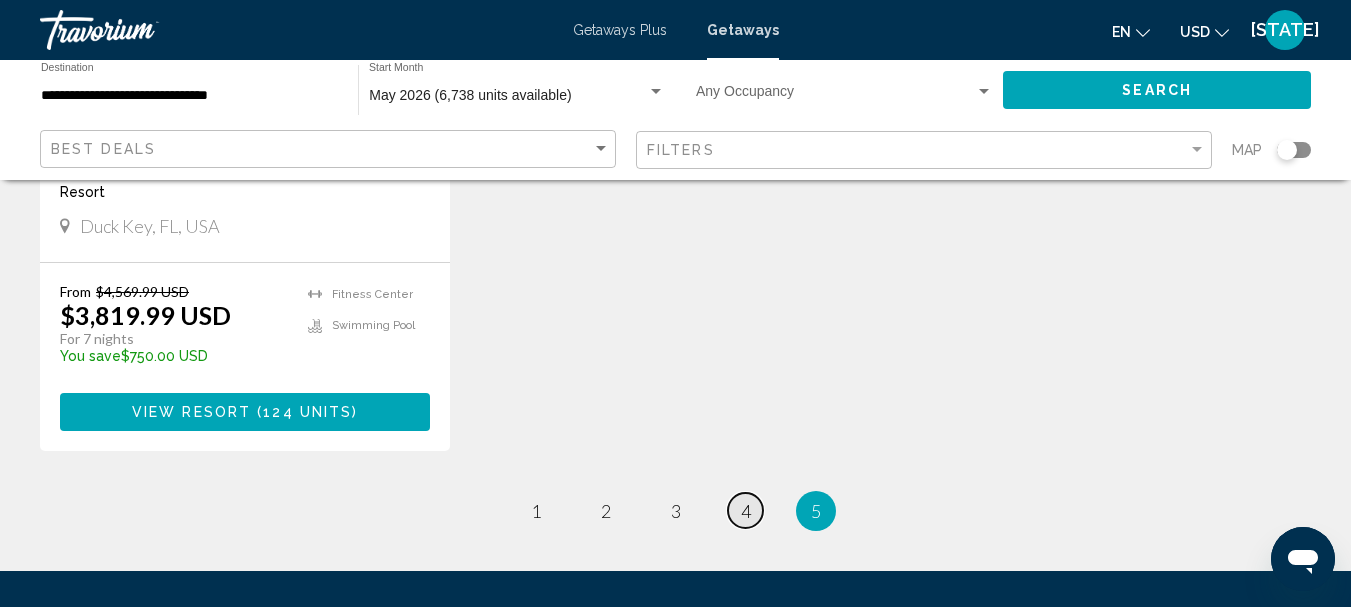 click on "4" at bounding box center [746, 511] 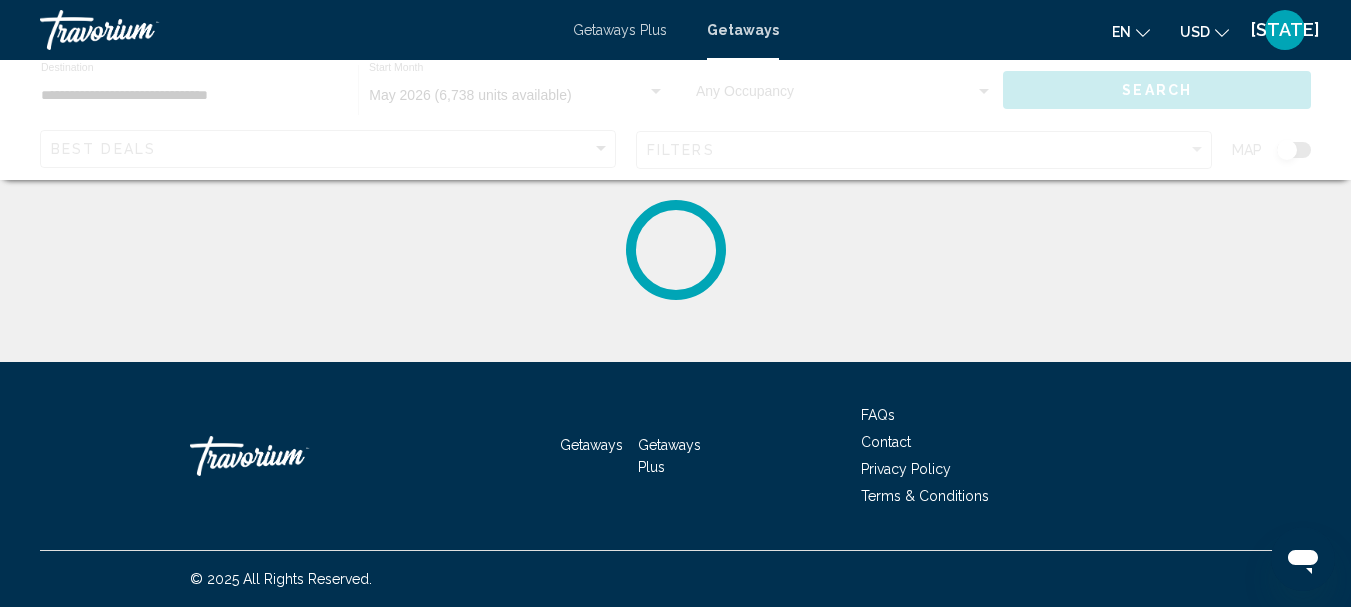 scroll, scrollTop: 0, scrollLeft: 0, axis: both 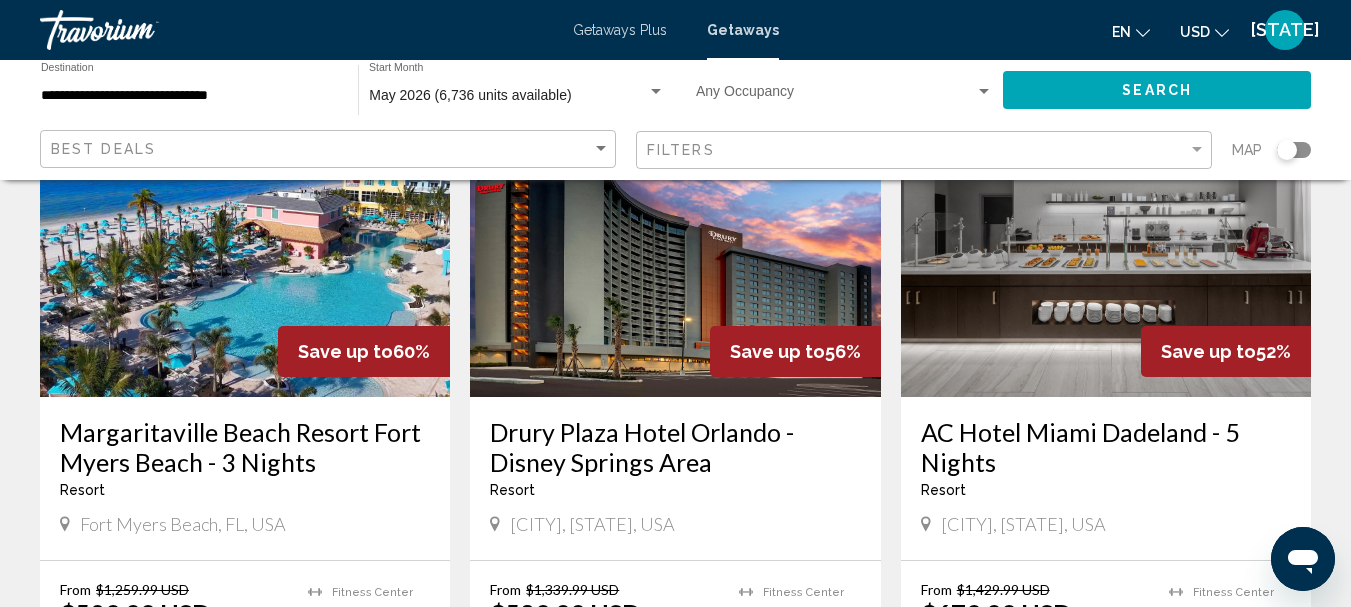 click on "Margaritaville Beach Resort Fort Myers Beach - 3 Nights" at bounding box center (245, 447) 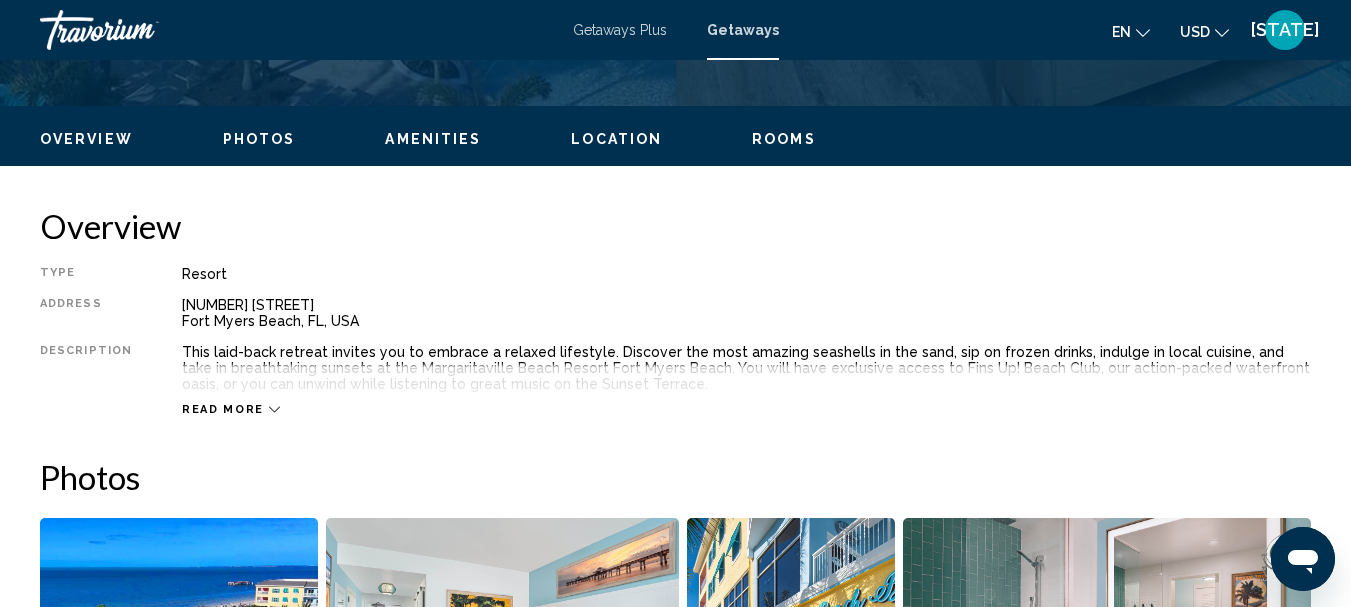 scroll, scrollTop: 232, scrollLeft: 0, axis: vertical 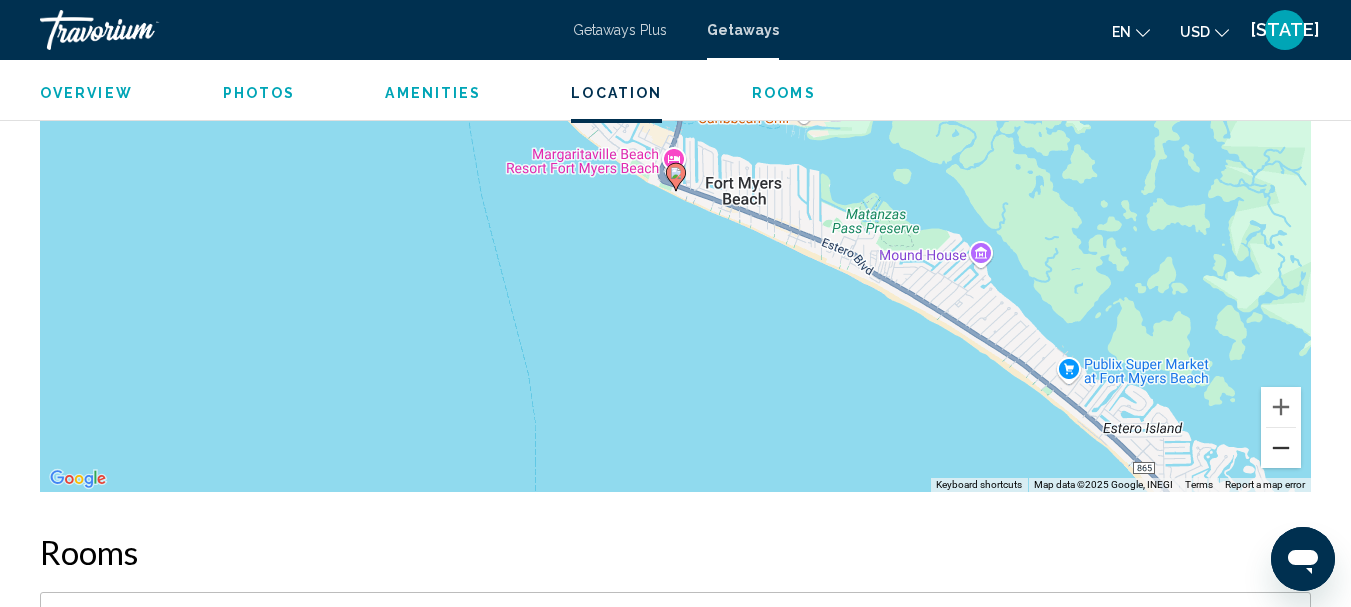 click at bounding box center (1281, 448) 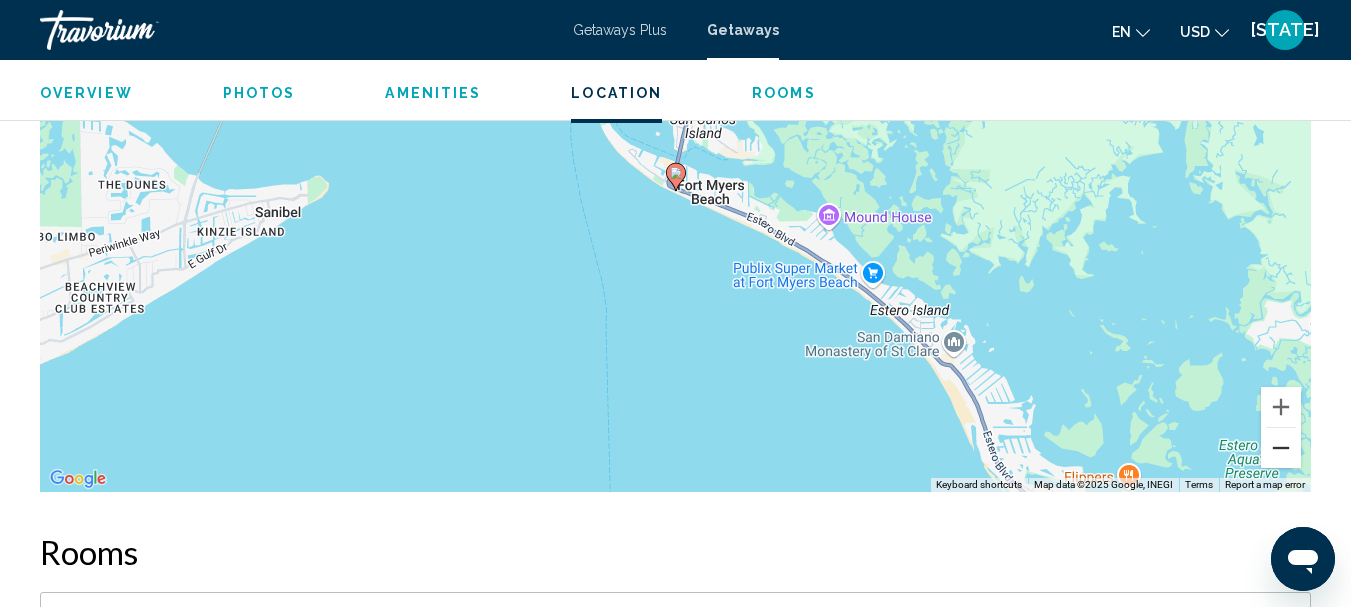 click at bounding box center (1281, 448) 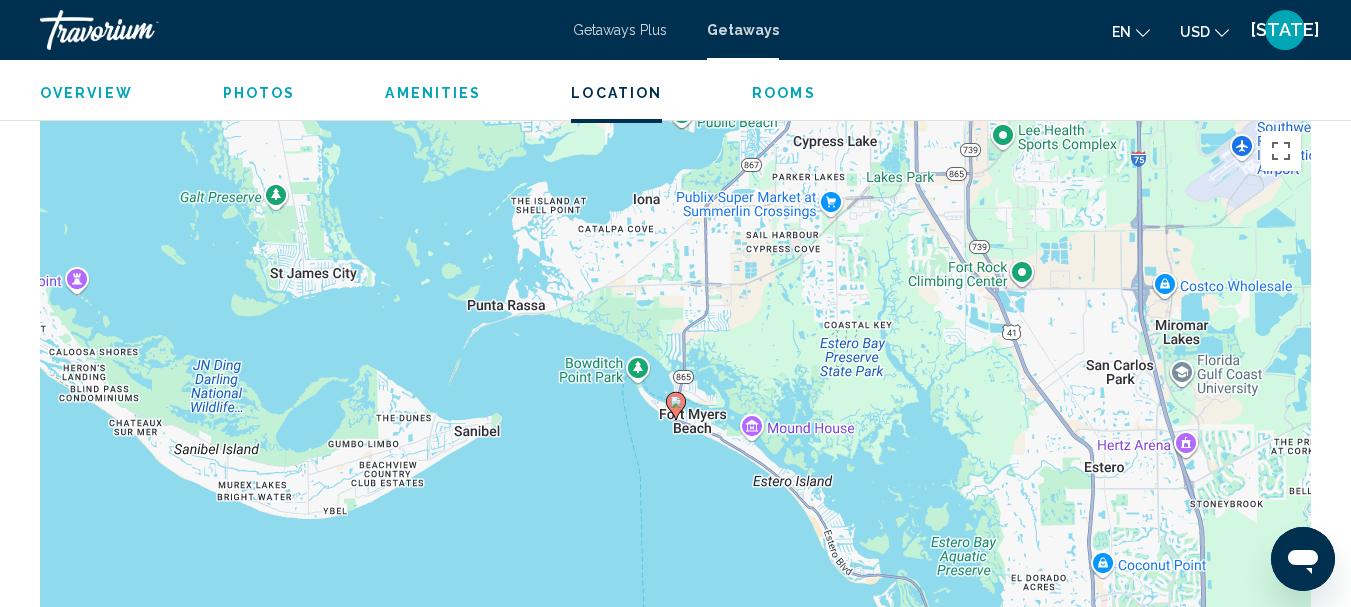scroll, scrollTop: 2581, scrollLeft: 0, axis: vertical 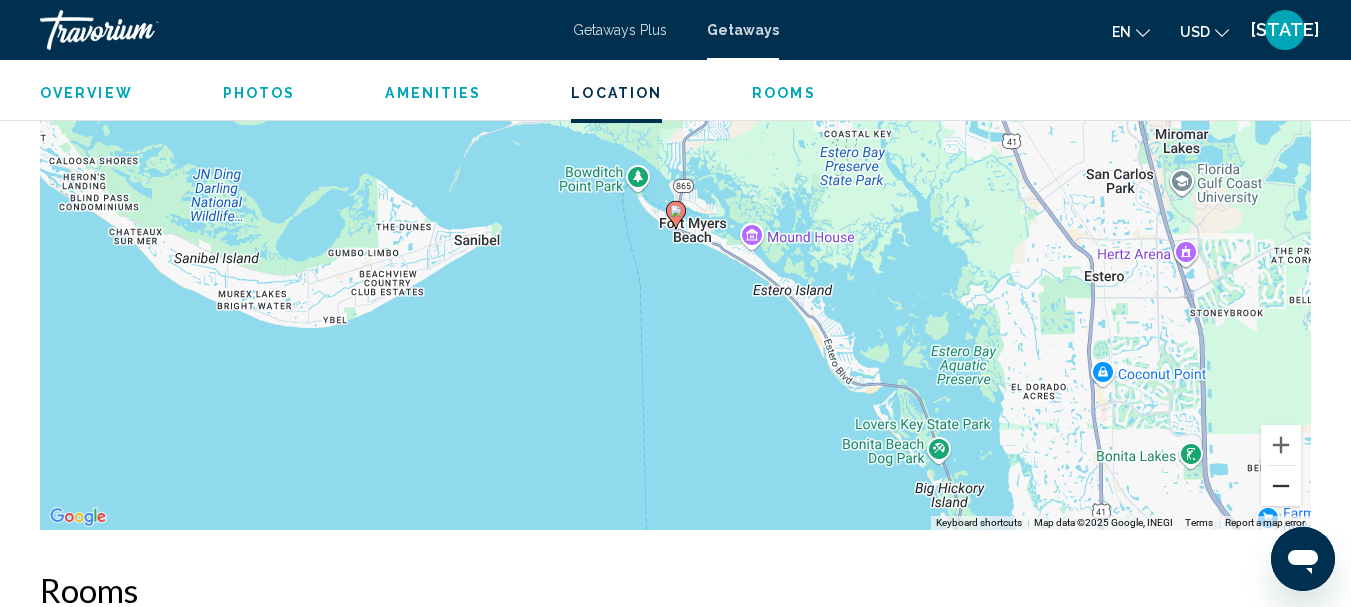 click at bounding box center (1281, 486) 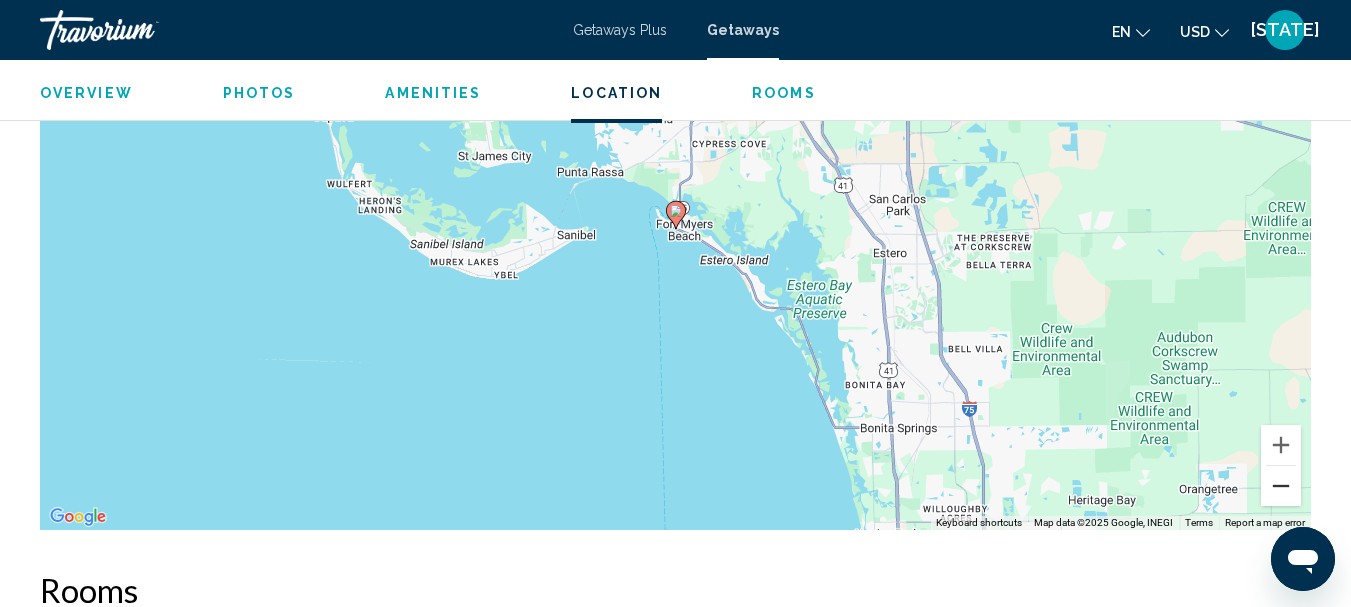 click at bounding box center [1281, 486] 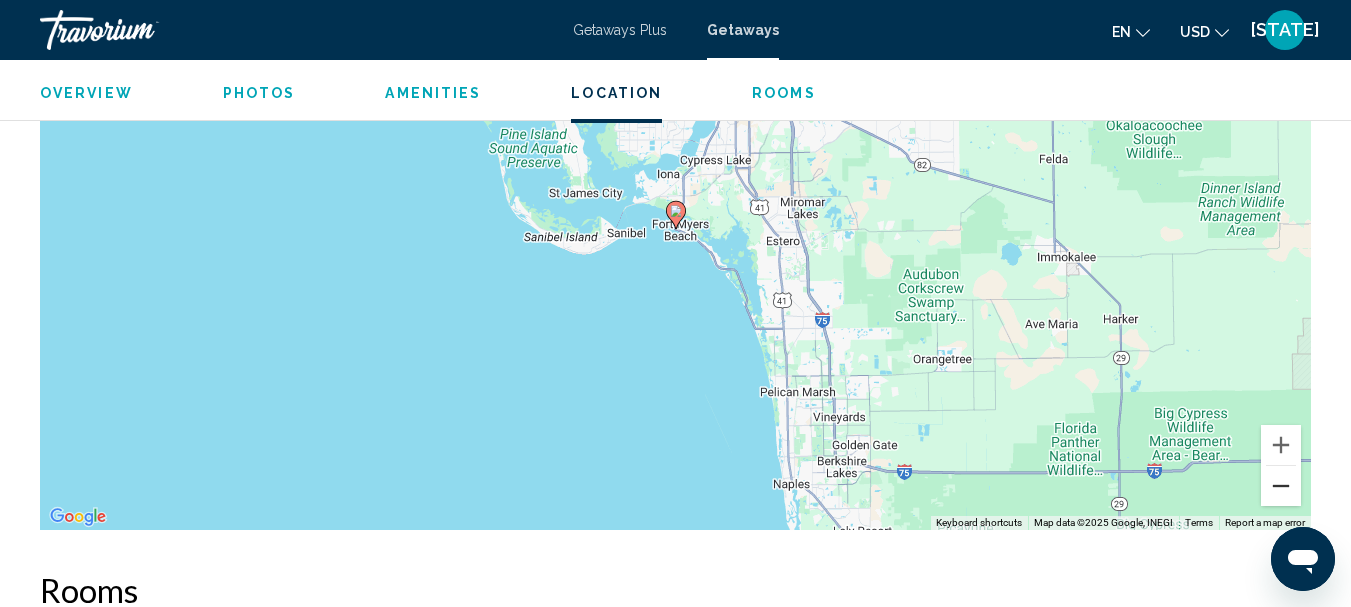 click at bounding box center [1281, 486] 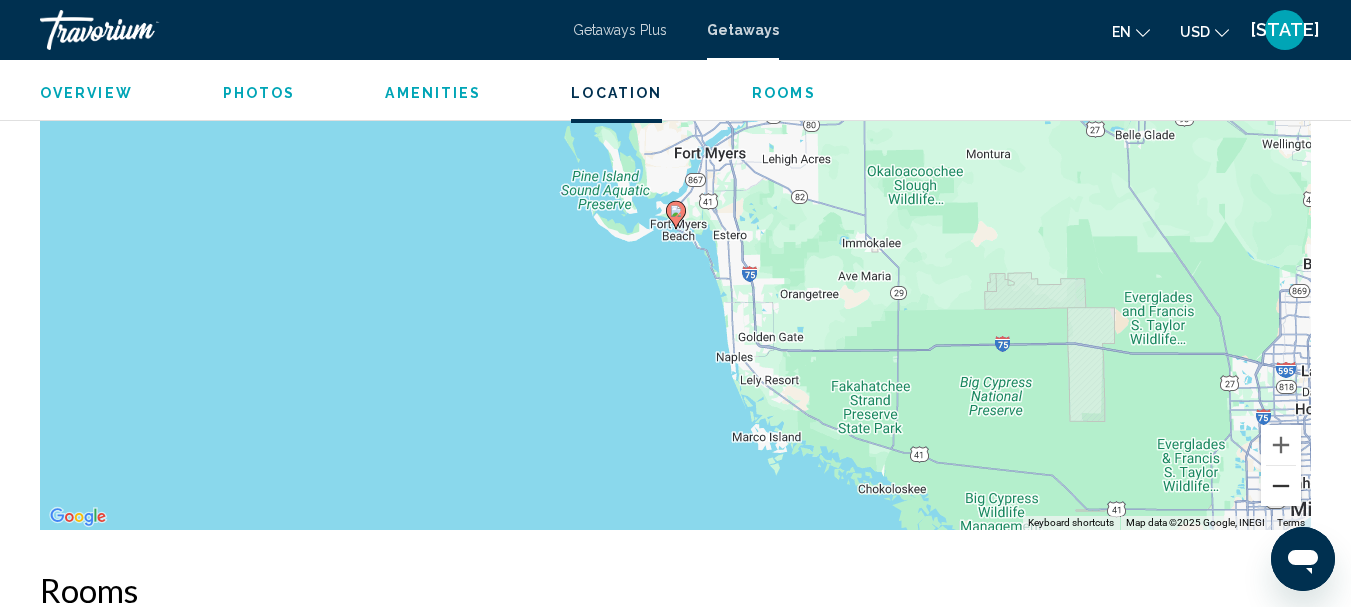 click at bounding box center [1281, 486] 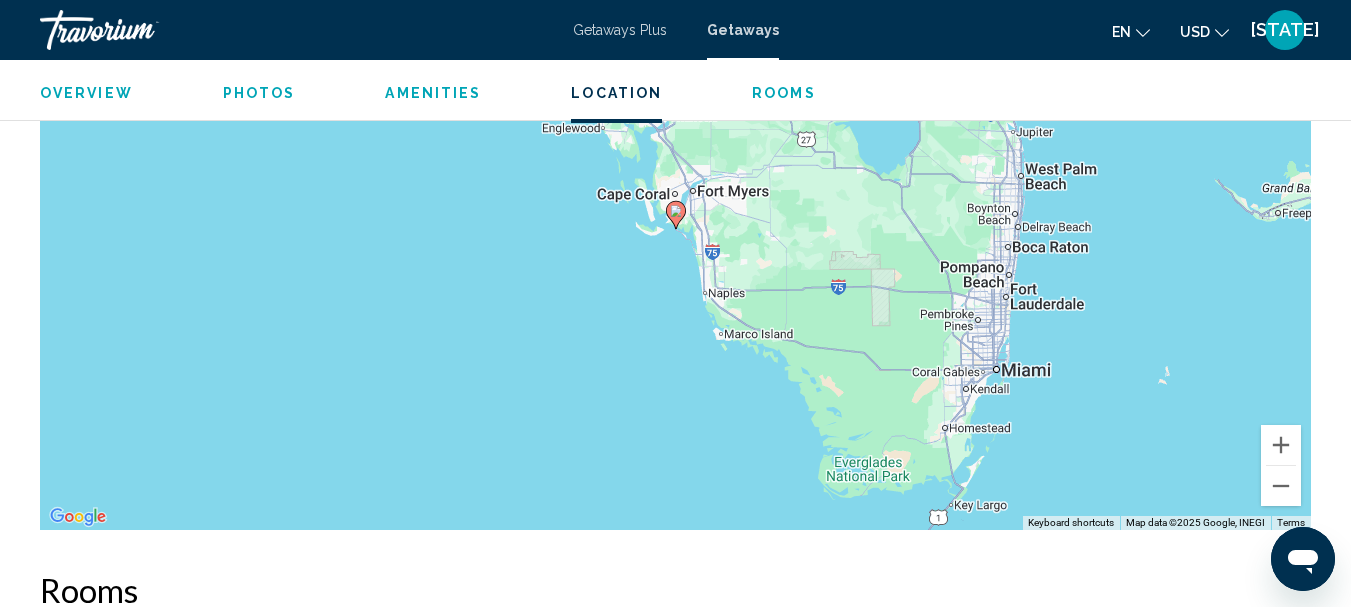 click on "To activate drag with keyboard, press Alt + Enter. Once in keyboard drag state, use the arrow keys to move the marker. To complete the drag, press the Enter key. To cancel, press Escape." at bounding box center (675, 230) 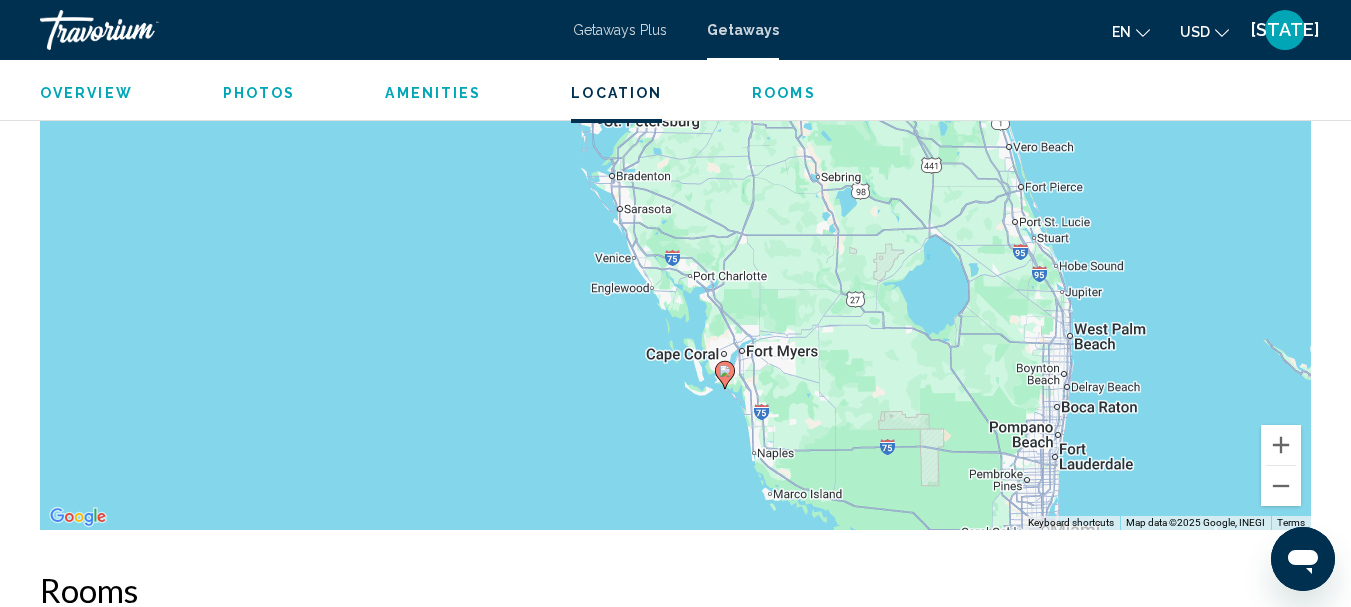 drag, startPoint x: 904, startPoint y: 299, endPoint x: 954, endPoint y: 466, distance: 174.32442 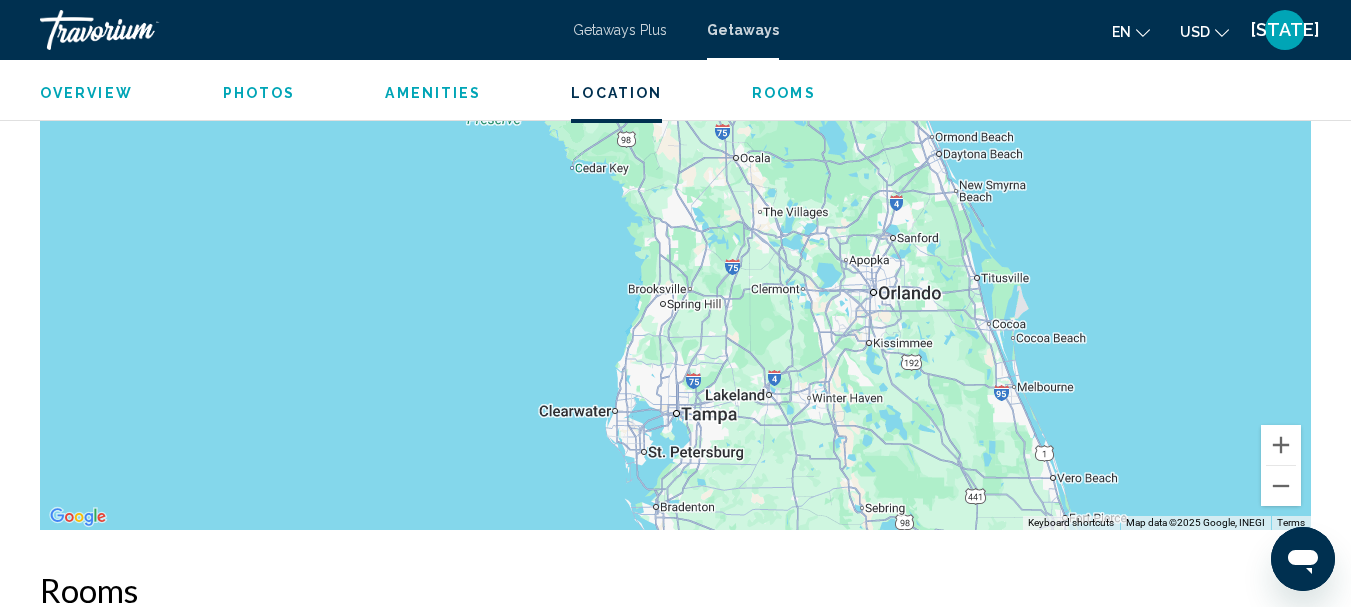 drag, startPoint x: 896, startPoint y: 256, endPoint x: 941, endPoint y: 594, distance: 340.9824 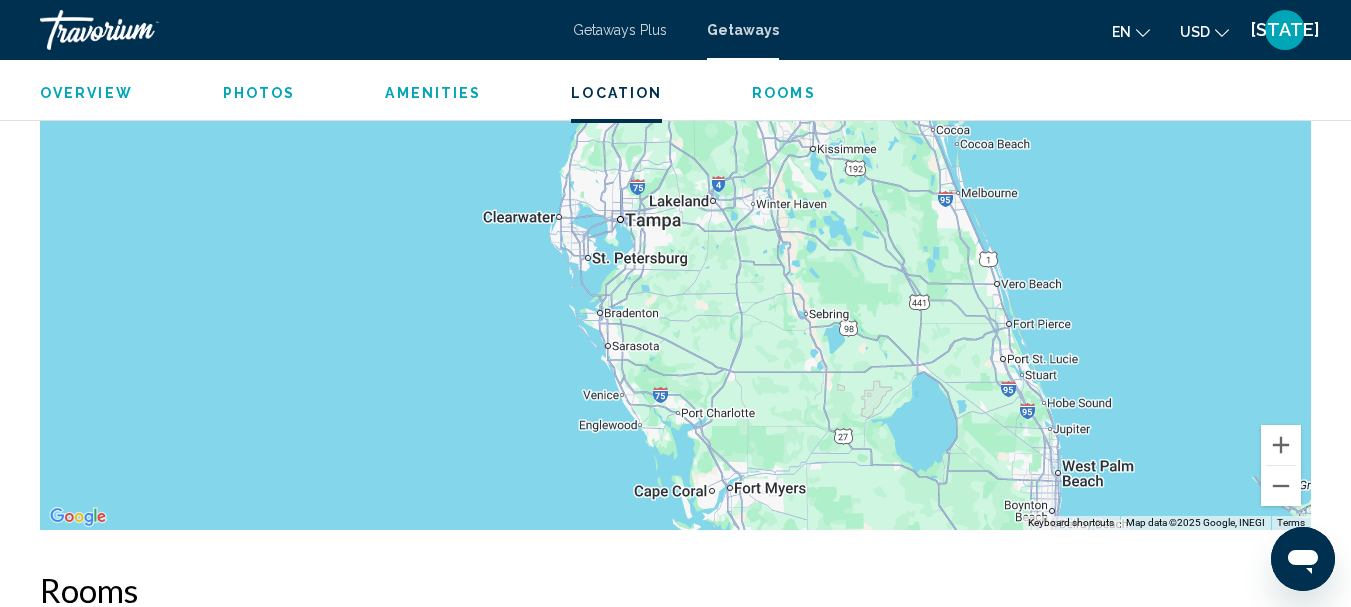 drag, startPoint x: 704, startPoint y: 237, endPoint x: 649, endPoint y: 47, distance: 197.8004 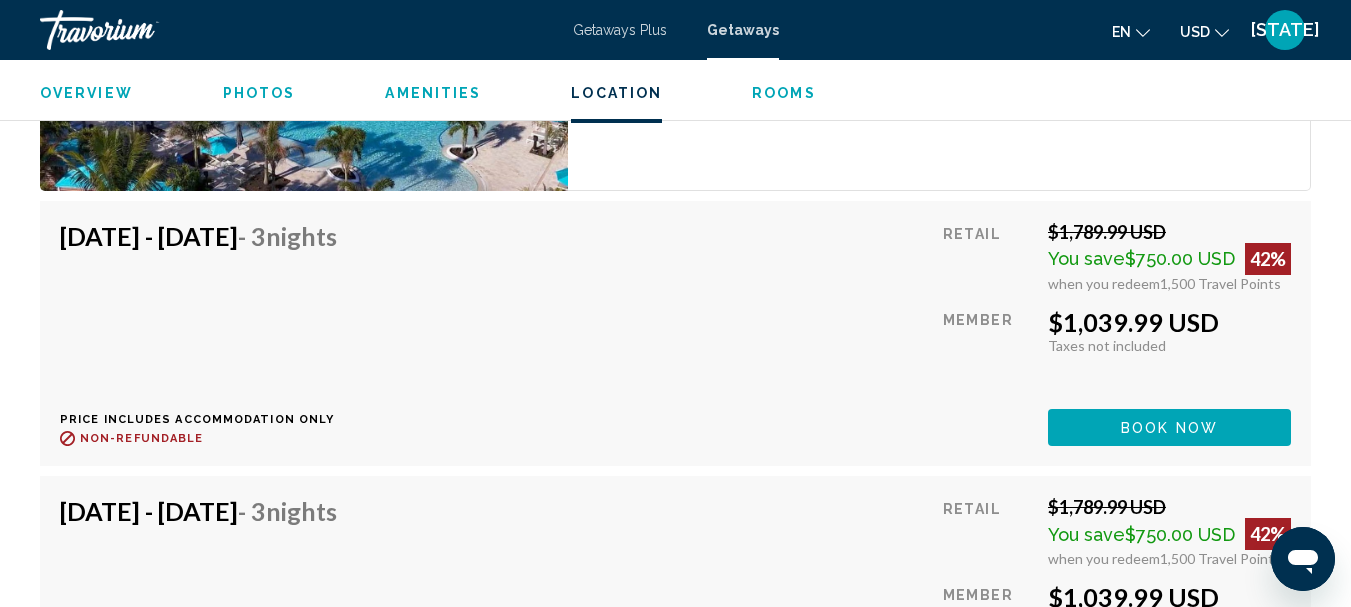 scroll, scrollTop: 3764, scrollLeft: 0, axis: vertical 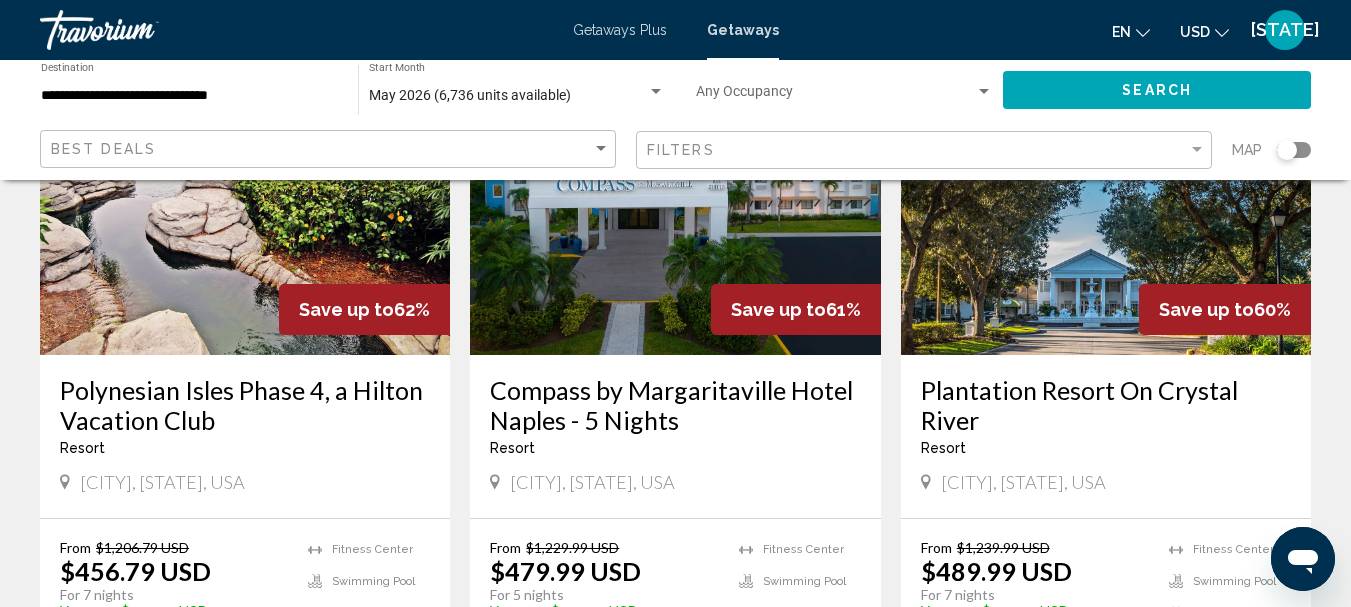 click on "Plantation Resort On Crystal River" at bounding box center (1106, 405) 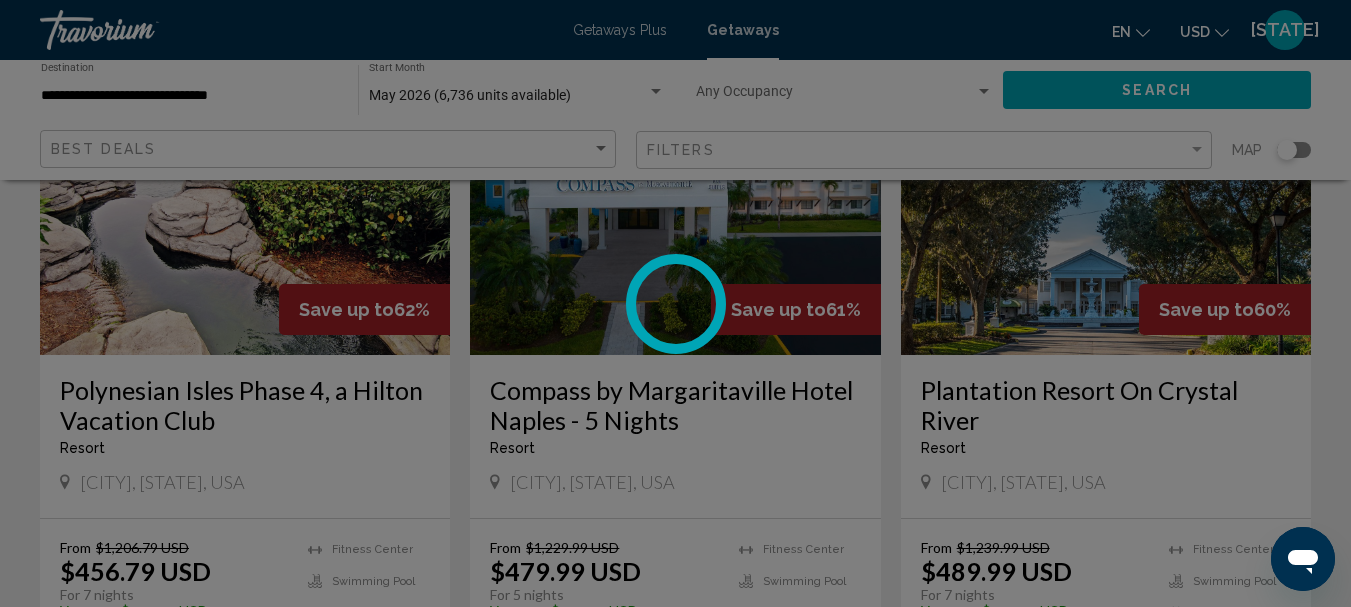 scroll, scrollTop: 232, scrollLeft: 0, axis: vertical 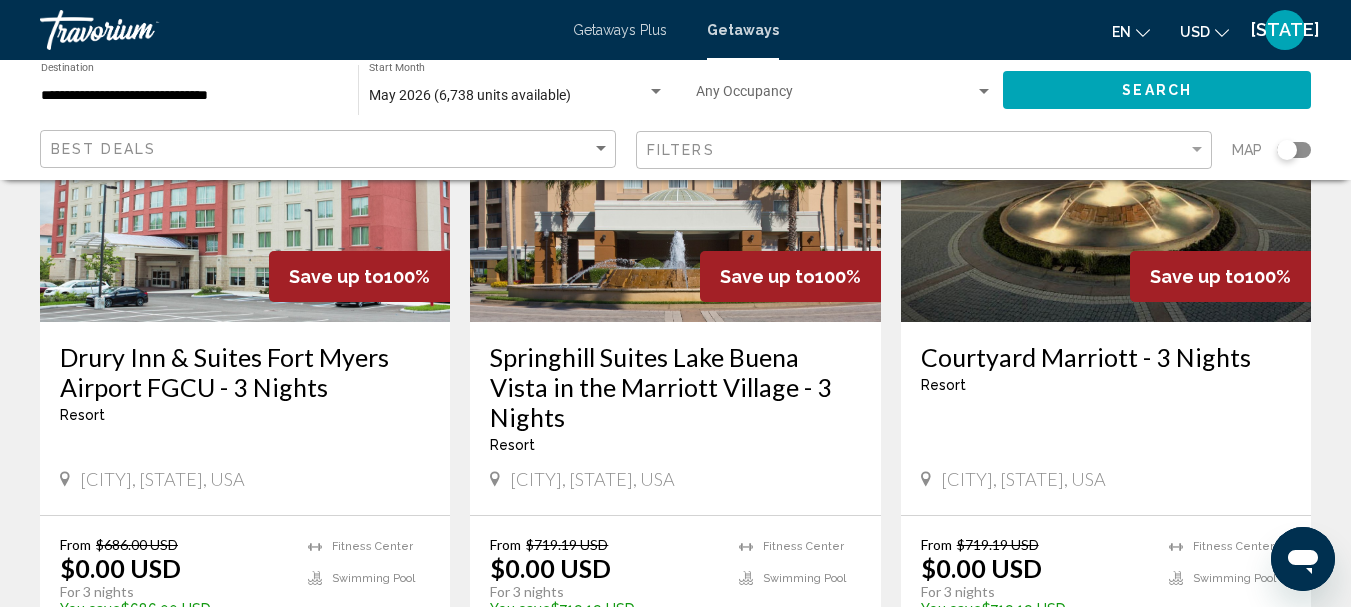 click on "Drury Inn & Suites Fort Myers Airport FGCU - 3 Nights" at bounding box center [245, 372] 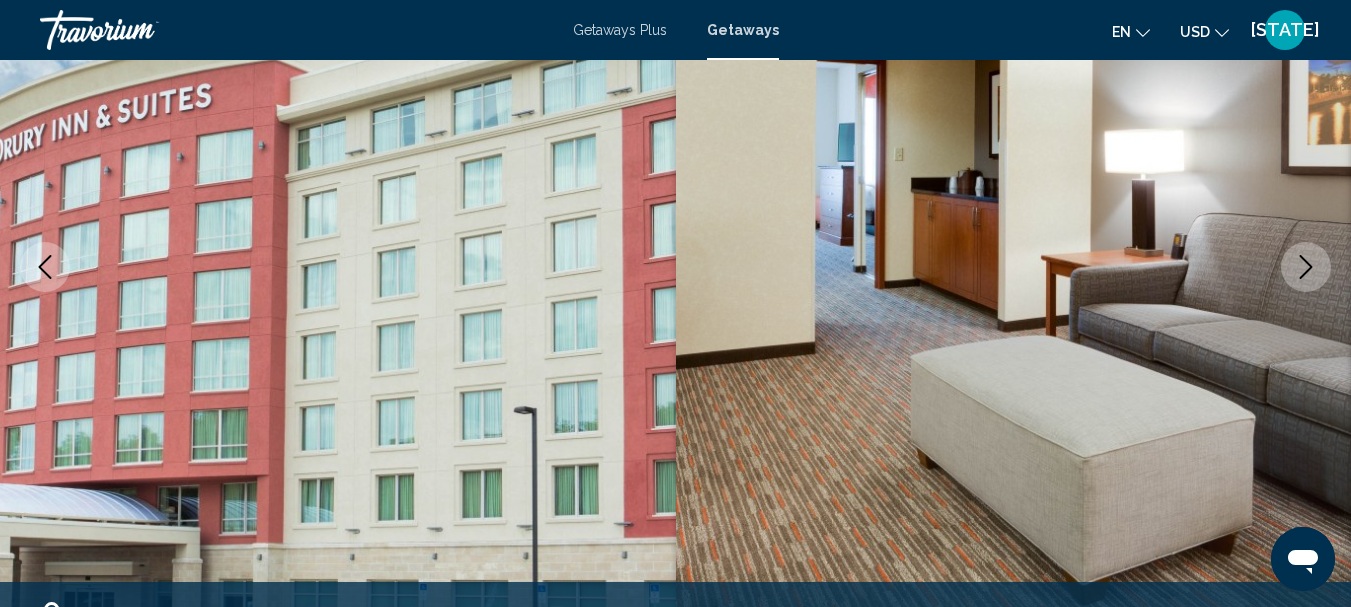 scroll, scrollTop: 232, scrollLeft: 0, axis: vertical 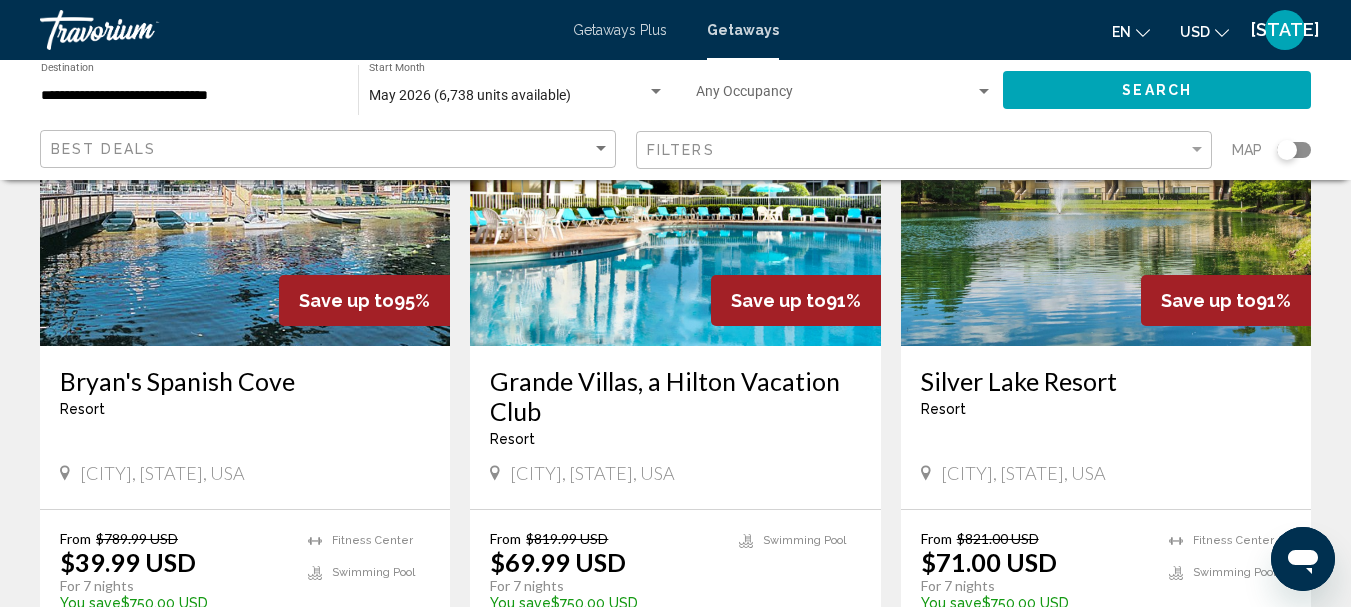 click on "Silver Lake Resort" at bounding box center [1106, 381] 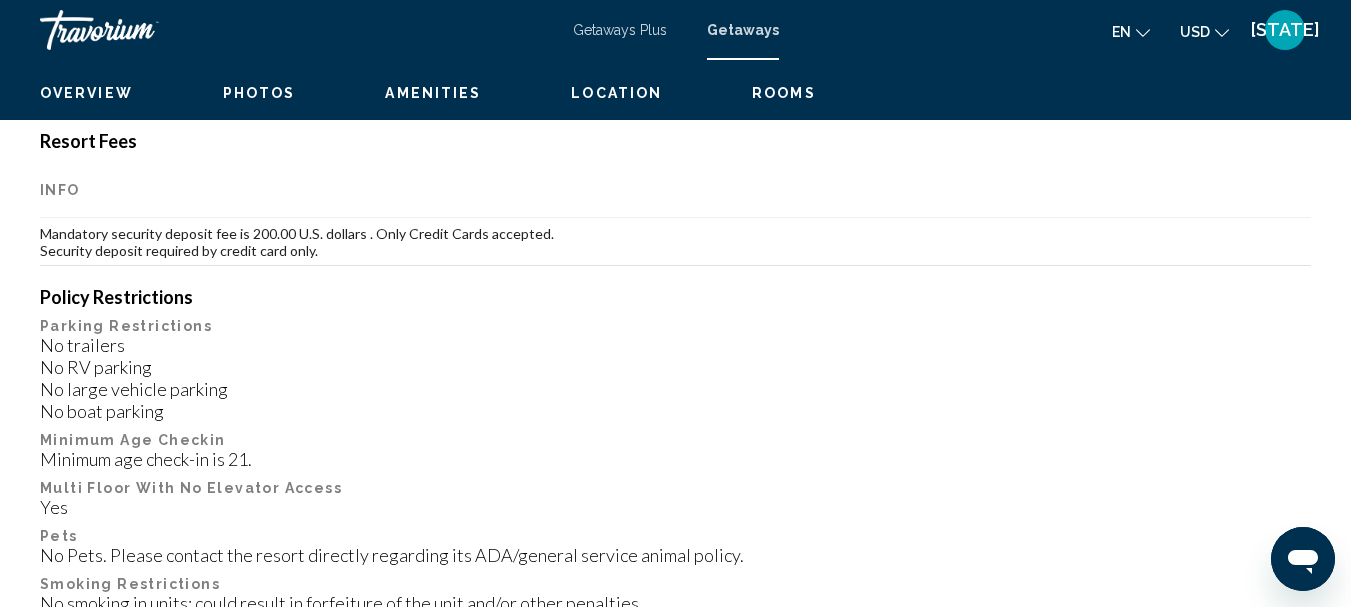 scroll, scrollTop: 232, scrollLeft: 0, axis: vertical 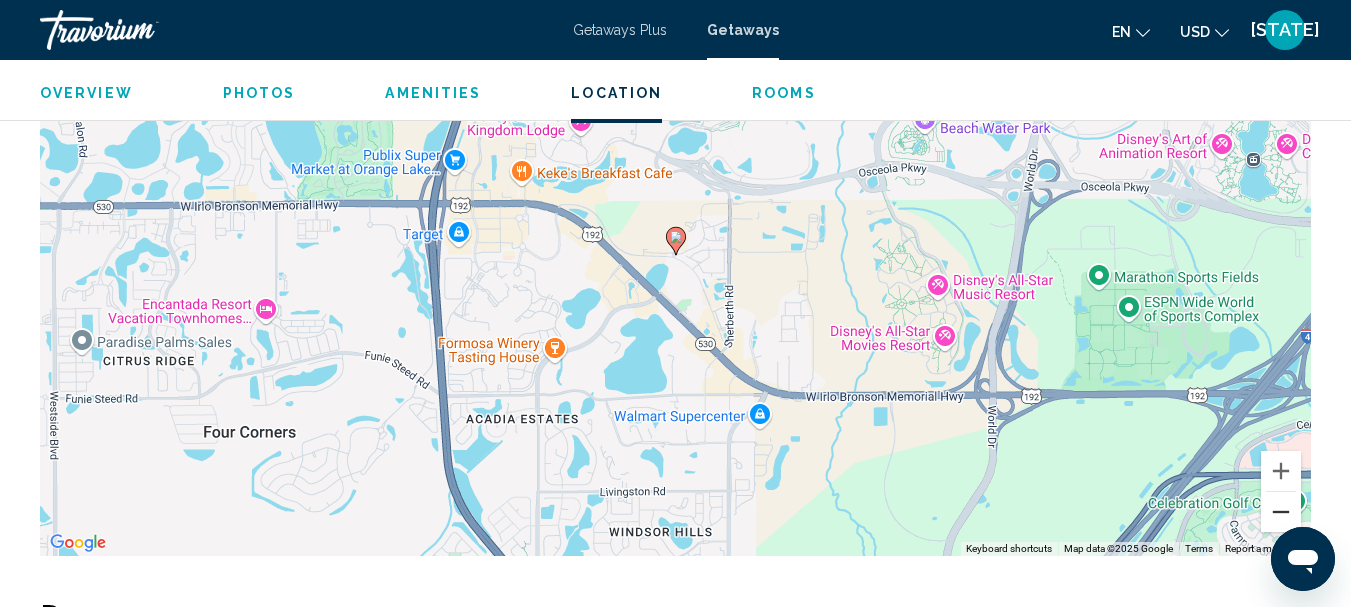 click at bounding box center (1281, 512) 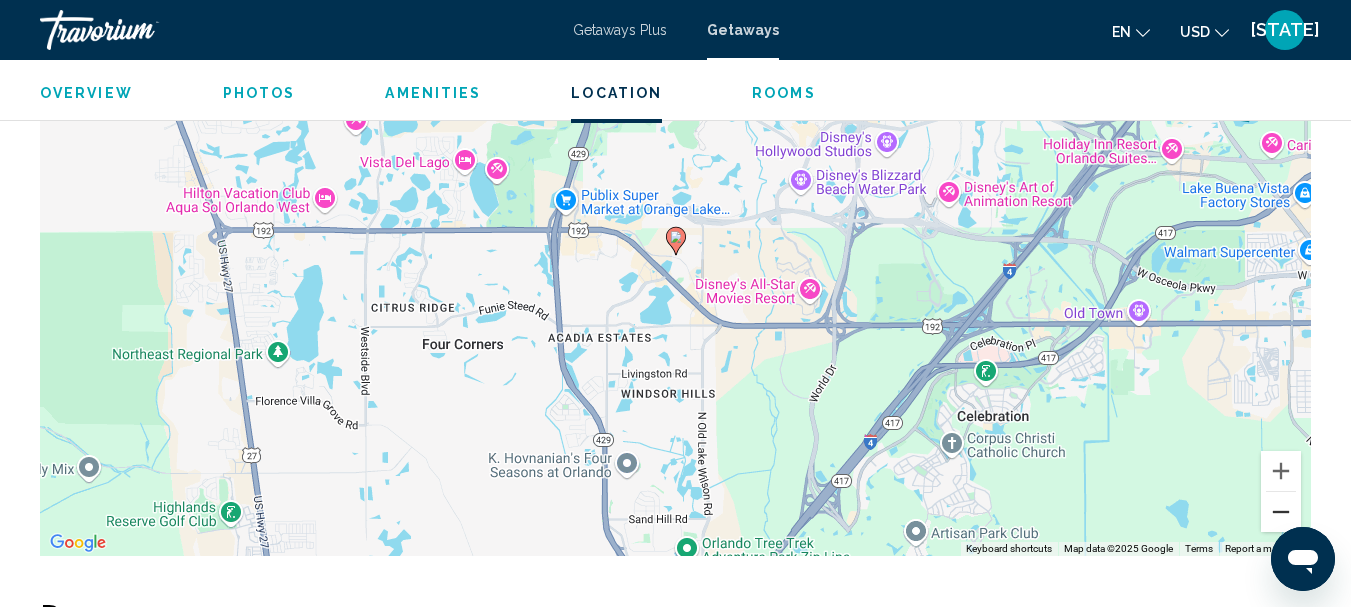 click at bounding box center (1281, 512) 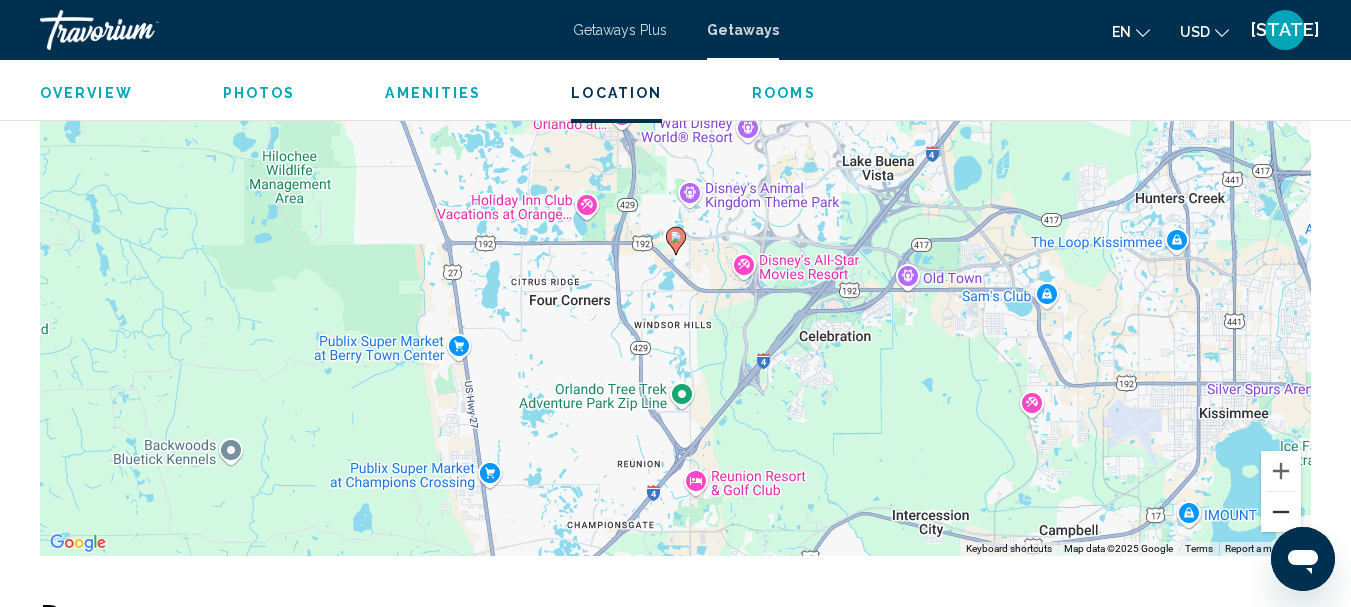 click at bounding box center (1281, 512) 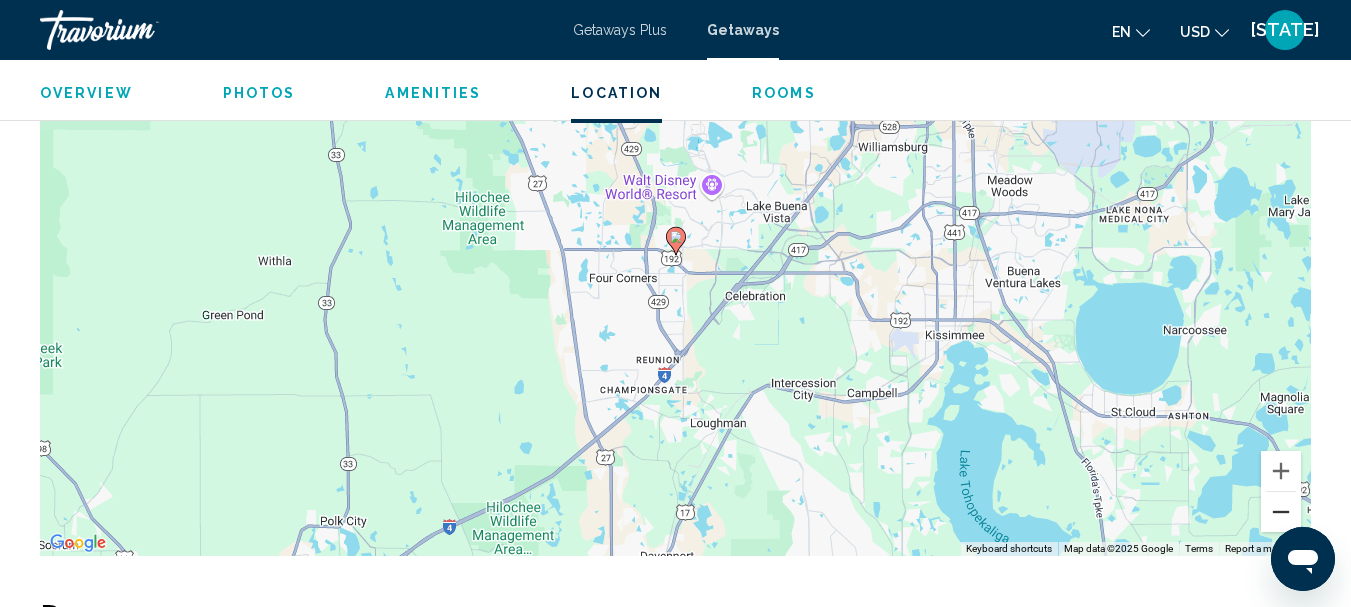 click at bounding box center [1281, 512] 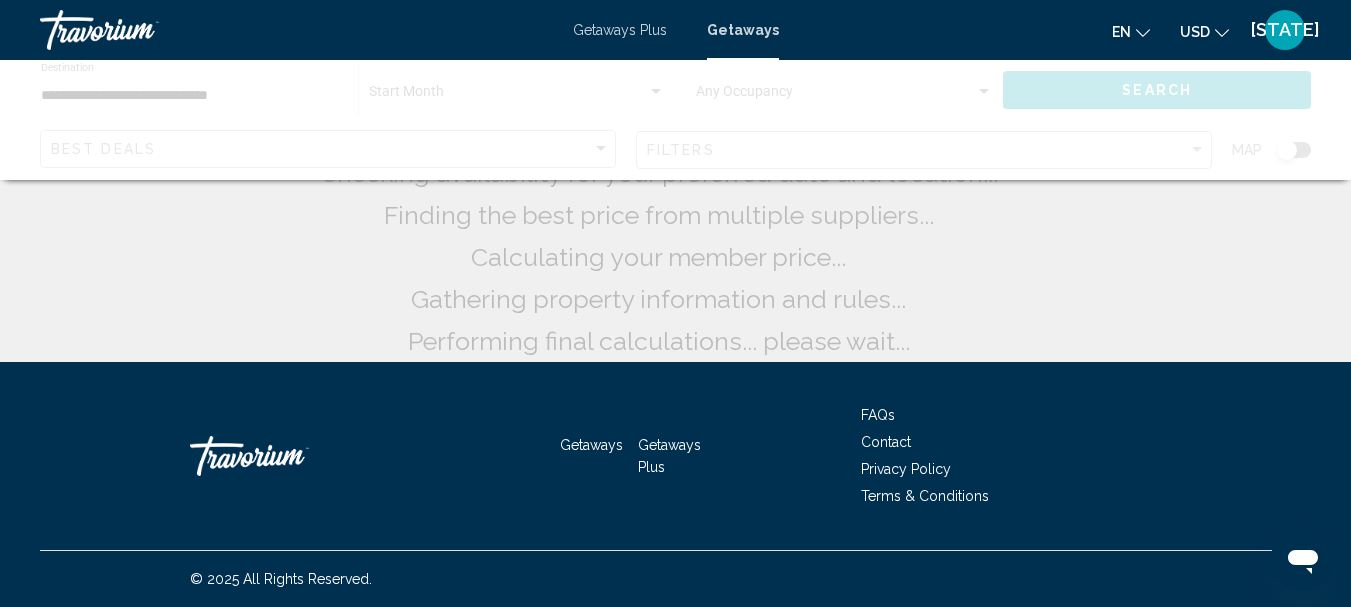scroll, scrollTop: 0, scrollLeft: 0, axis: both 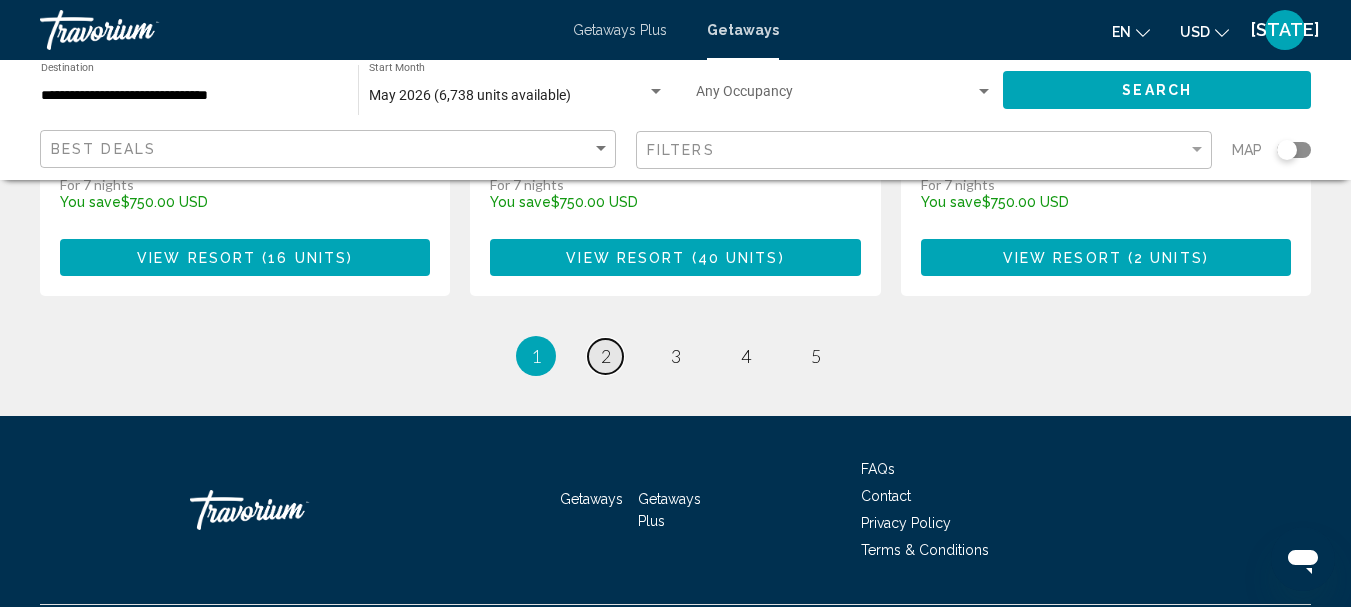 click on "2" at bounding box center (606, 356) 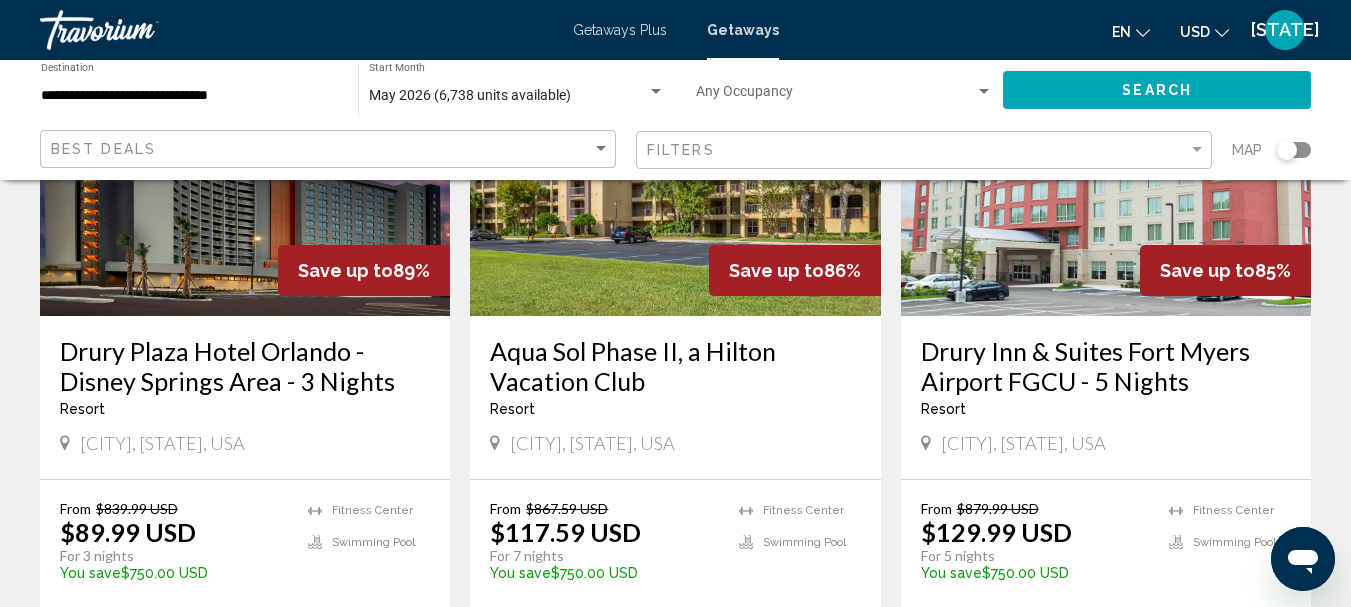 scroll, scrollTop: 286, scrollLeft: 0, axis: vertical 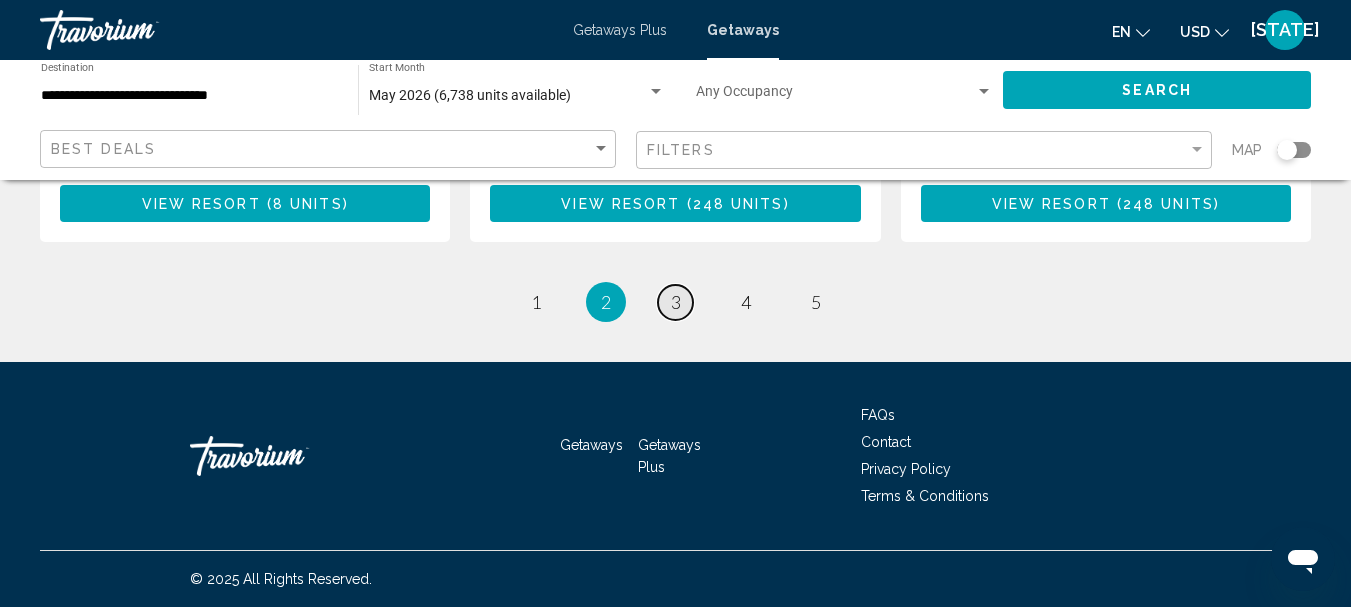 click on "3" at bounding box center [676, 302] 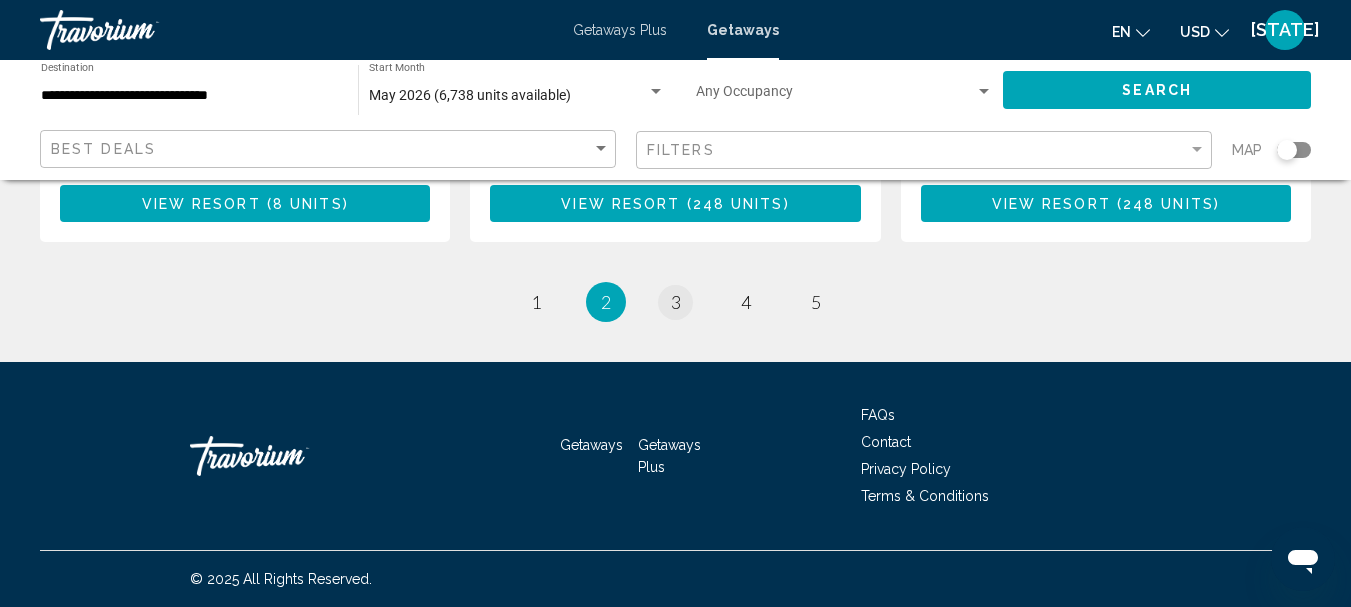 scroll, scrollTop: 0, scrollLeft: 0, axis: both 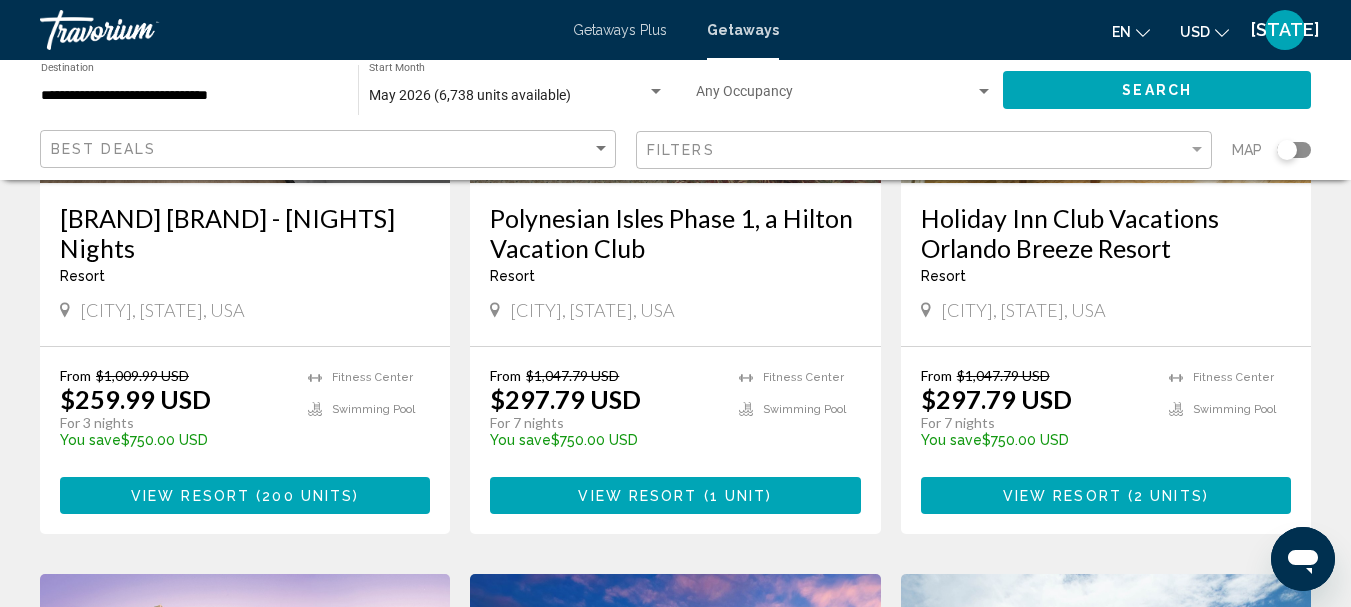 click on "Holiday Inn Club Vacations Orlando Breeze Resort" at bounding box center (1106, 233) 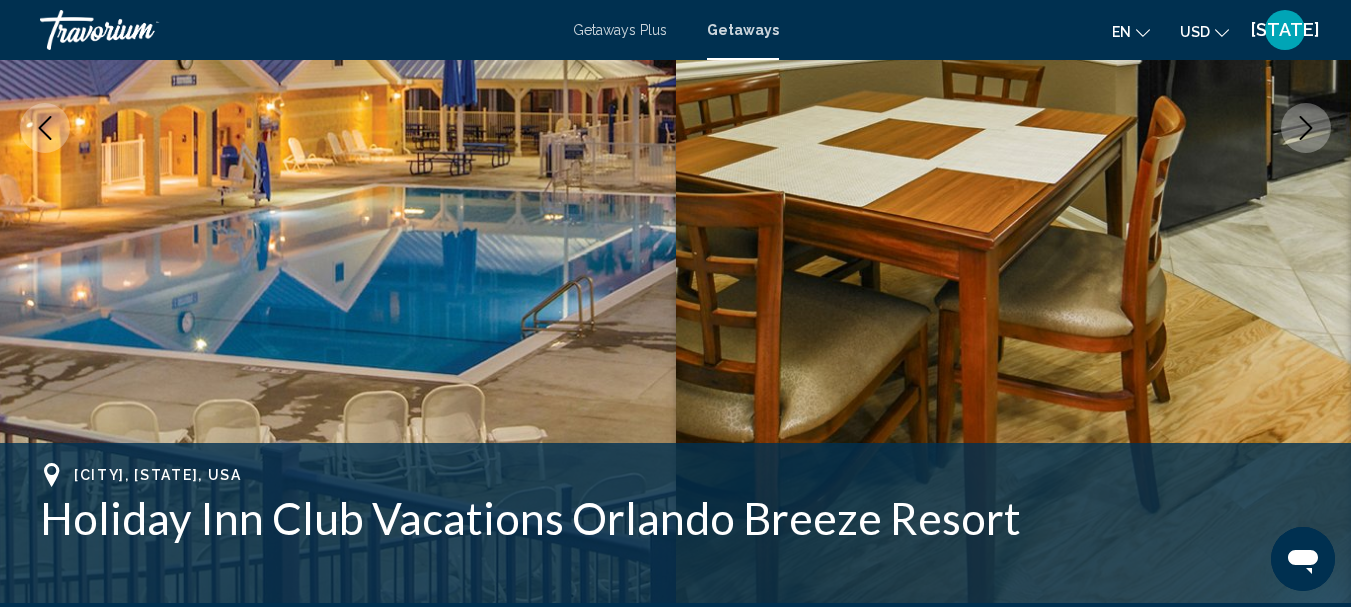 scroll, scrollTop: 232, scrollLeft: 0, axis: vertical 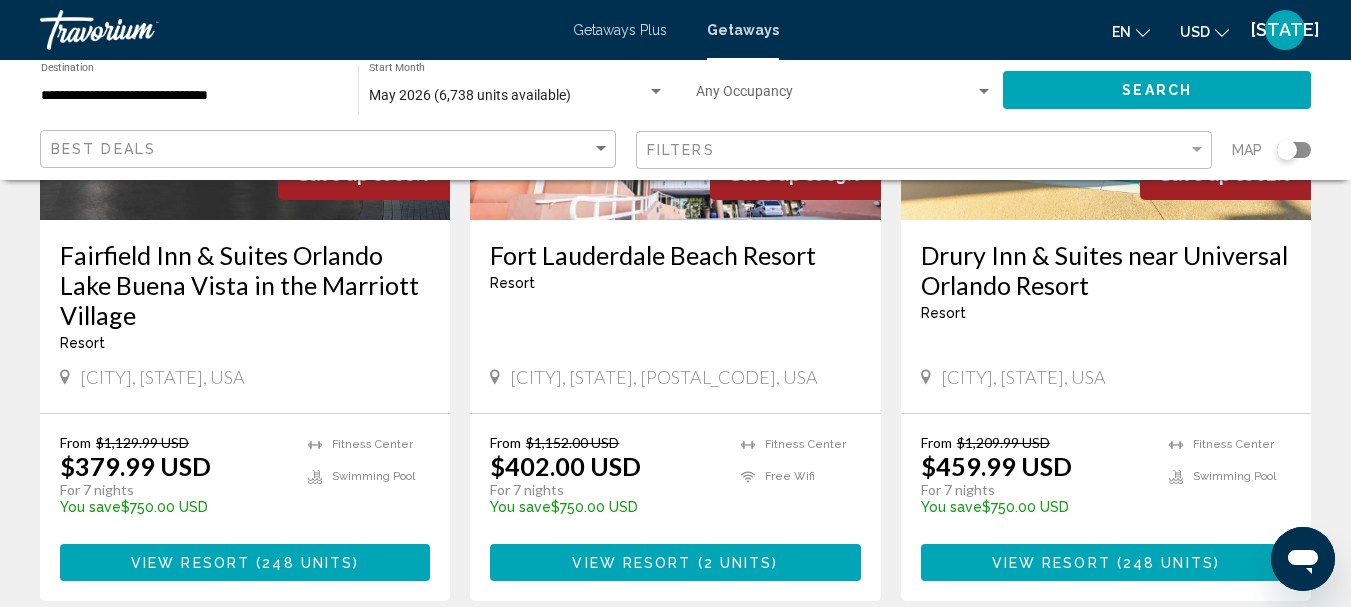 click on "Fort Lauderdale Beach Resort" at bounding box center (675, 255) 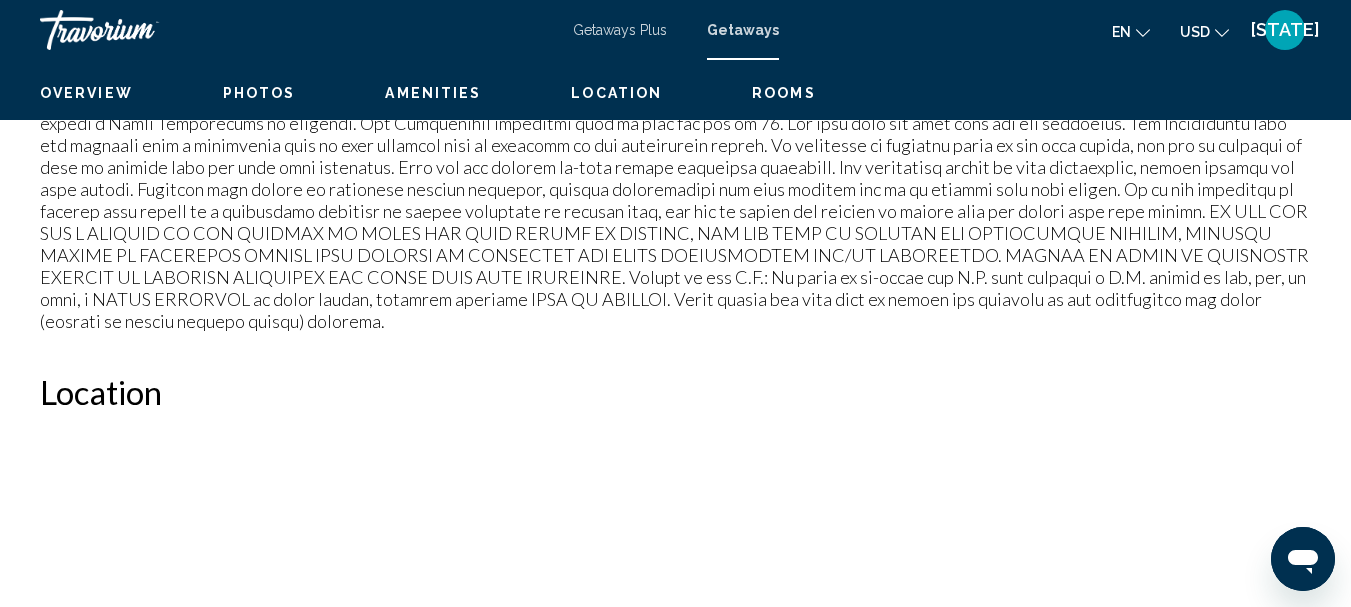 scroll, scrollTop: 232, scrollLeft: 0, axis: vertical 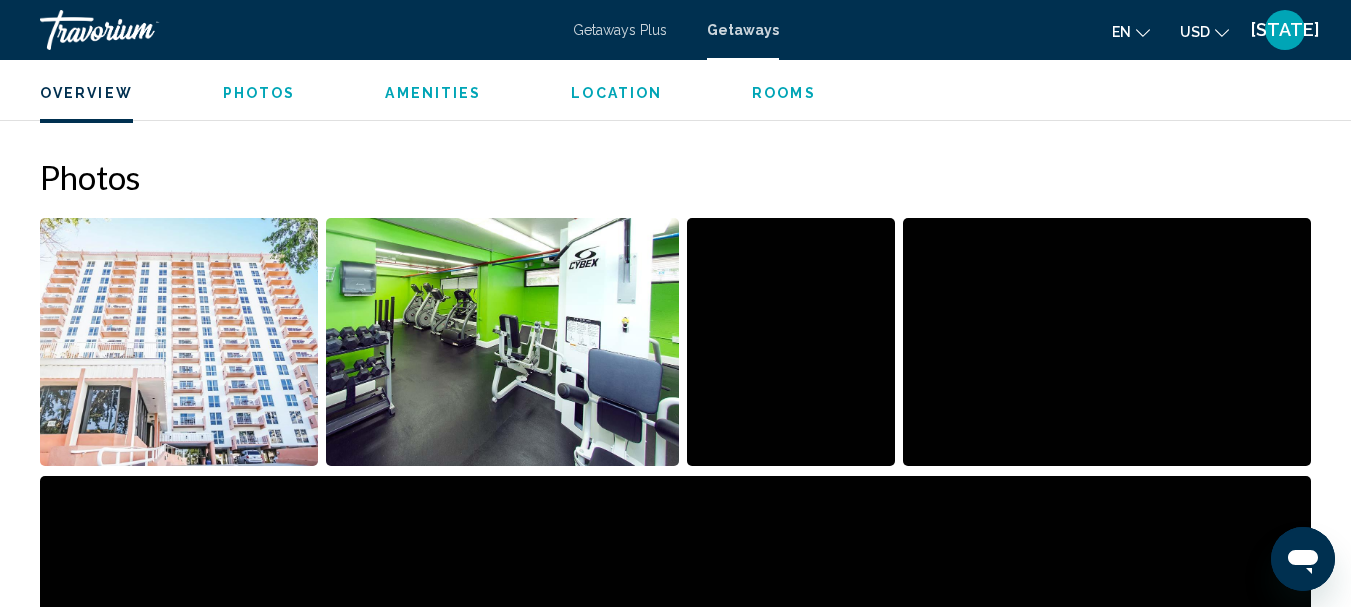 click at bounding box center [179, 342] 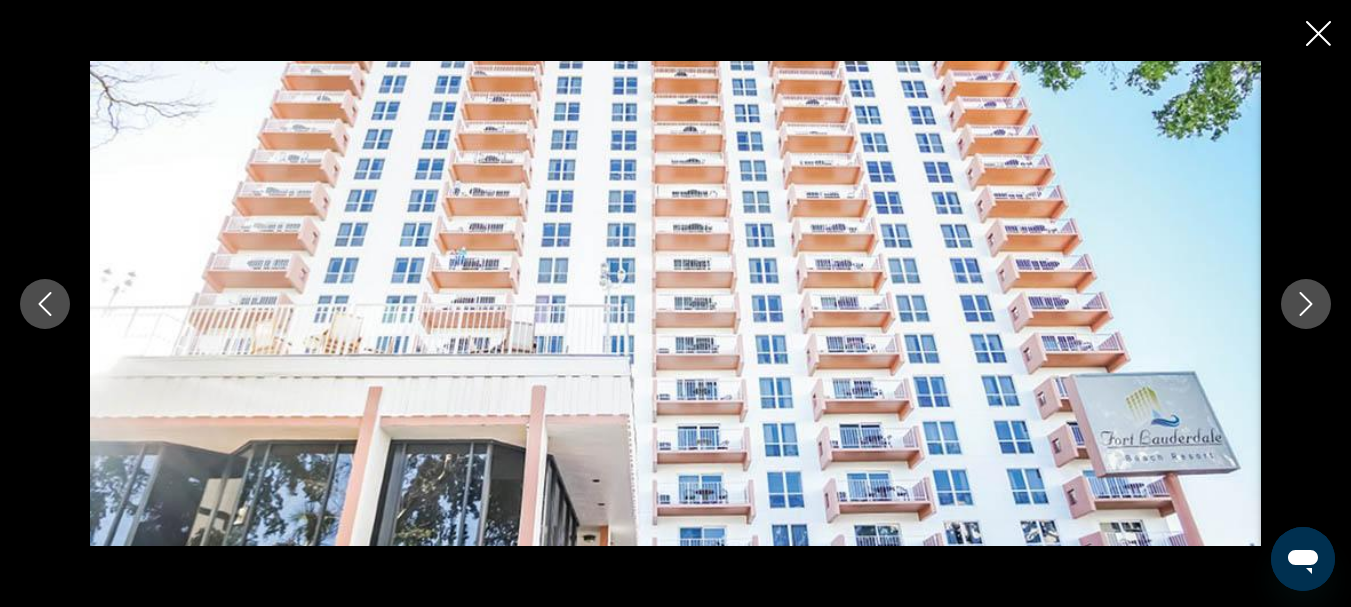 click 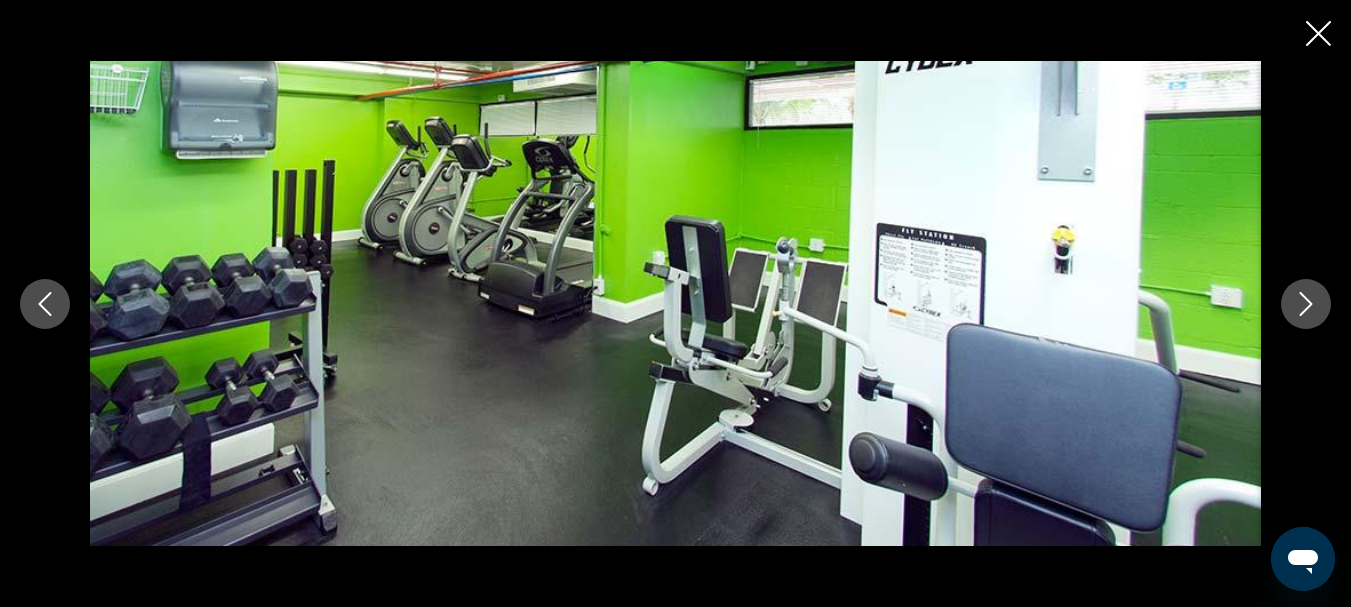 click 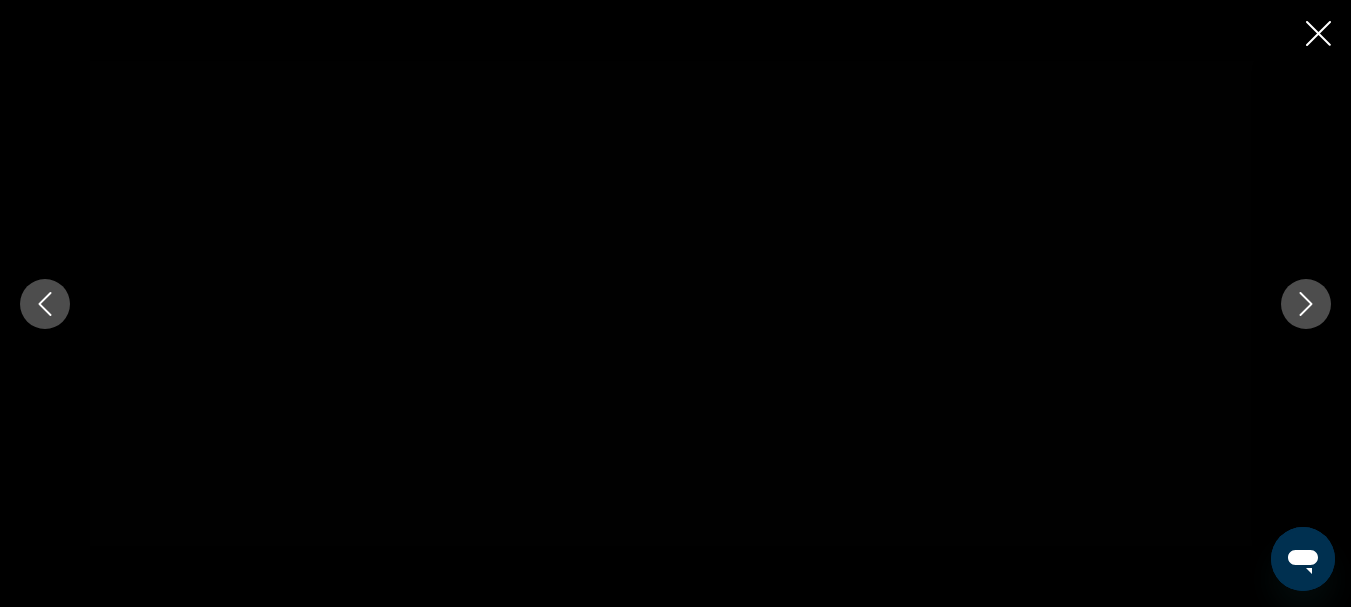 click 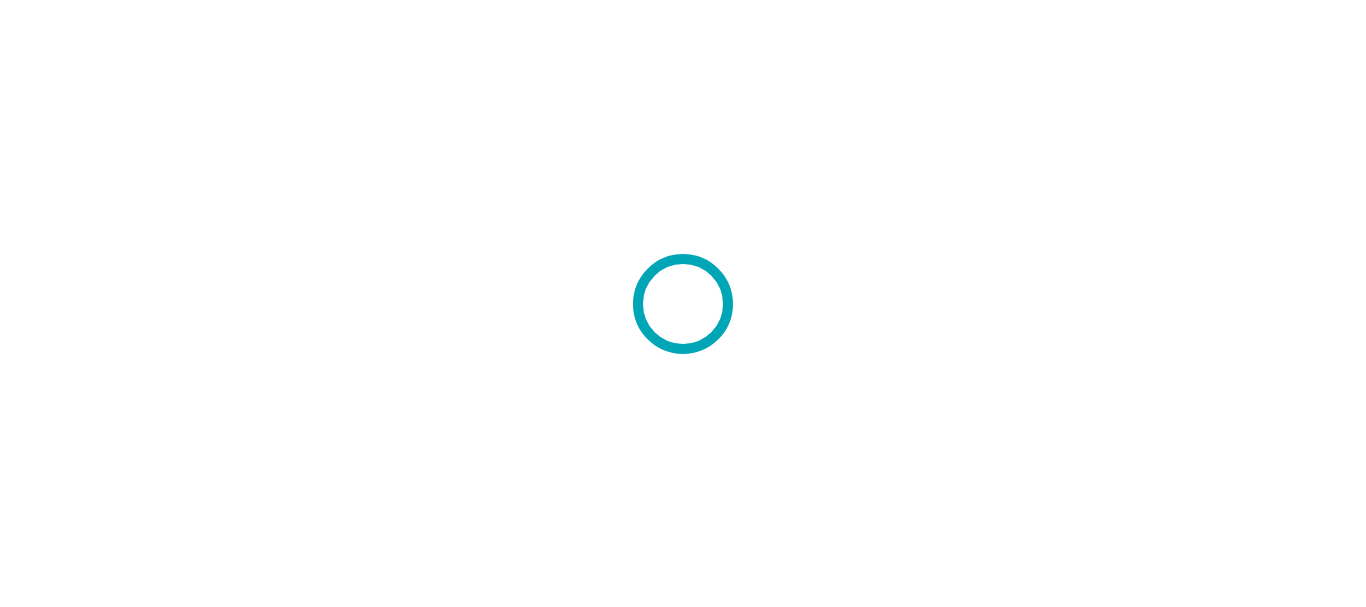 scroll, scrollTop: 0, scrollLeft: 0, axis: both 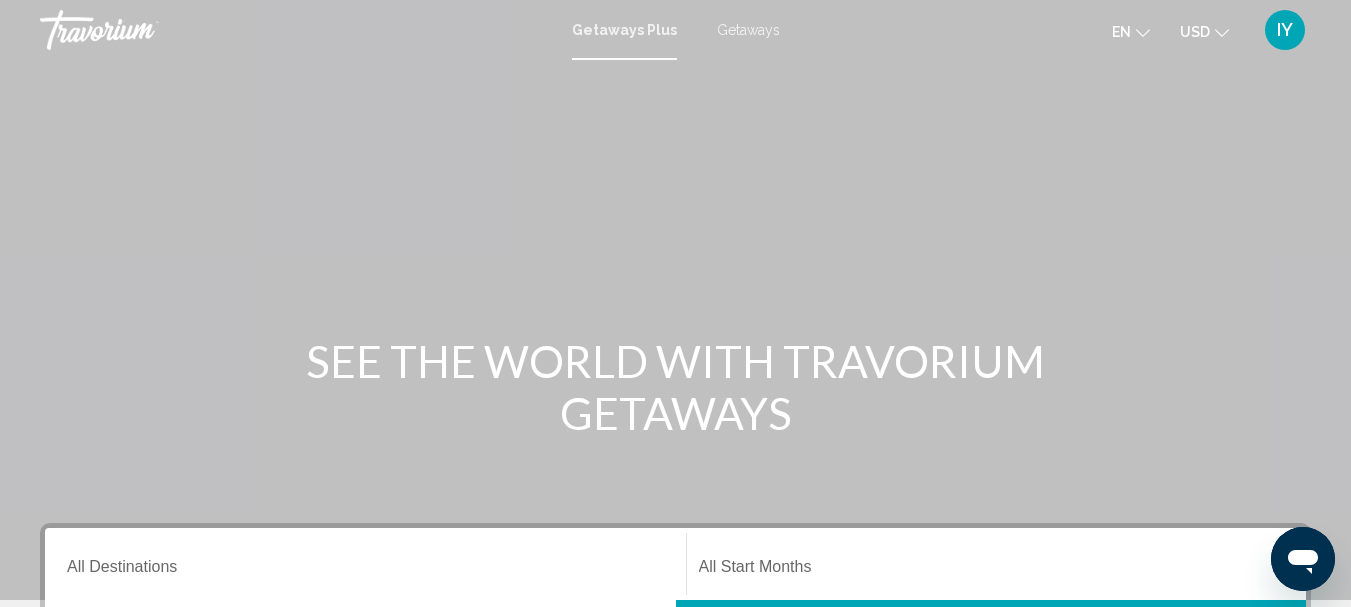 click on "Getaways" at bounding box center (748, 30) 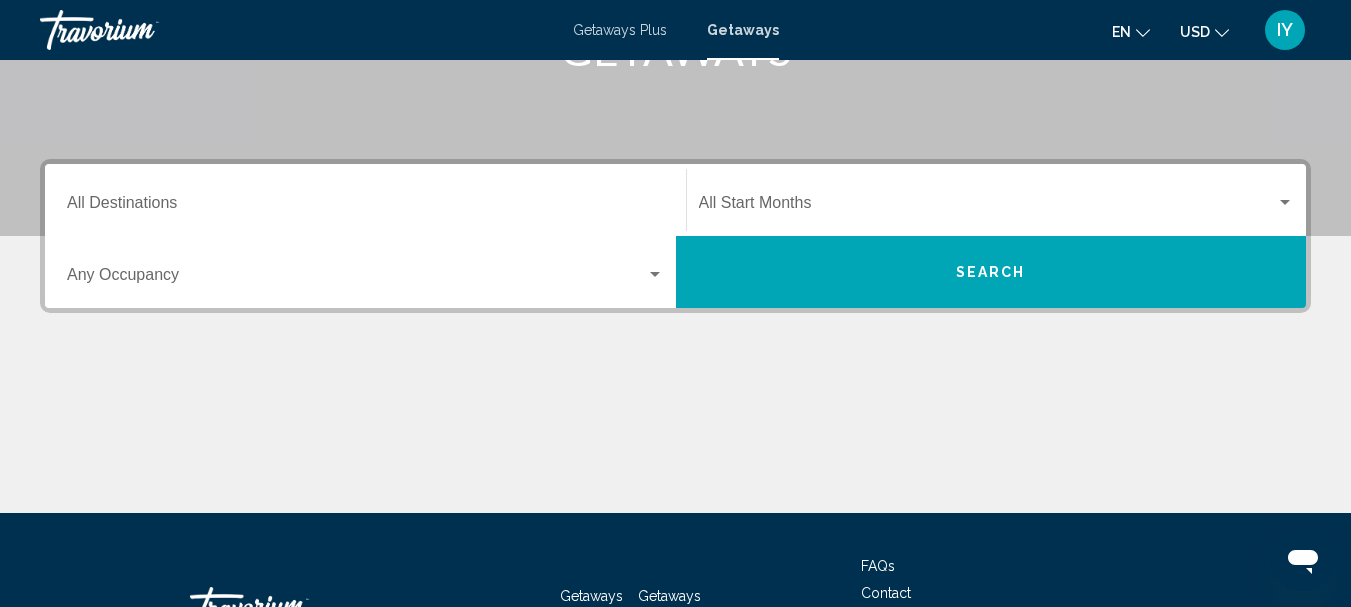scroll, scrollTop: 389, scrollLeft: 0, axis: vertical 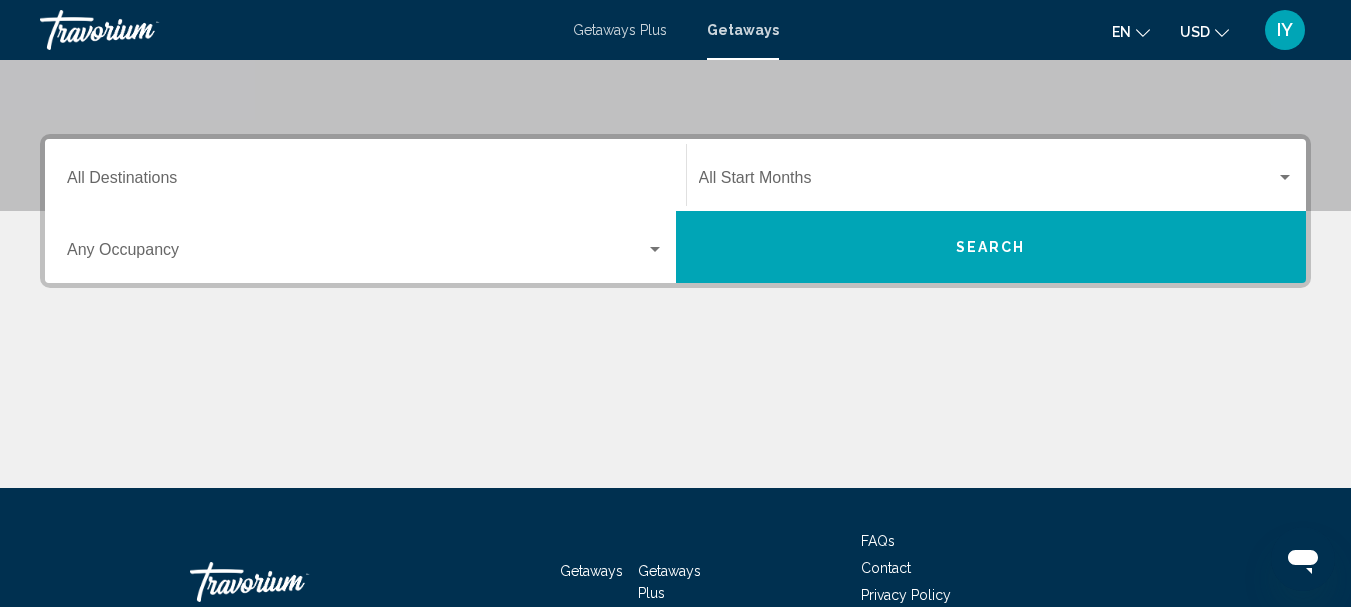 click on "Destination All Destinations" at bounding box center (365, 182) 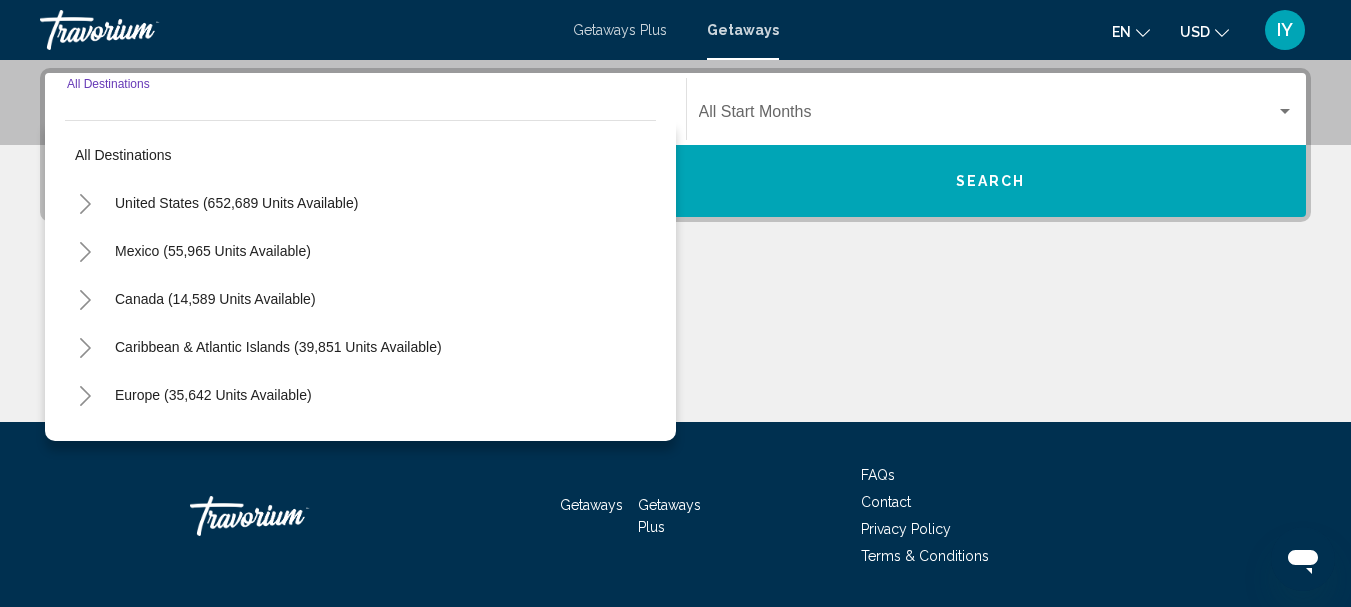 scroll, scrollTop: 458, scrollLeft: 0, axis: vertical 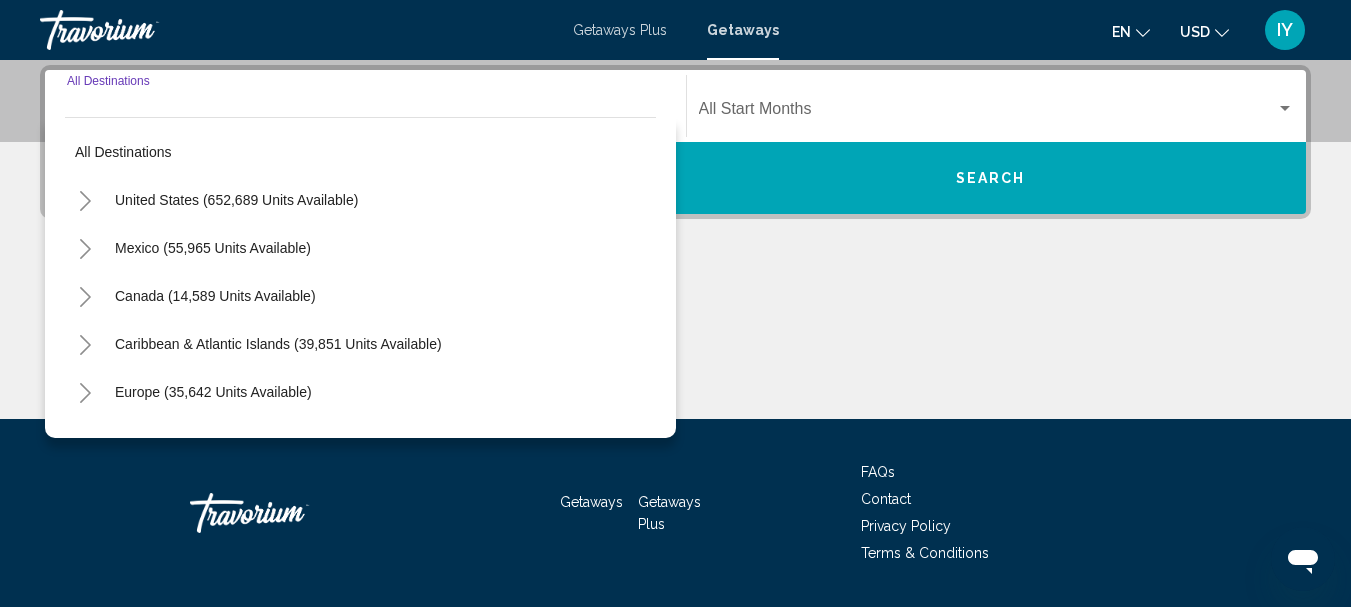 click 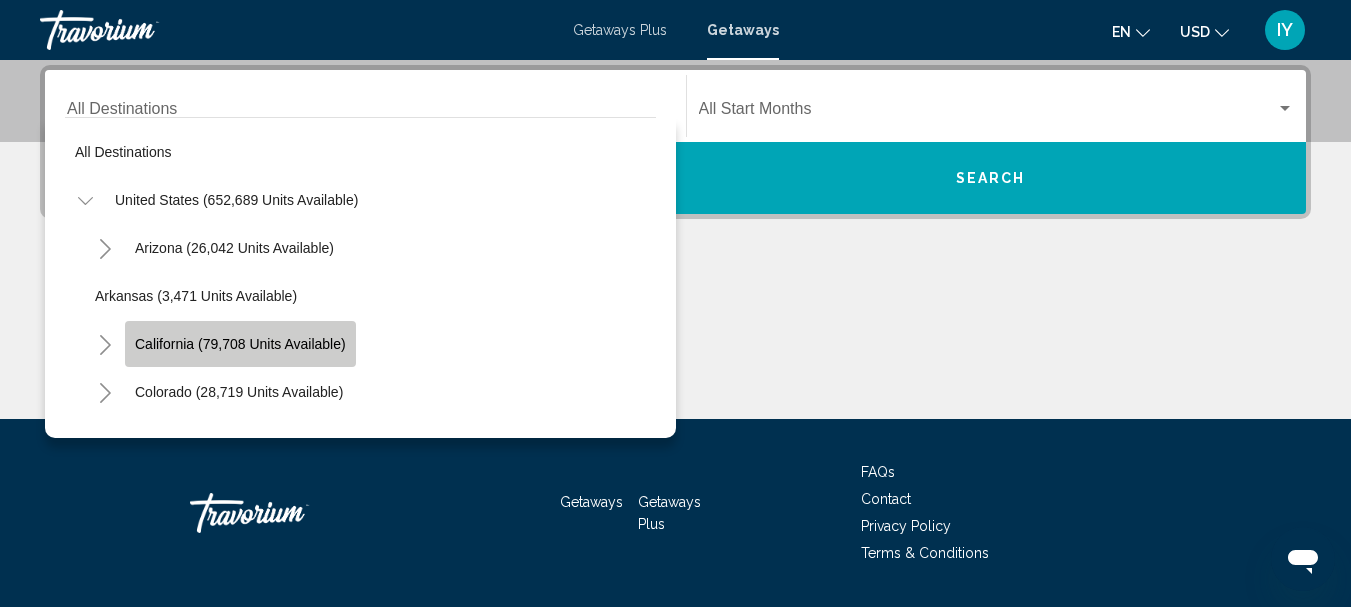 click on "California (79,708 units available)" 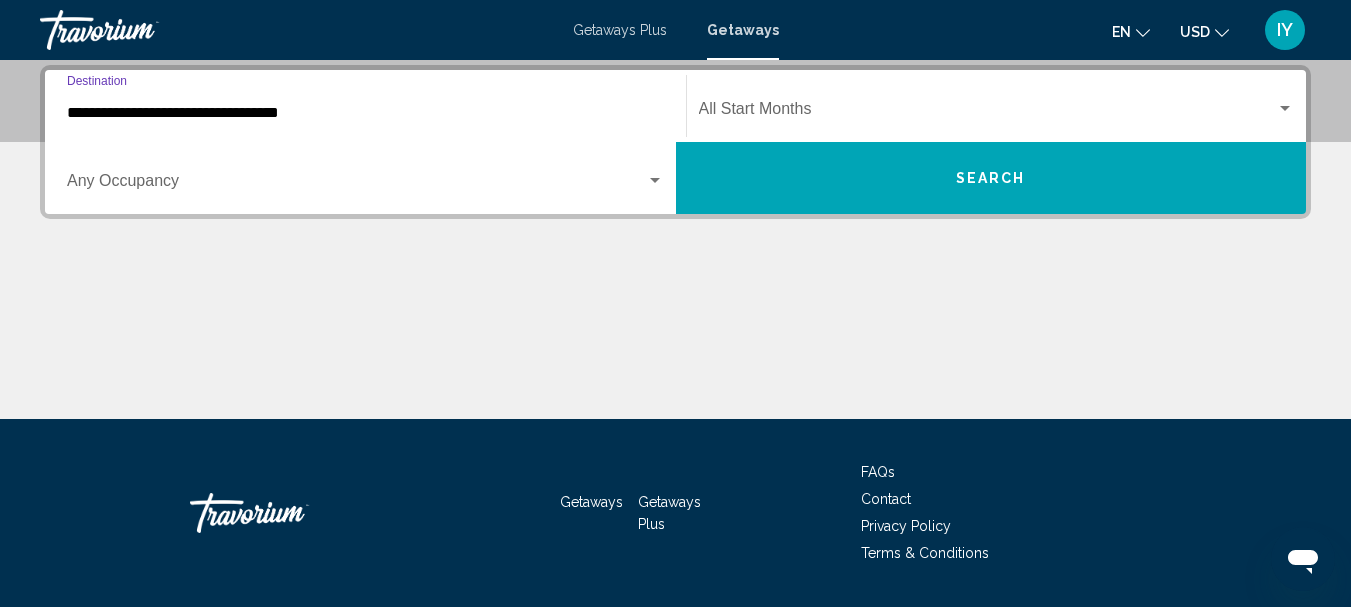 click at bounding box center (988, 113) 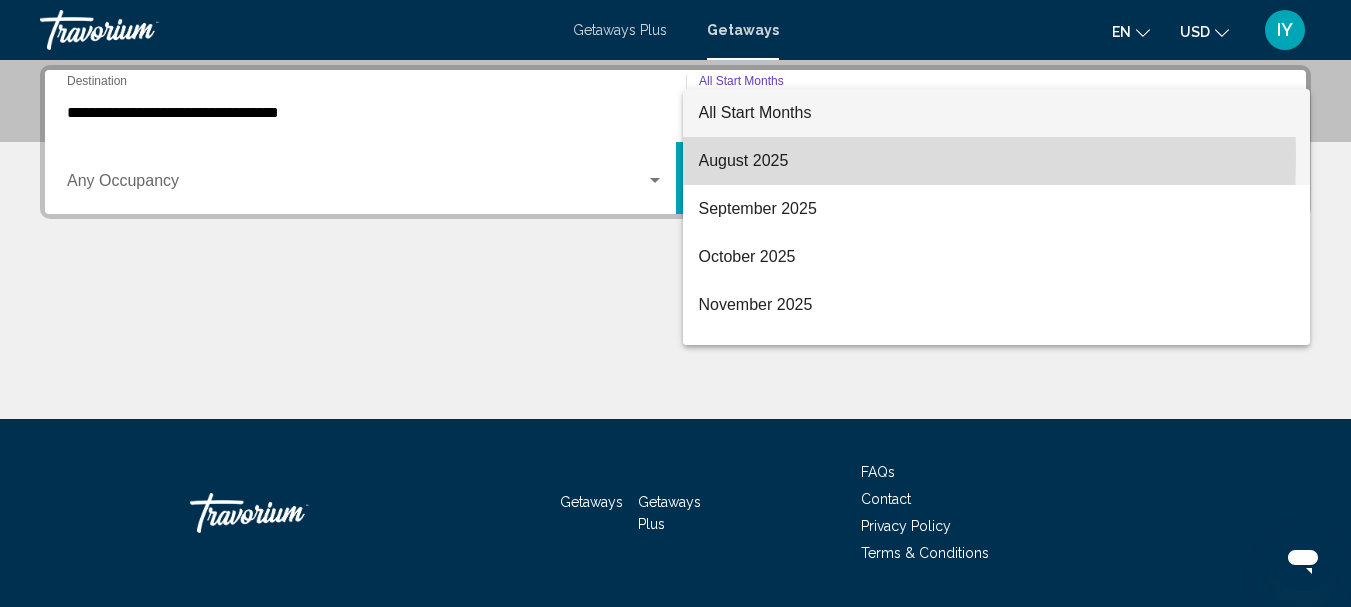 click on "August 2025" at bounding box center [997, 161] 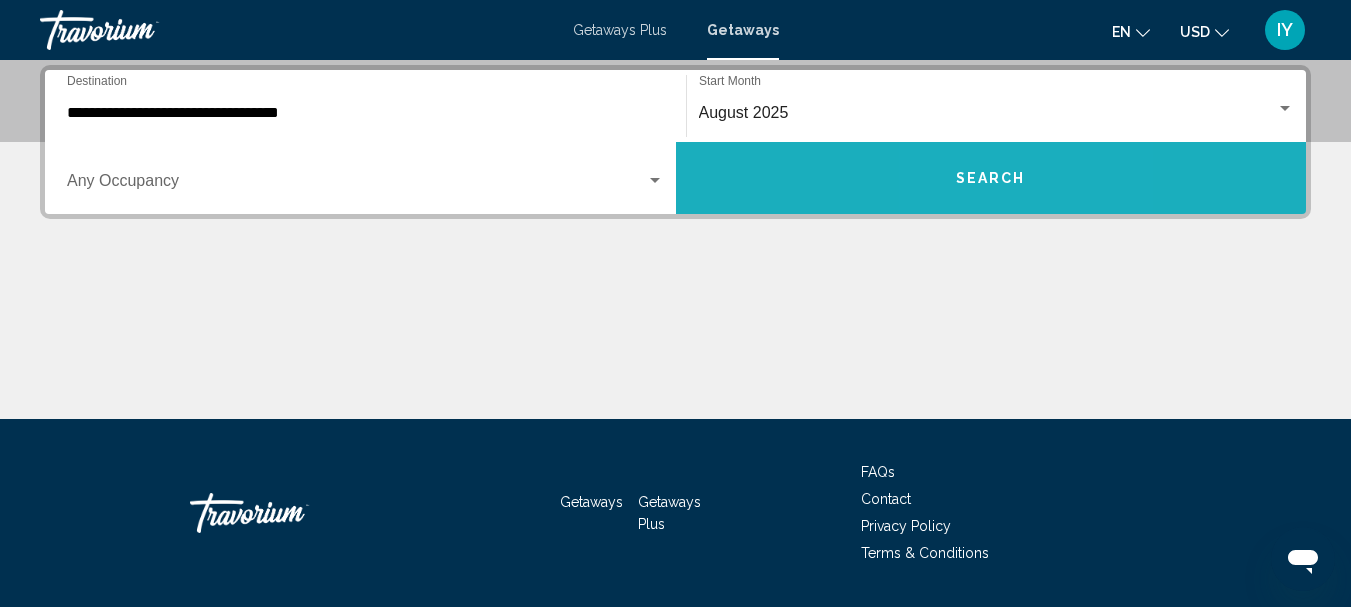 click on "Search" at bounding box center (991, 179) 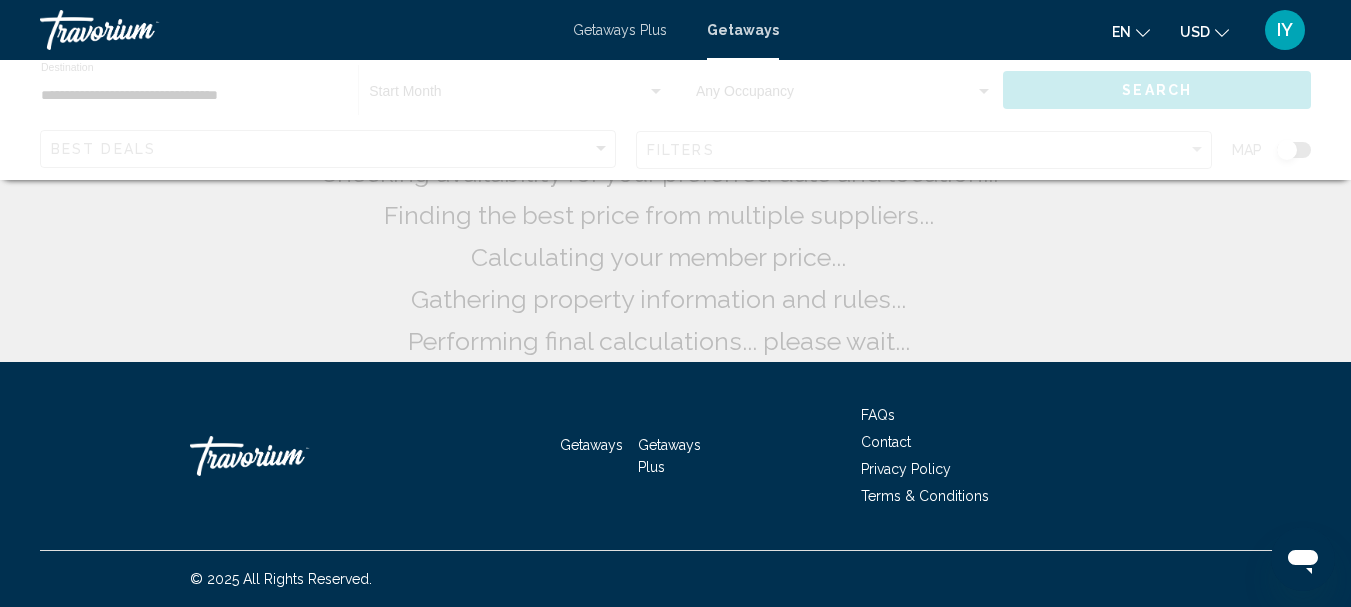 scroll, scrollTop: 0, scrollLeft: 0, axis: both 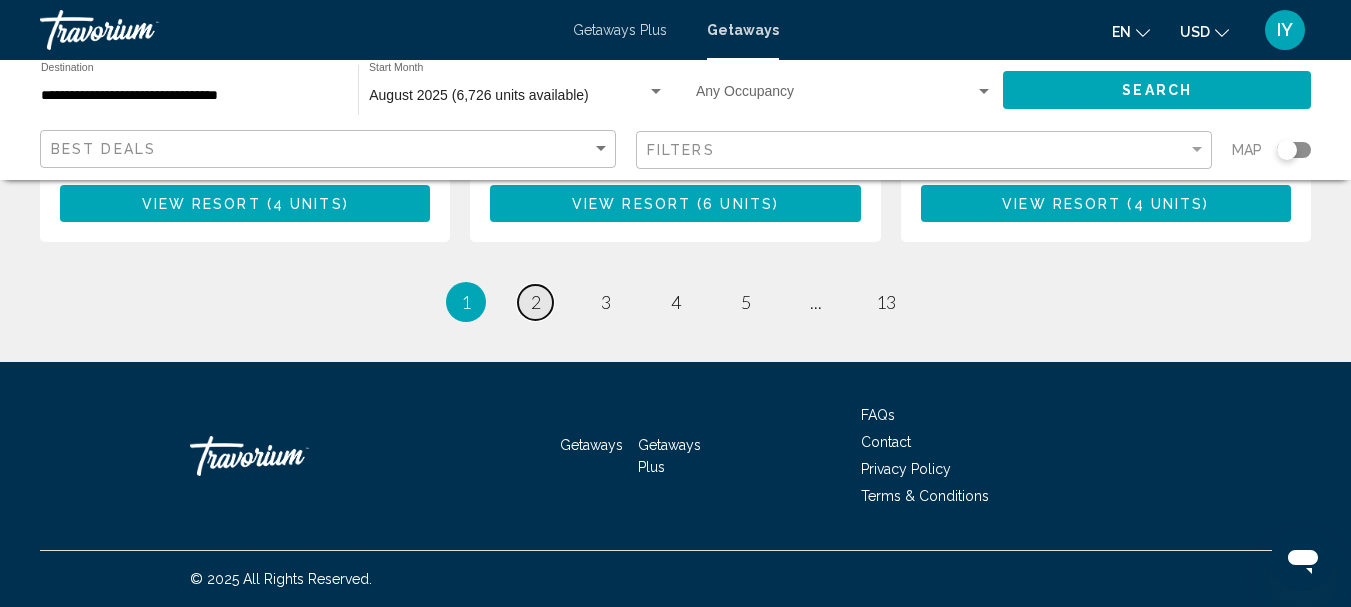click on "page  2" at bounding box center (535, 302) 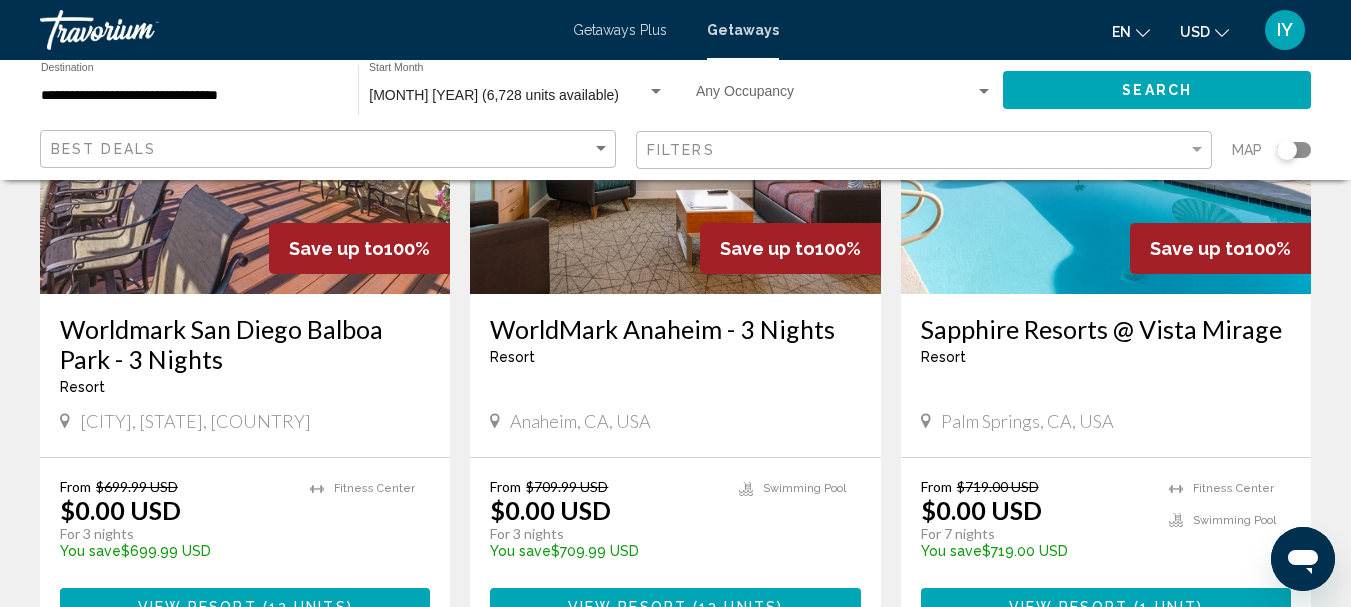 scroll, scrollTop: 302, scrollLeft: 0, axis: vertical 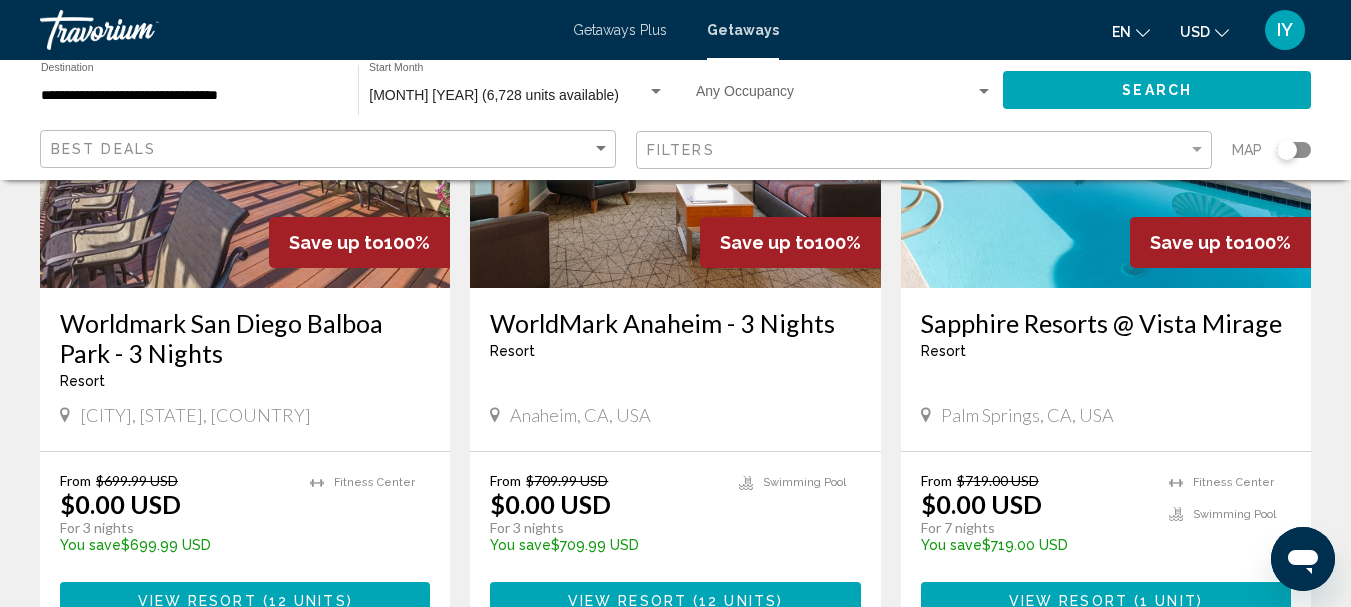 click on "Worldmark San Diego Balboa Park - 3 Nights" at bounding box center (245, 338) 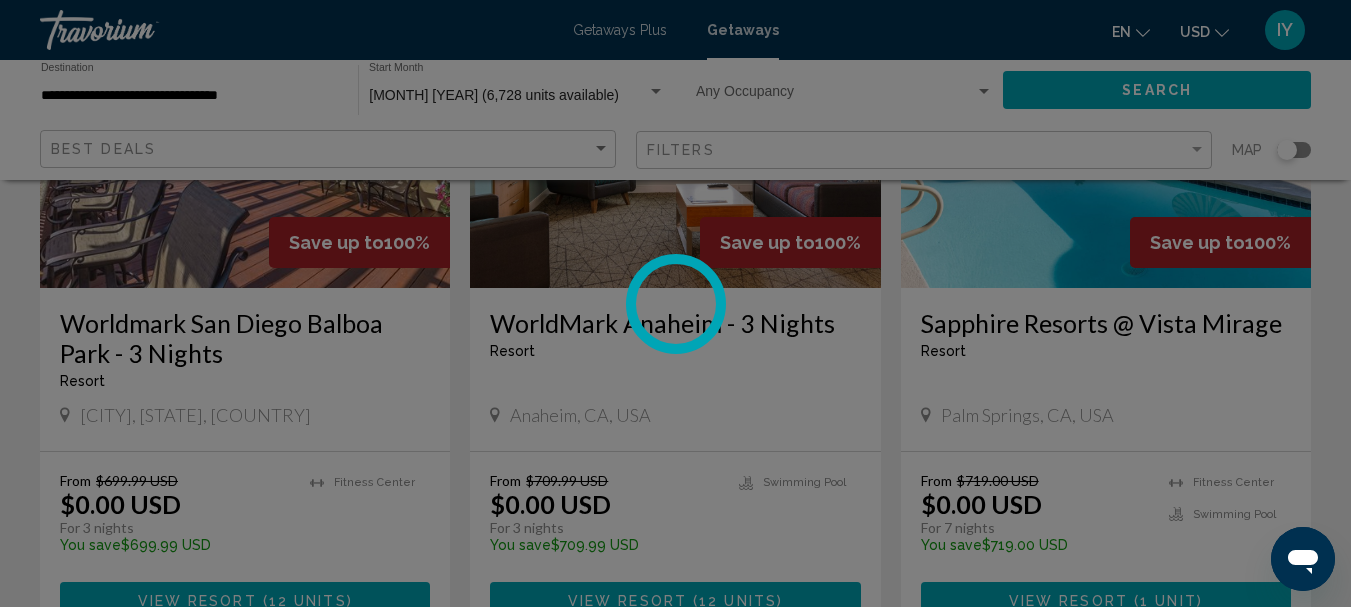 scroll, scrollTop: 232, scrollLeft: 0, axis: vertical 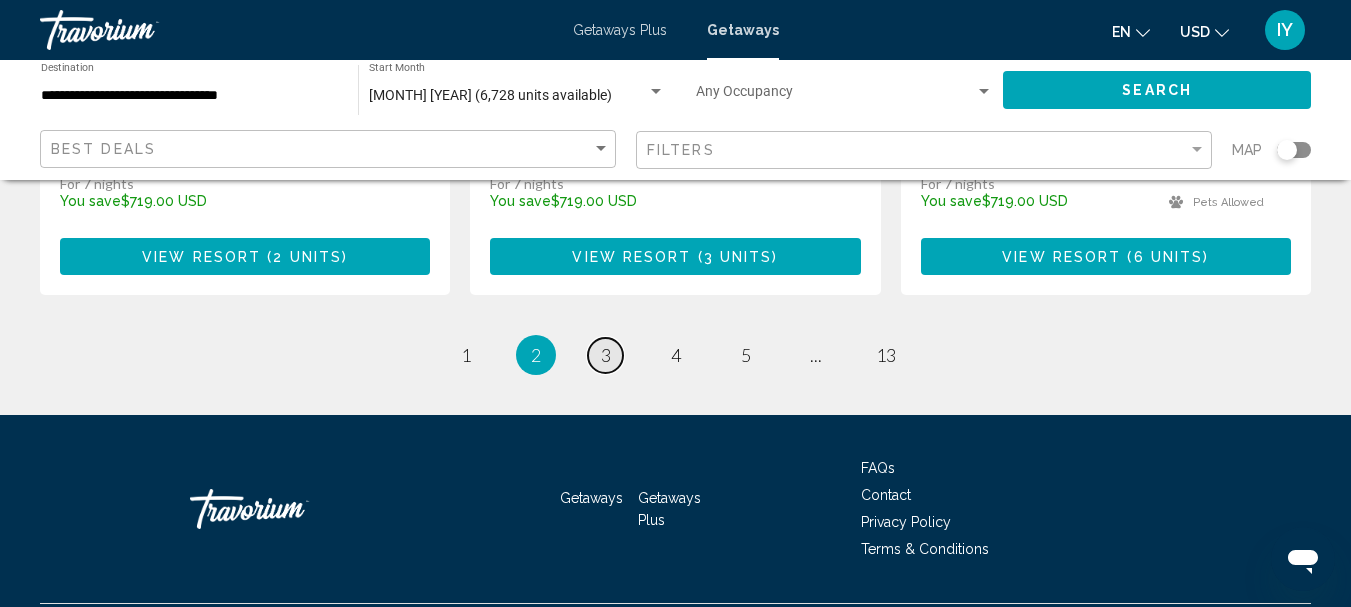 click on "page  3" at bounding box center (605, 355) 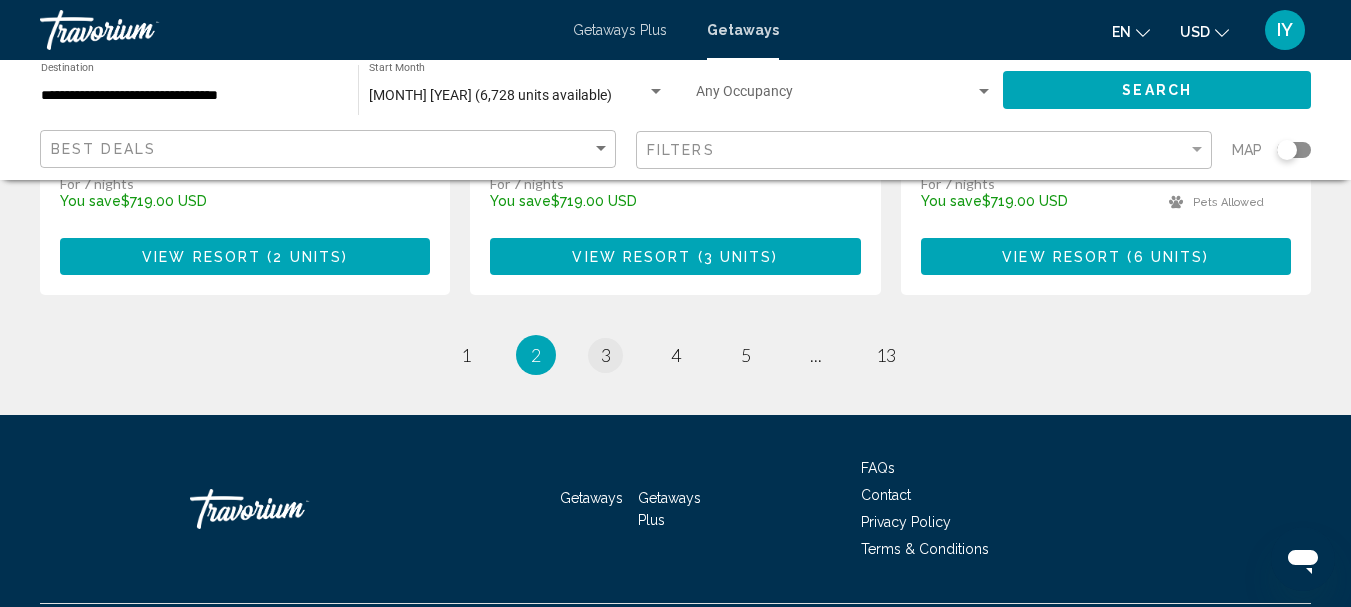 scroll, scrollTop: 0, scrollLeft: 0, axis: both 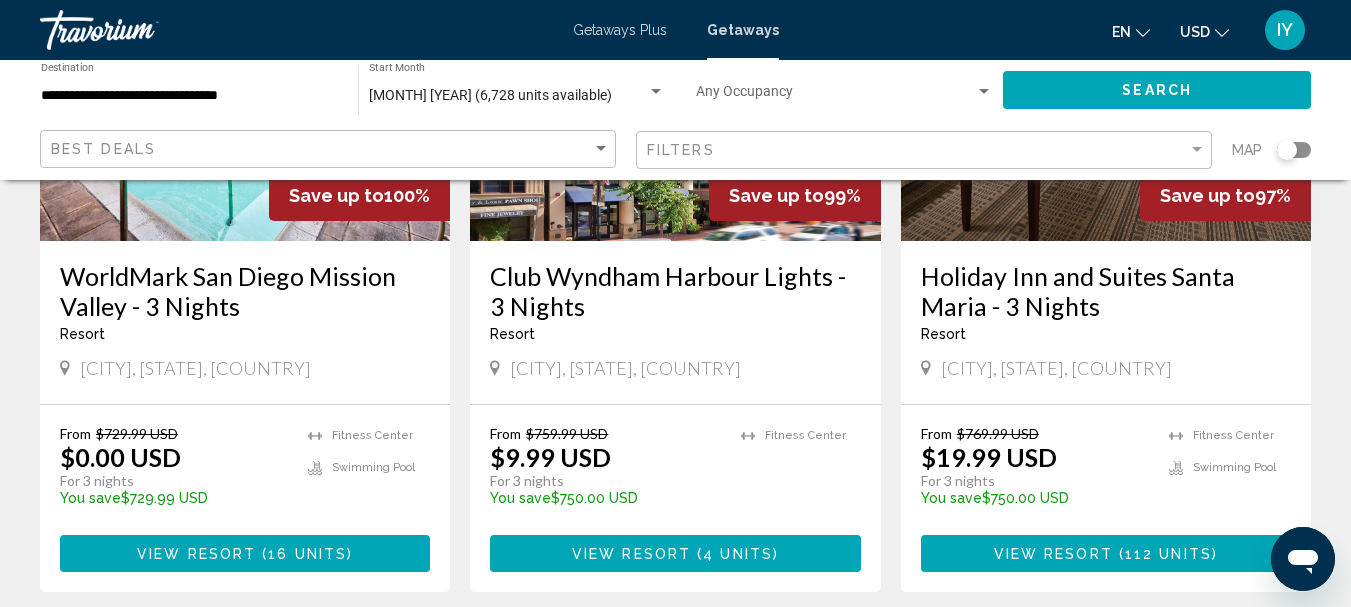 click on "Club Wyndham Harbour Lights - 3 Nights" at bounding box center (675, 291) 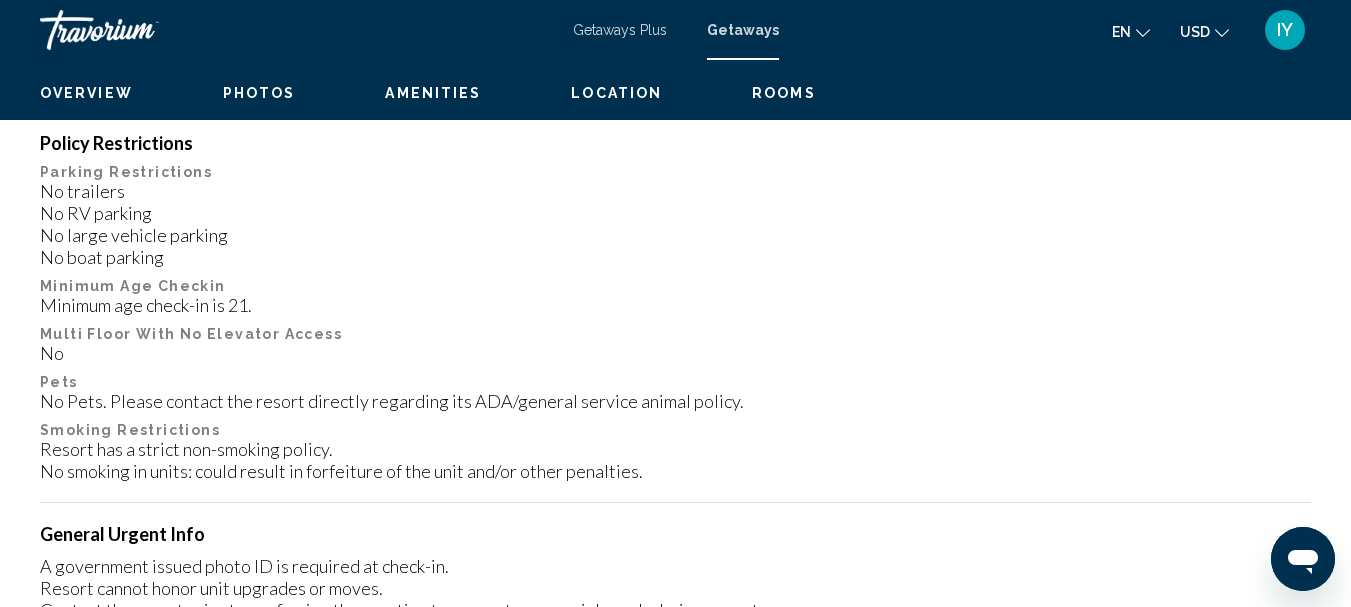 scroll, scrollTop: 232, scrollLeft: 0, axis: vertical 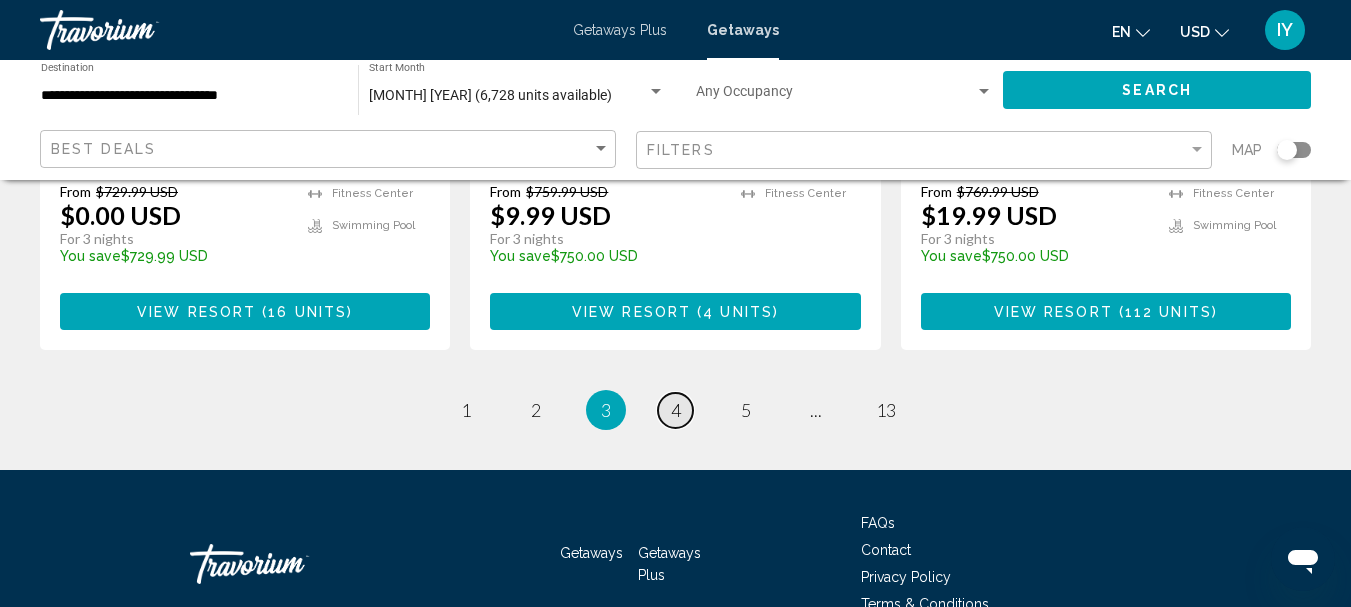 click on "4" at bounding box center [676, 410] 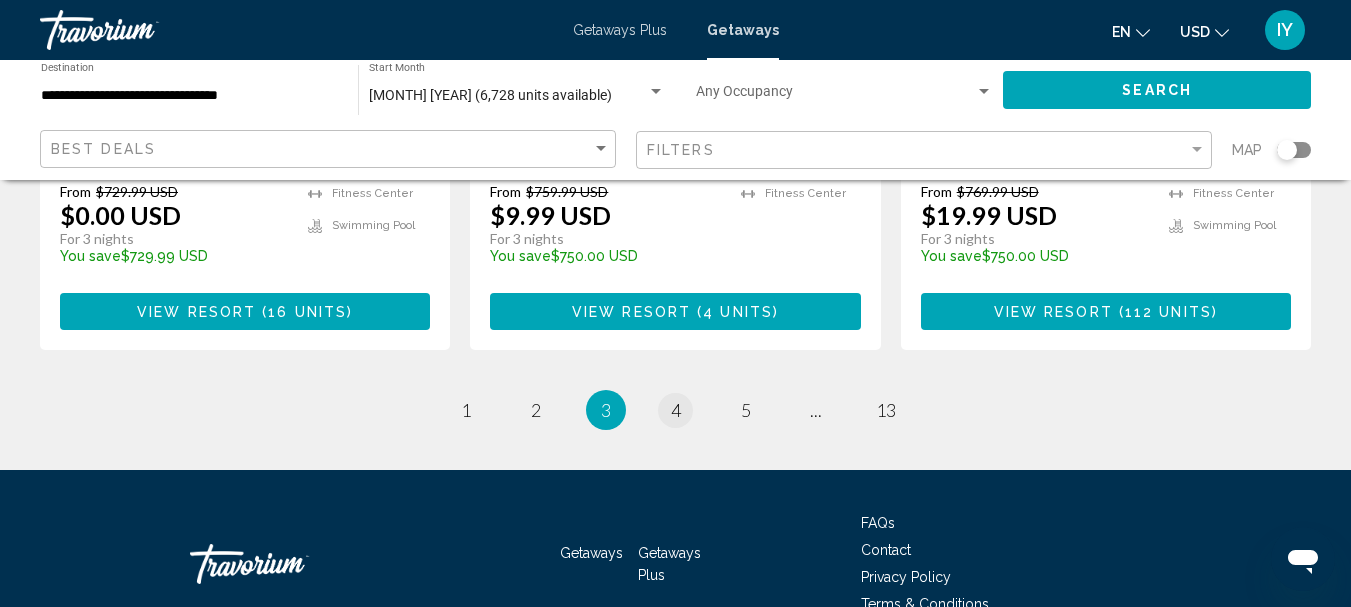 scroll, scrollTop: 0, scrollLeft: 0, axis: both 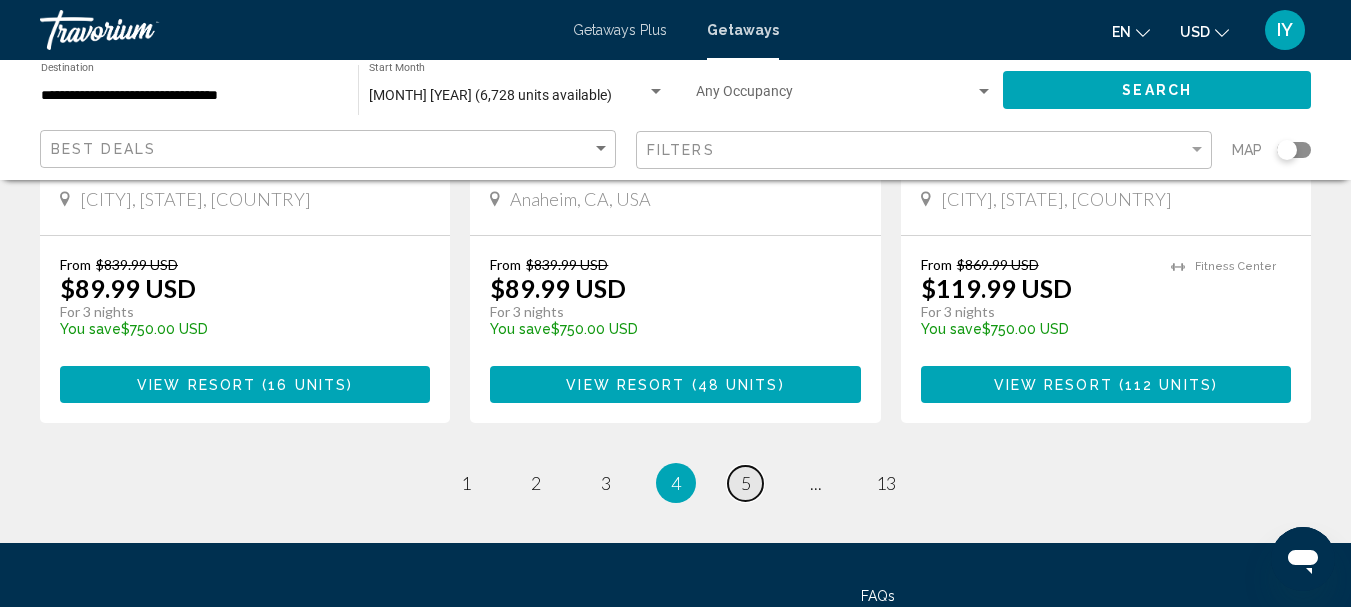 click on "5" at bounding box center (746, 483) 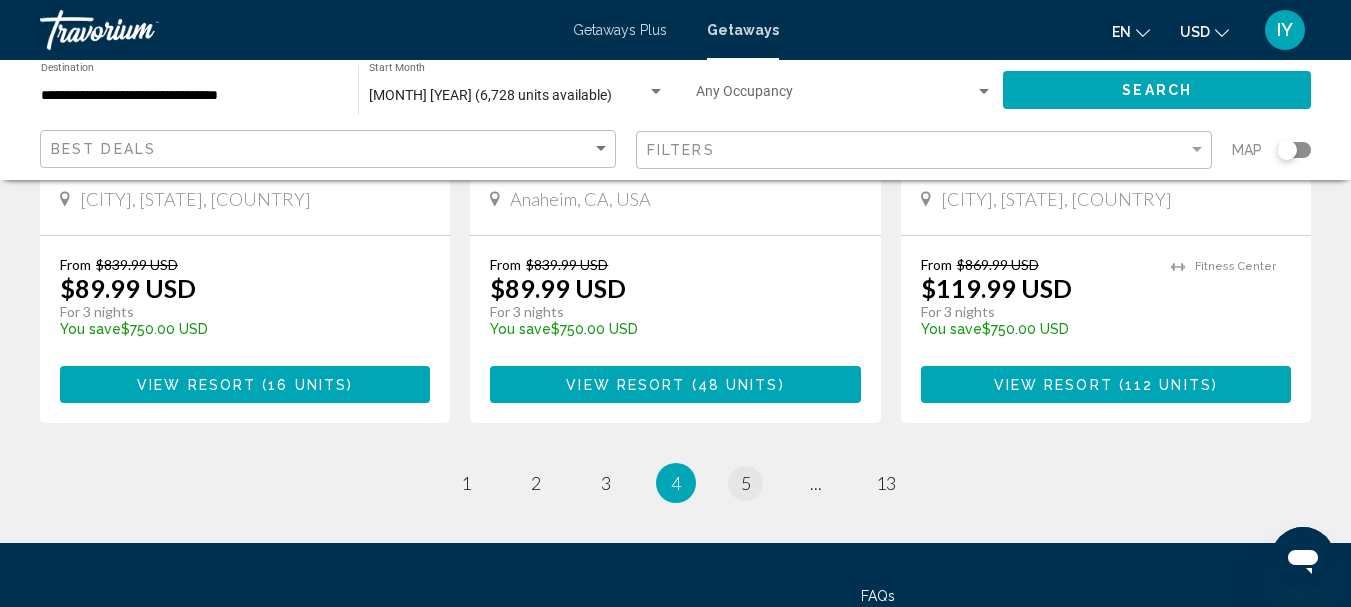scroll, scrollTop: 0, scrollLeft: 0, axis: both 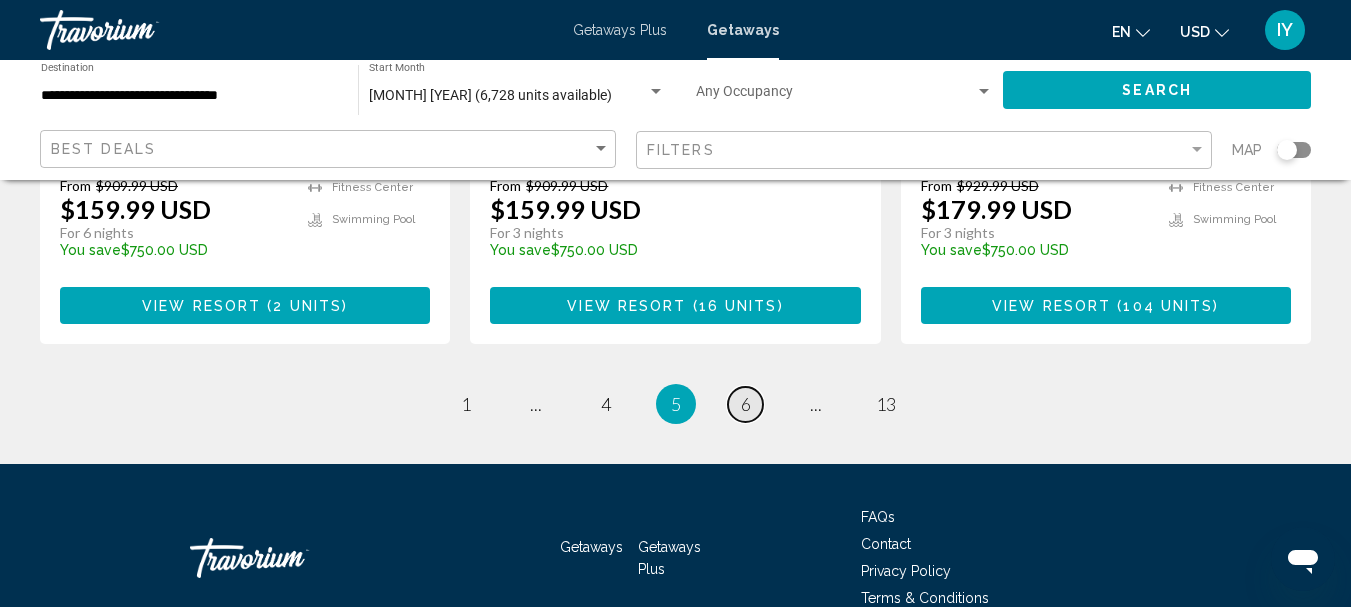 click on "6" at bounding box center [746, 404] 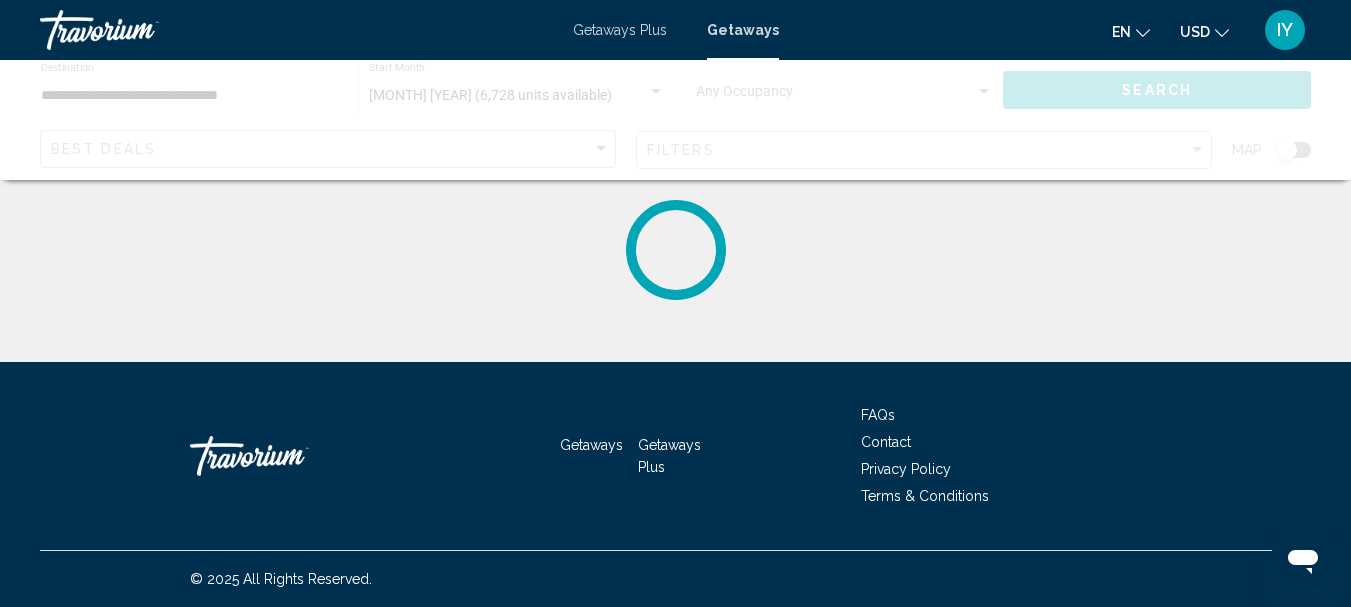 scroll, scrollTop: 0, scrollLeft: 0, axis: both 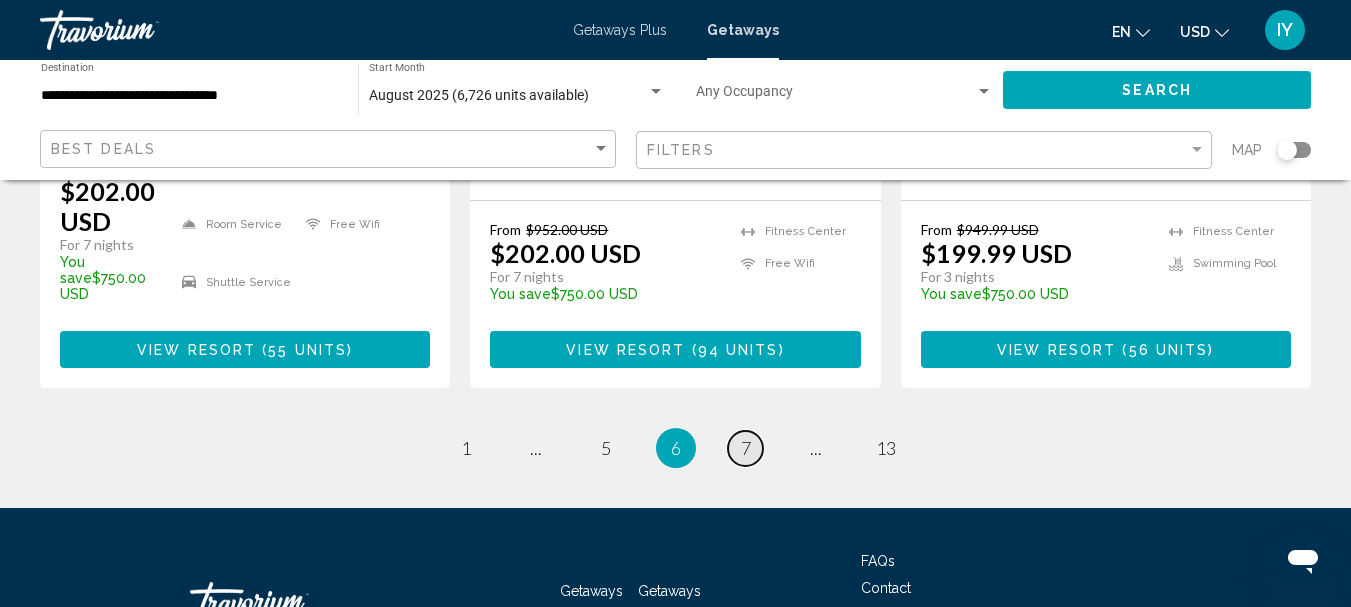 click on "7" at bounding box center [746, 448] 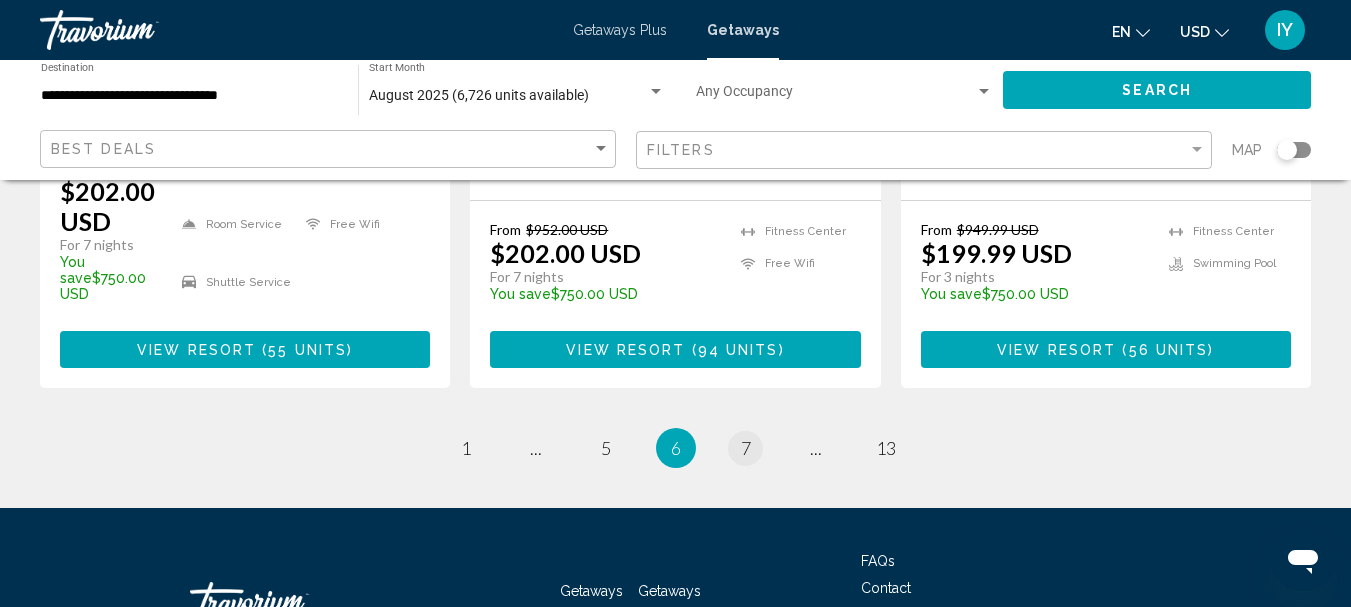scroll, scrollTop: 0, scrollLeft: 0, axis: both 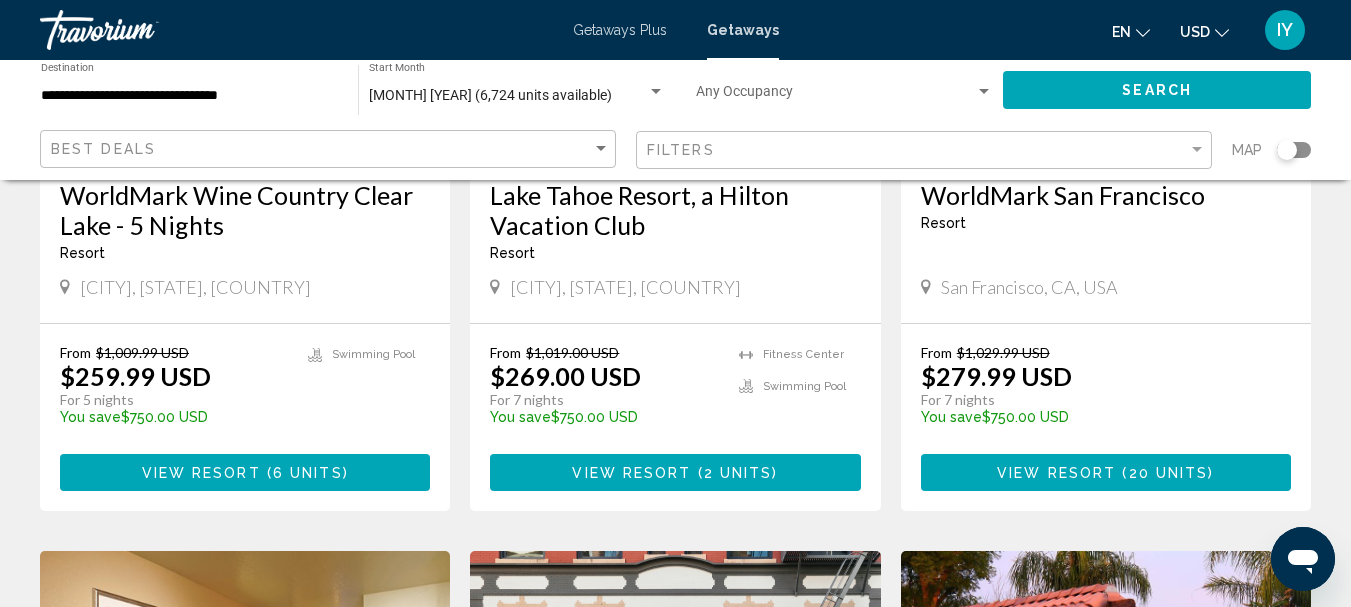 click on "Lake Tahoe Resort, a Hilton Vacation Club" at bounding box center (675, 210) 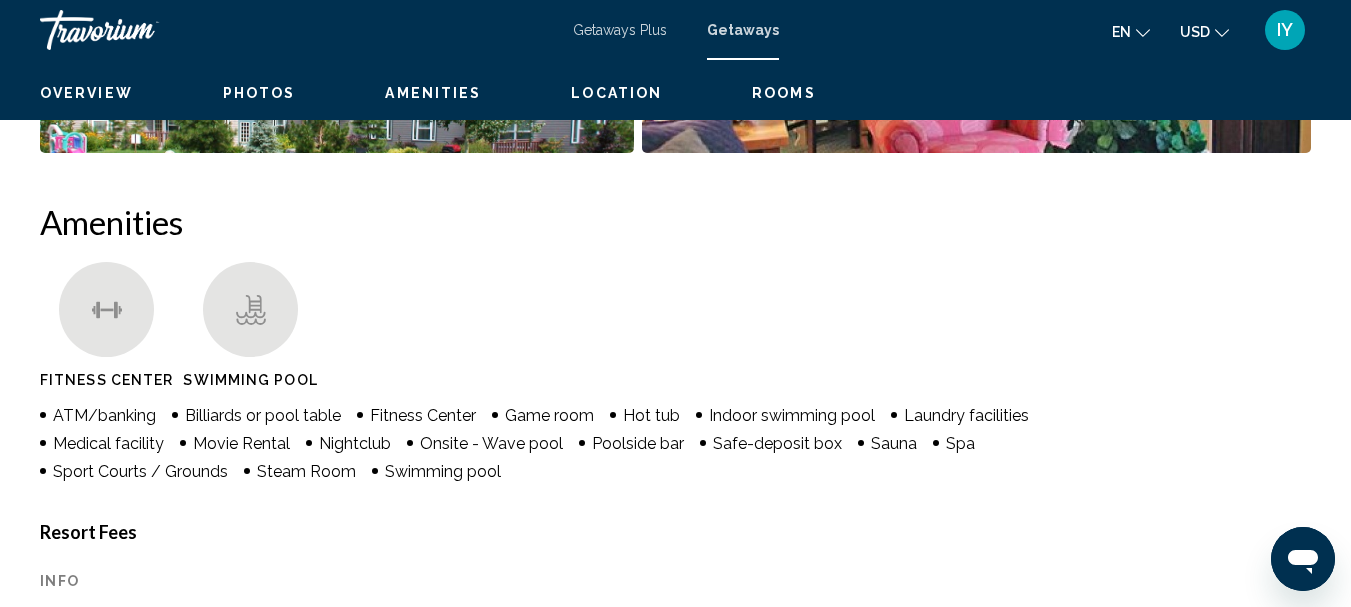 scroll, scrollTop: 232, scrollLeft: 0, axis: vertical 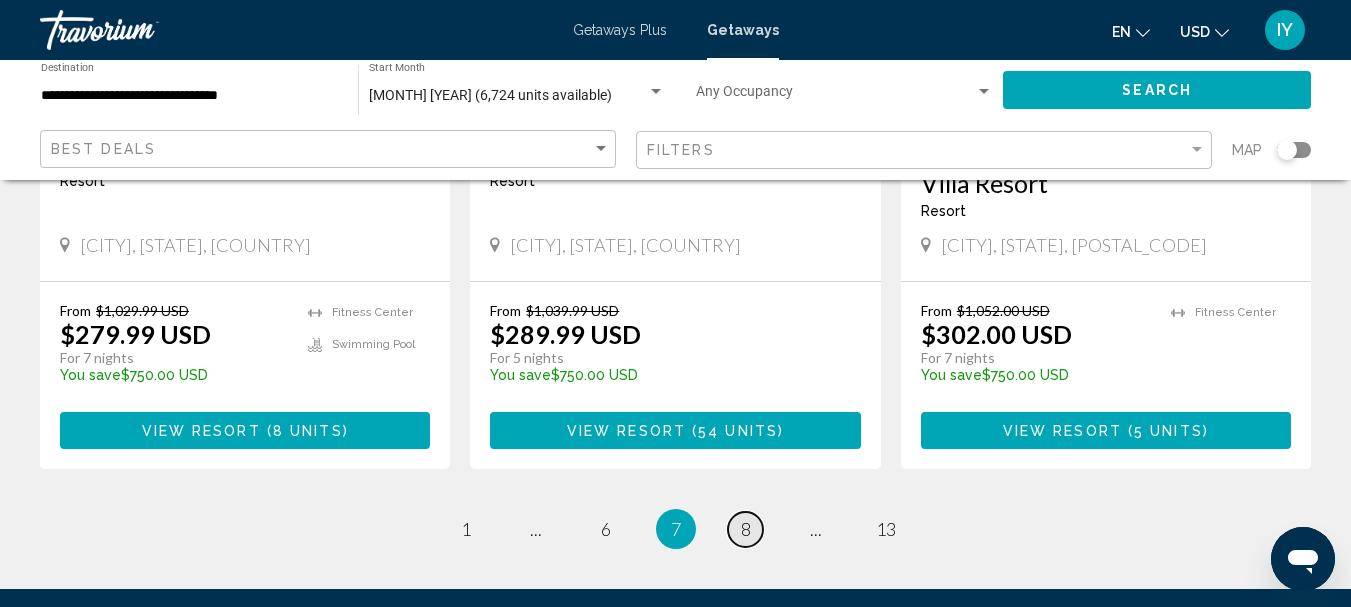 click on "8" at bounding box center [746, 529] 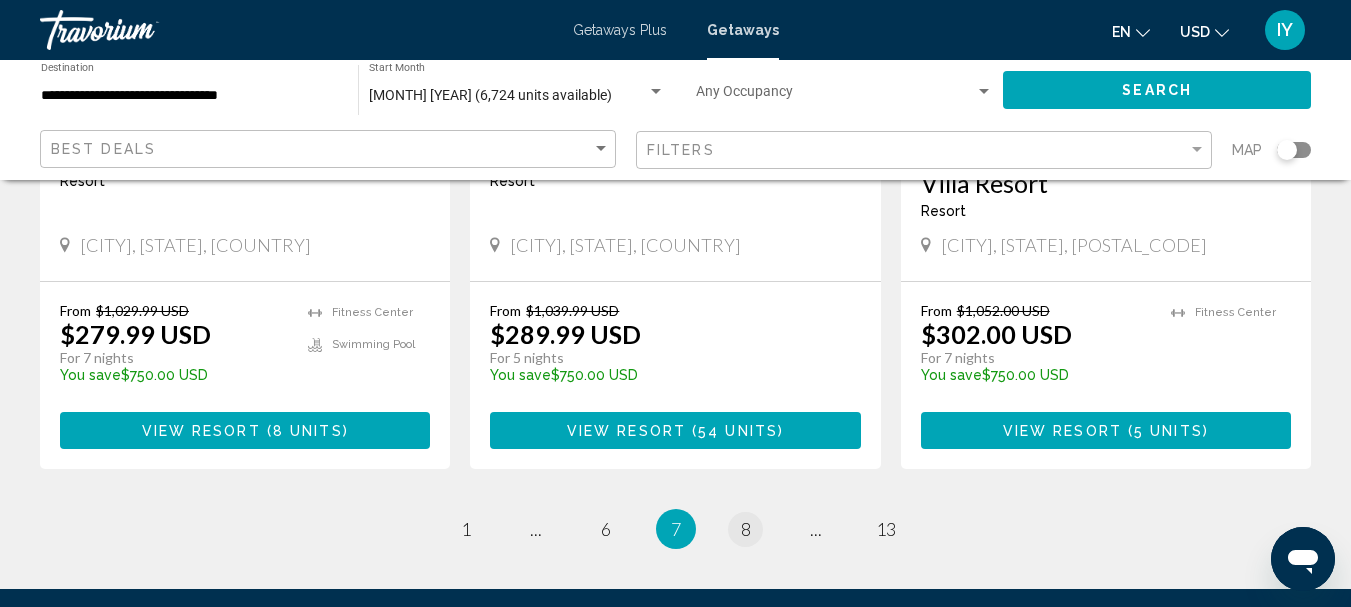 scroll, scrollTop: 0, scrollLeft: 0, axis: both 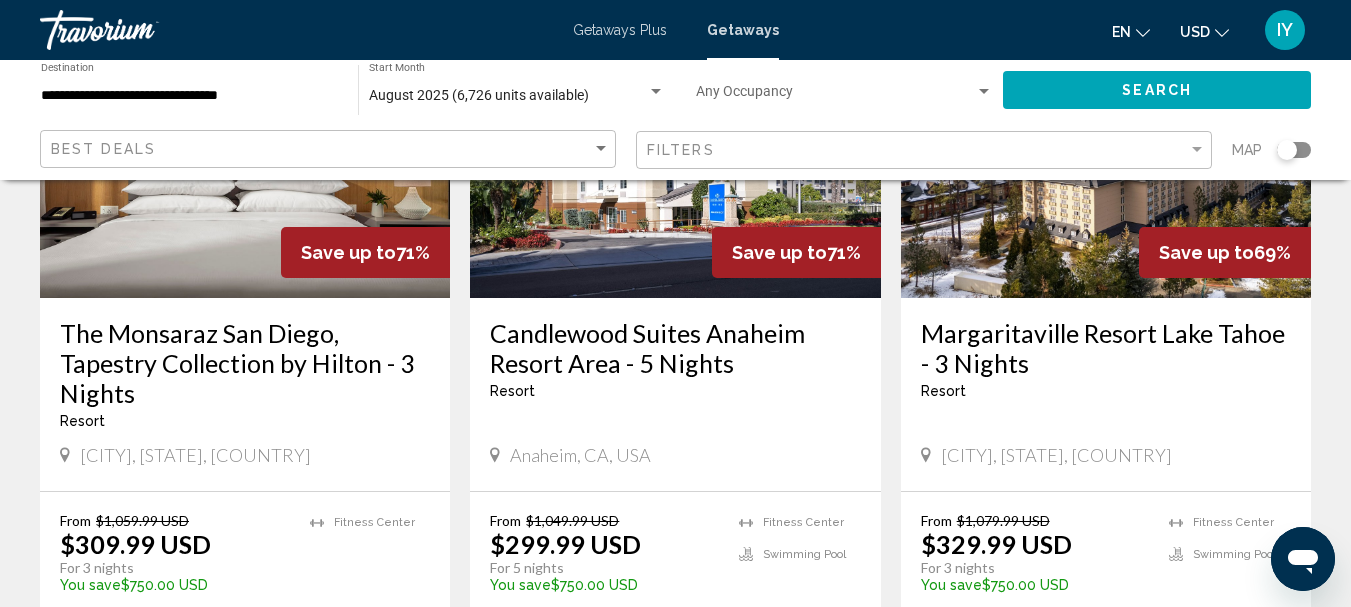click at bounding box center [1106, 138] 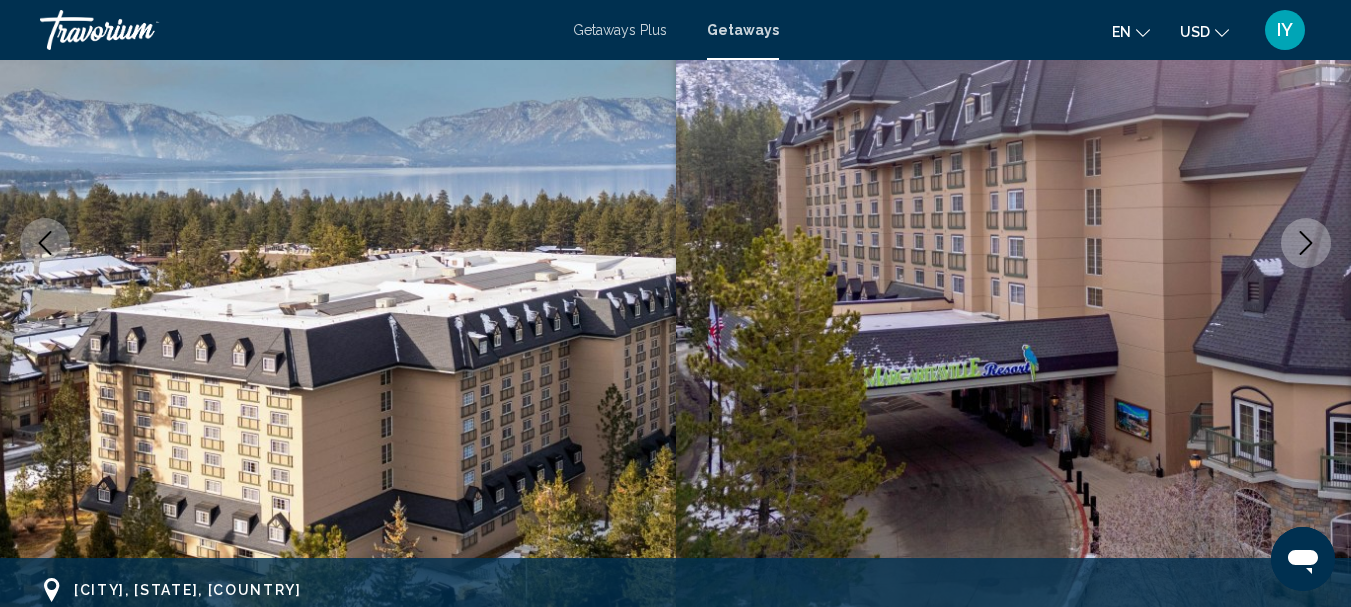 scroll, scrollTop: 232, scrollLeft: 0, axis: vertical 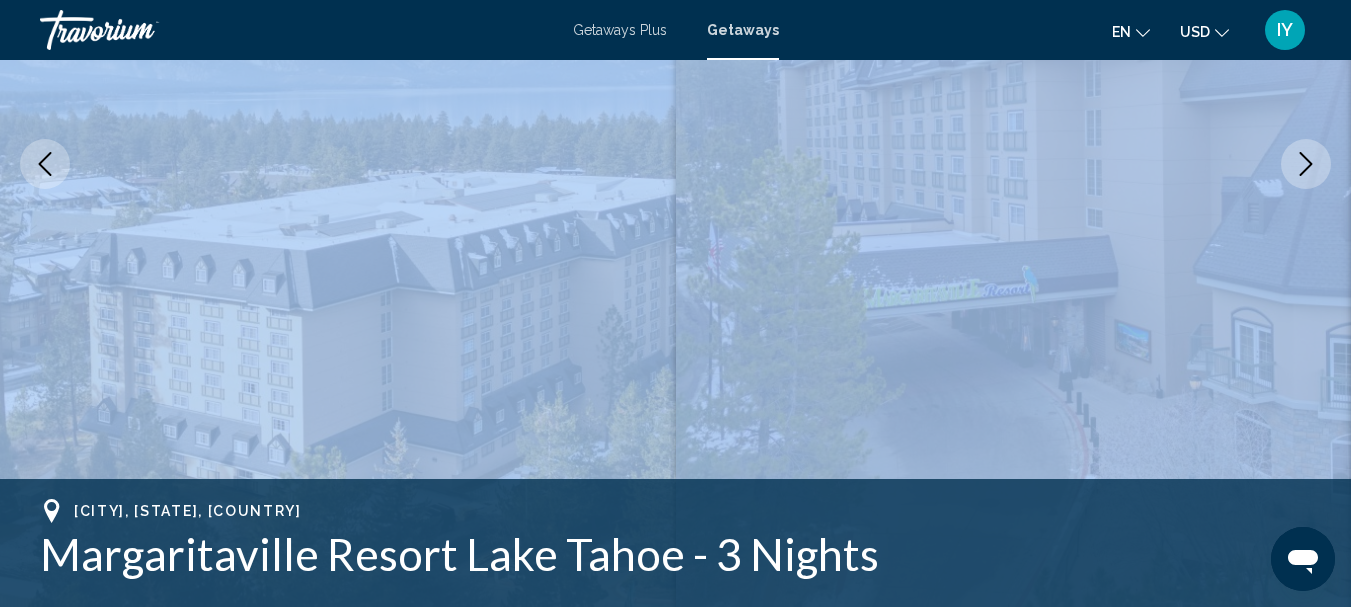 drag, startPoint x: 1342, startPoint y: 54, endPoint x: 1359, endPoint y: 181, distance: 128.13274 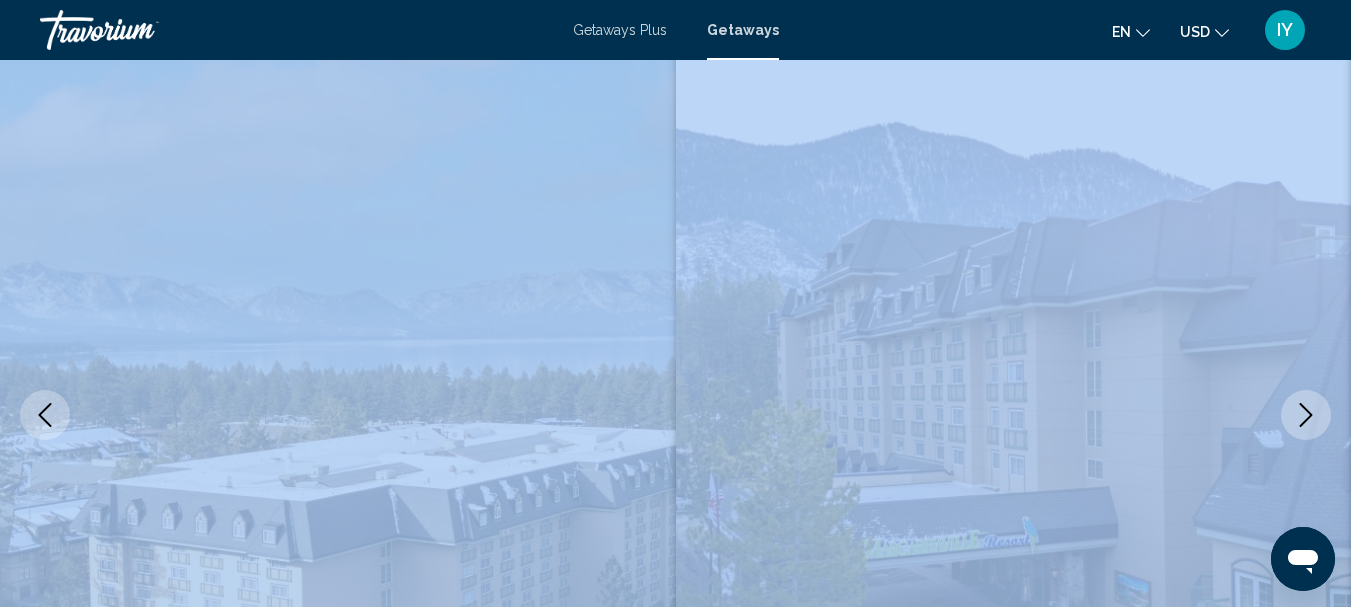 scroll, scrollTop: 79, scrollLeft: 0, axis: vertical 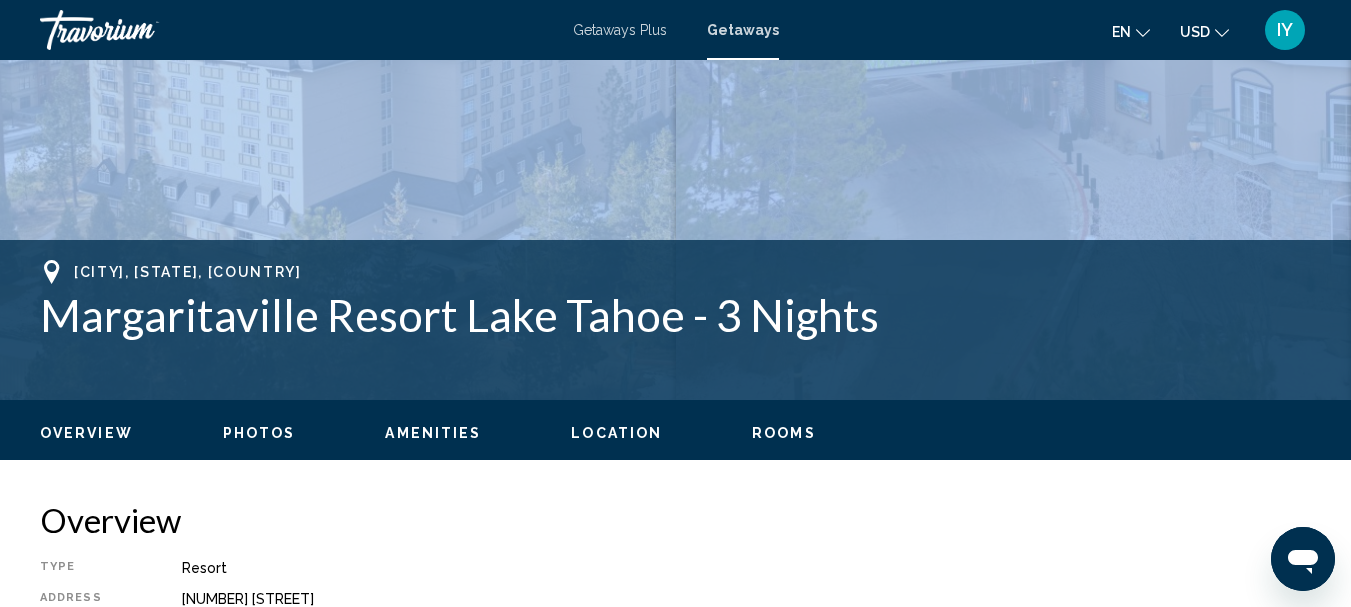 click at bounding box center [1014, -75] 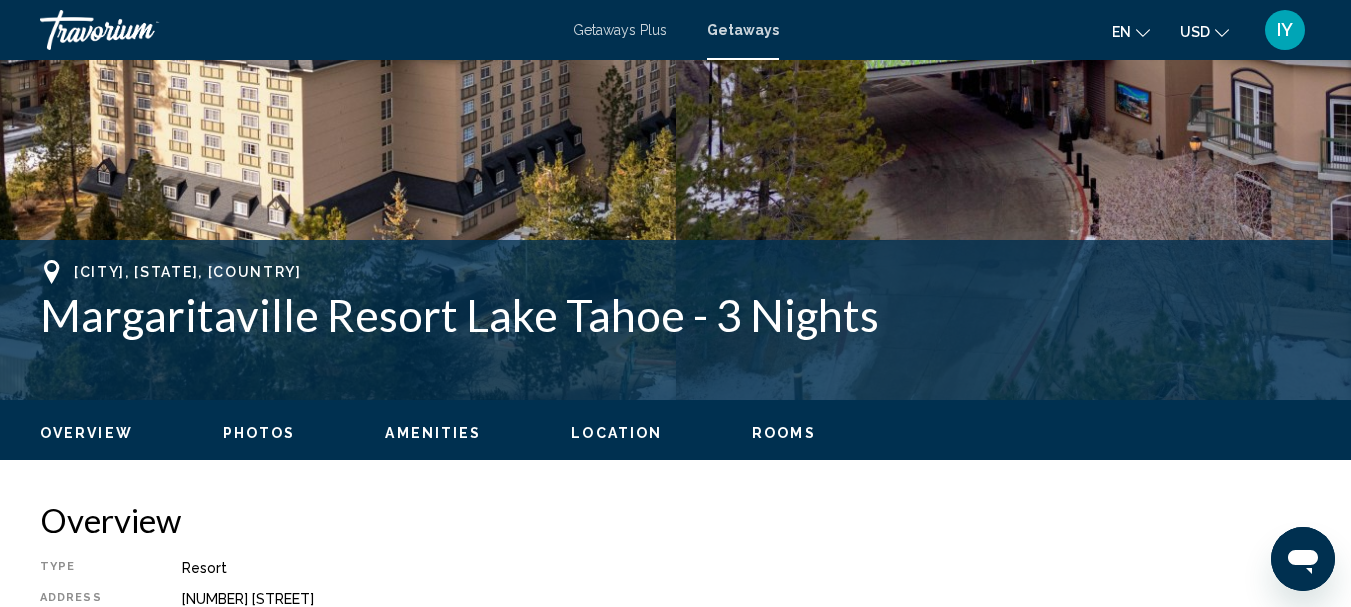 click on "South Lake Tahoe, CA, USA Margaritaville Resort Lake Tahoe - 3 Nights Address 4130 Lake Tahoe Blvd South Lake Tahoe, CA, USA" at bounding box center (675, 320) 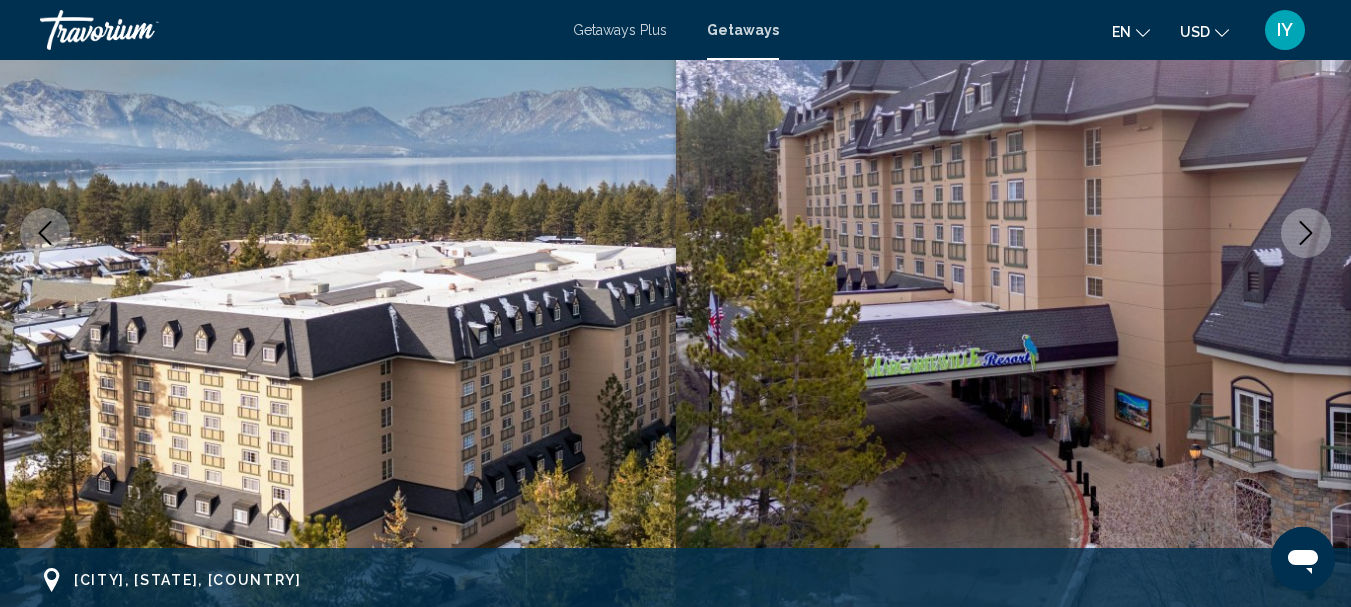 scroll, scrollTop: 233, scrollLeft: 0, axis: vertical 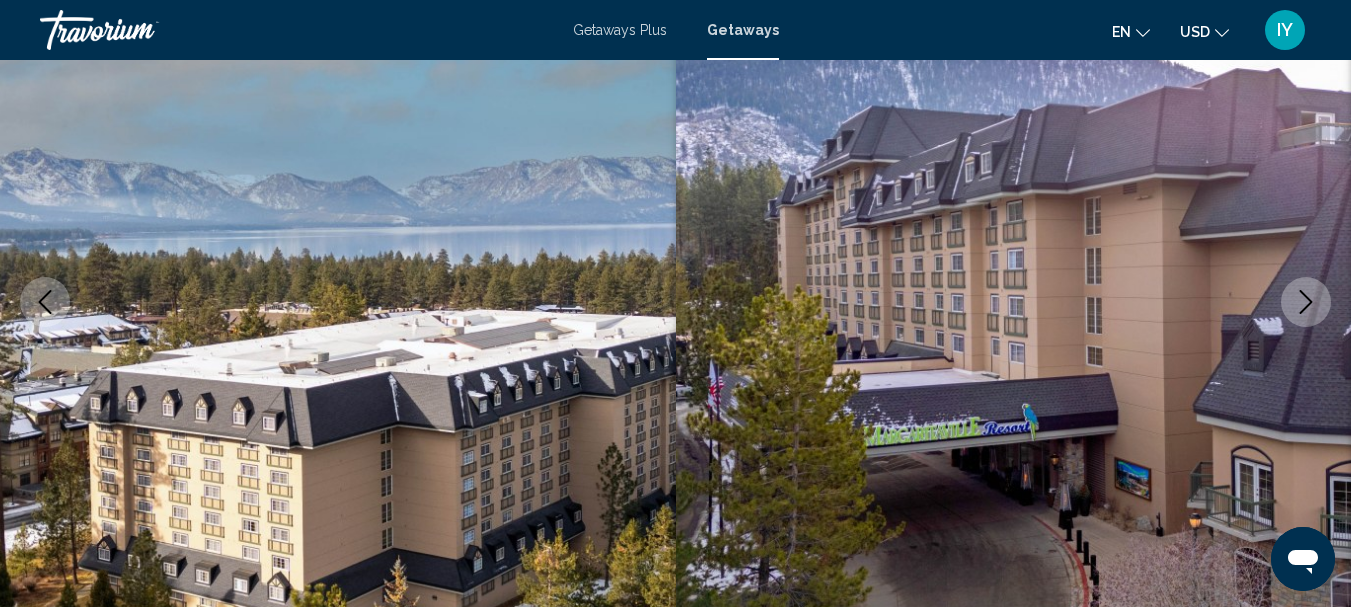 click 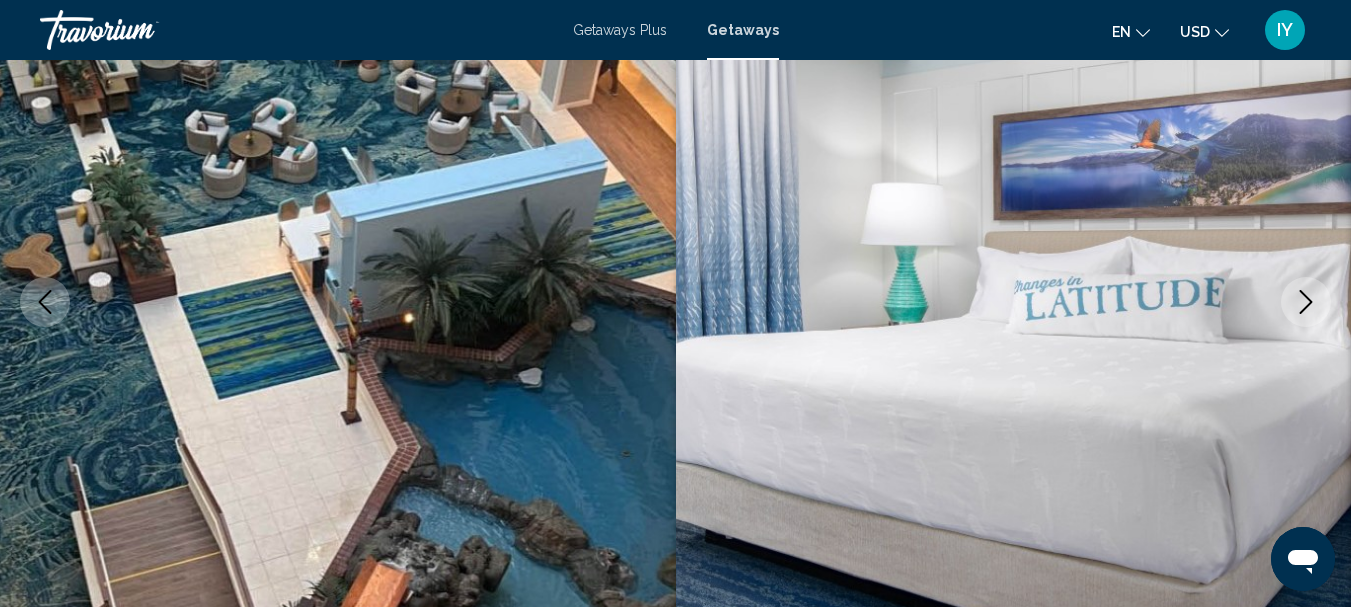 click 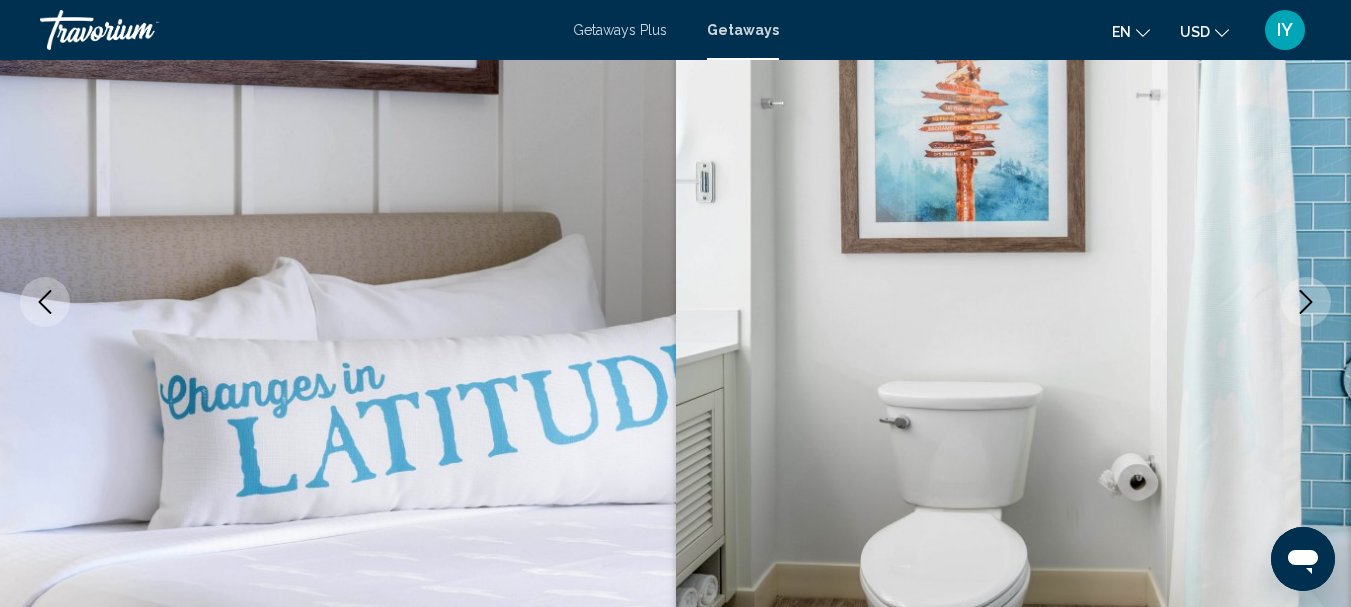 click 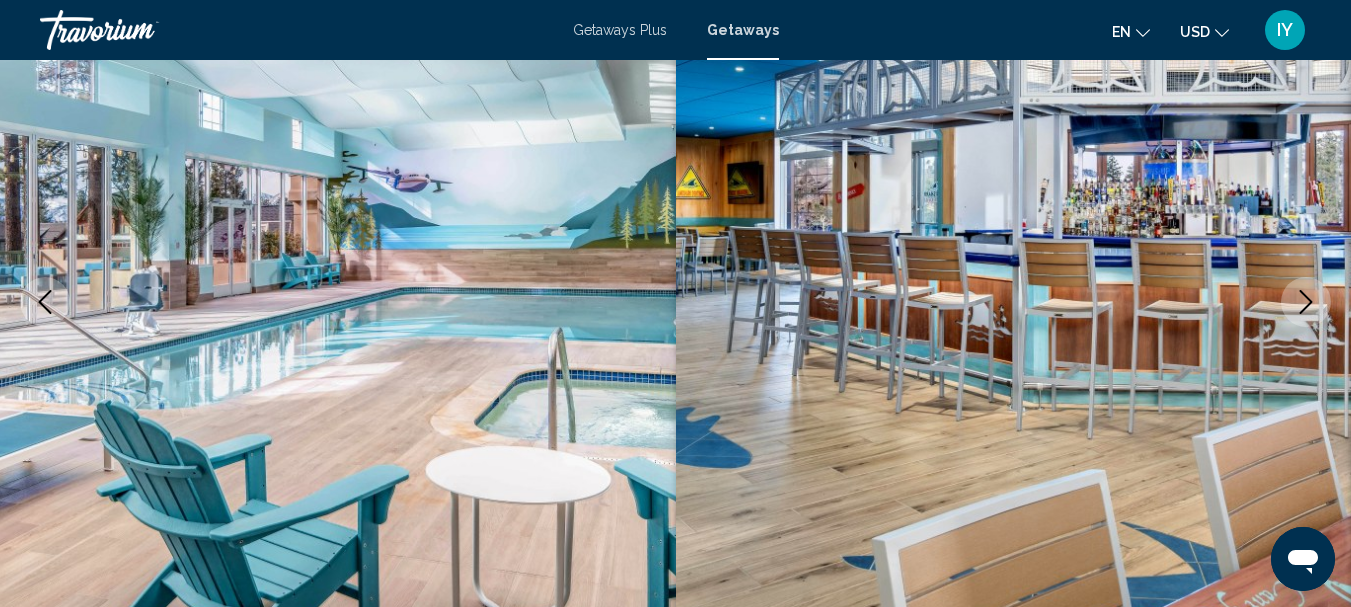 click 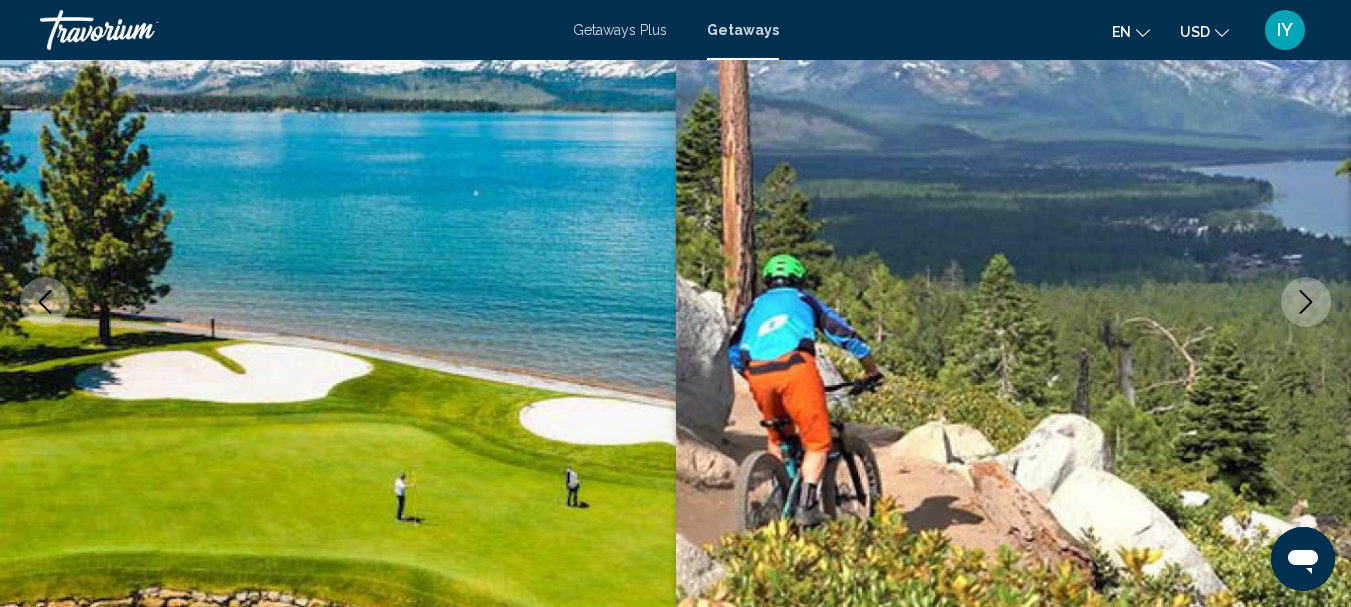 click 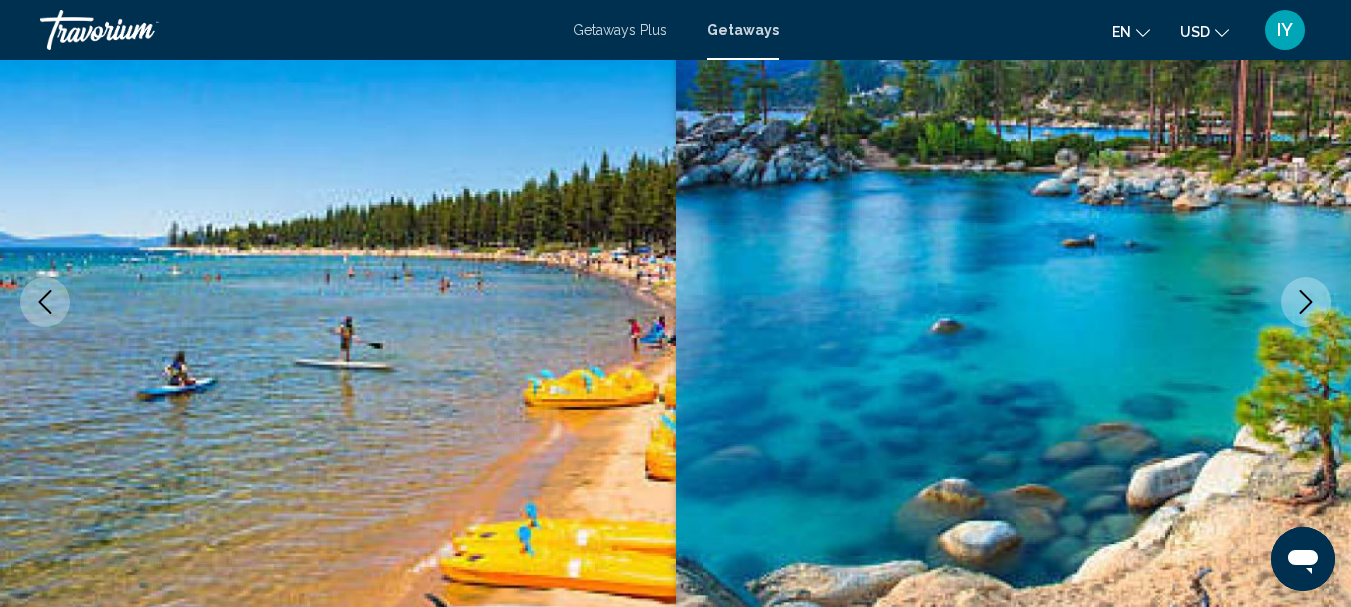 click 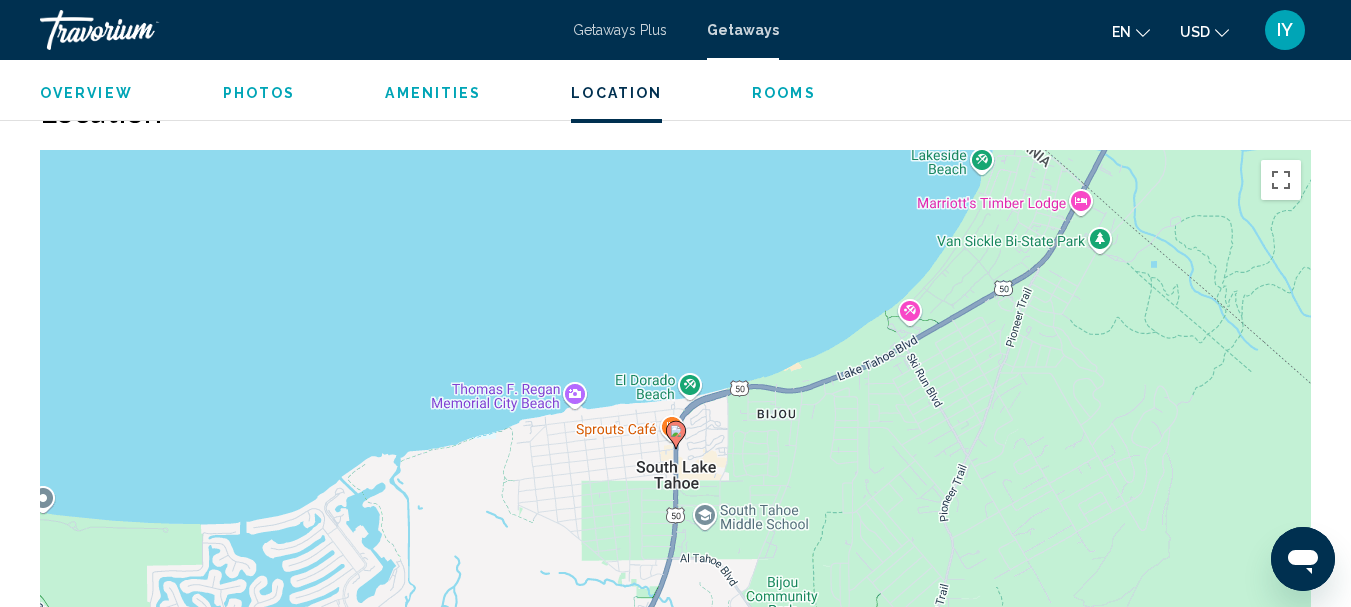 scroll, scrollTop: 2690, scrollLeft: 0, axis: vertical 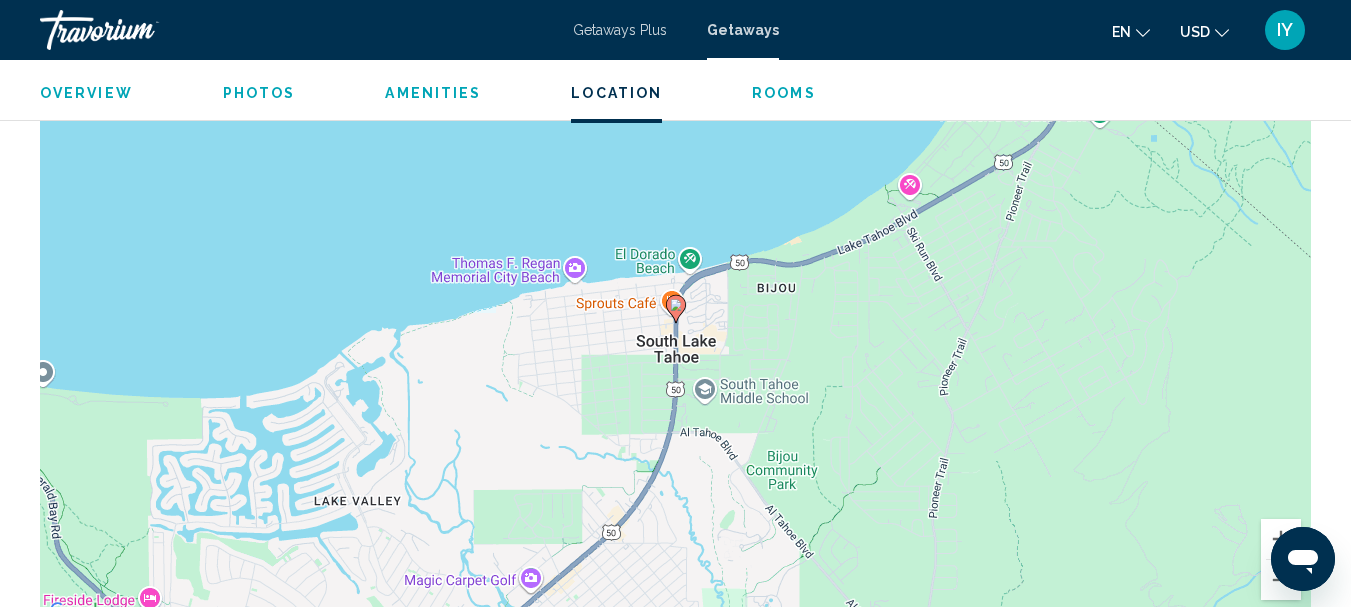 click on "To activate drag with keyboard, press Alt + Enter. Once in keyboard drag state, use the arrow keys to move the marker. To complete the drag, press the Enter key. To cancel, press Escape." at bounding box center [675, 324] 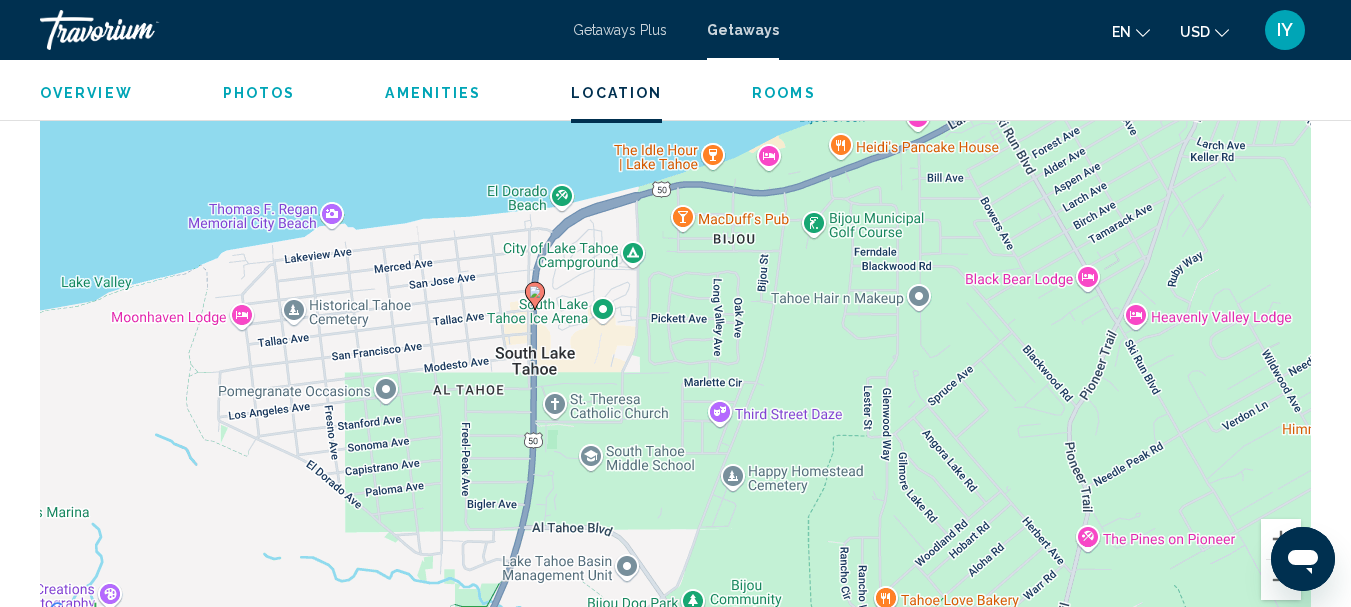 drag, startPoint x: 612, startPoint y: 343, endPoint x: 763, endPoint y: 371, distance: 153.57408 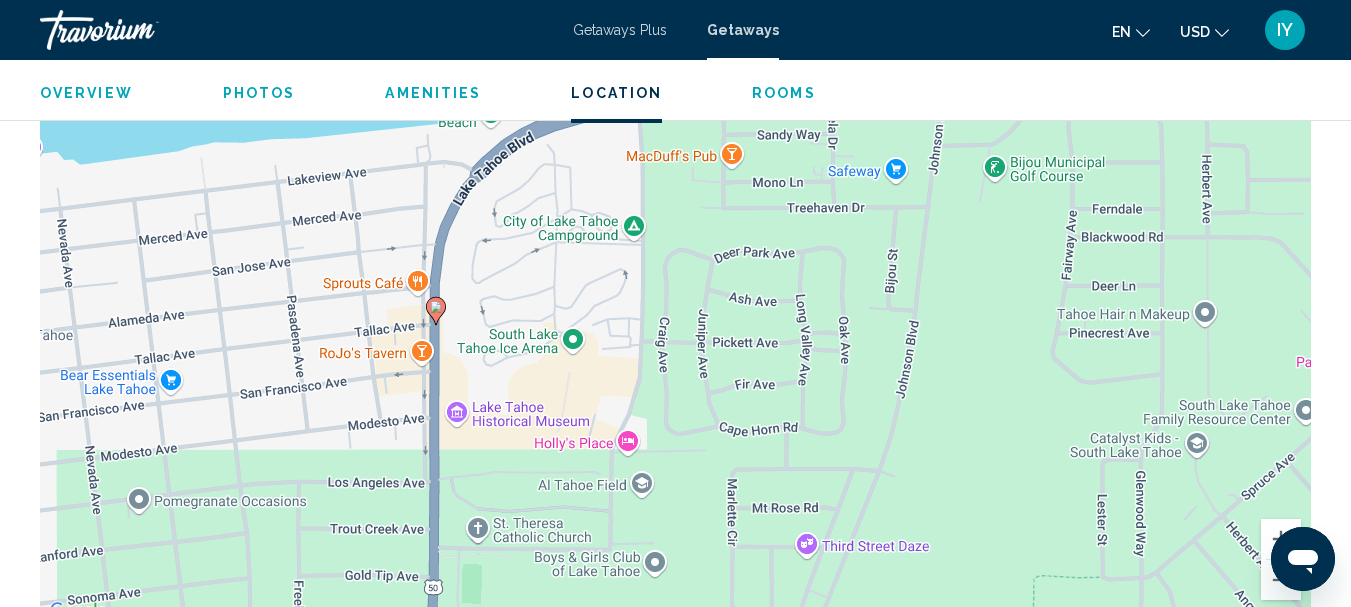 drag, startPoint x: 530, startPoint y: 244, endPoint x: 588, endPoint y: 231, distance: 59.439045 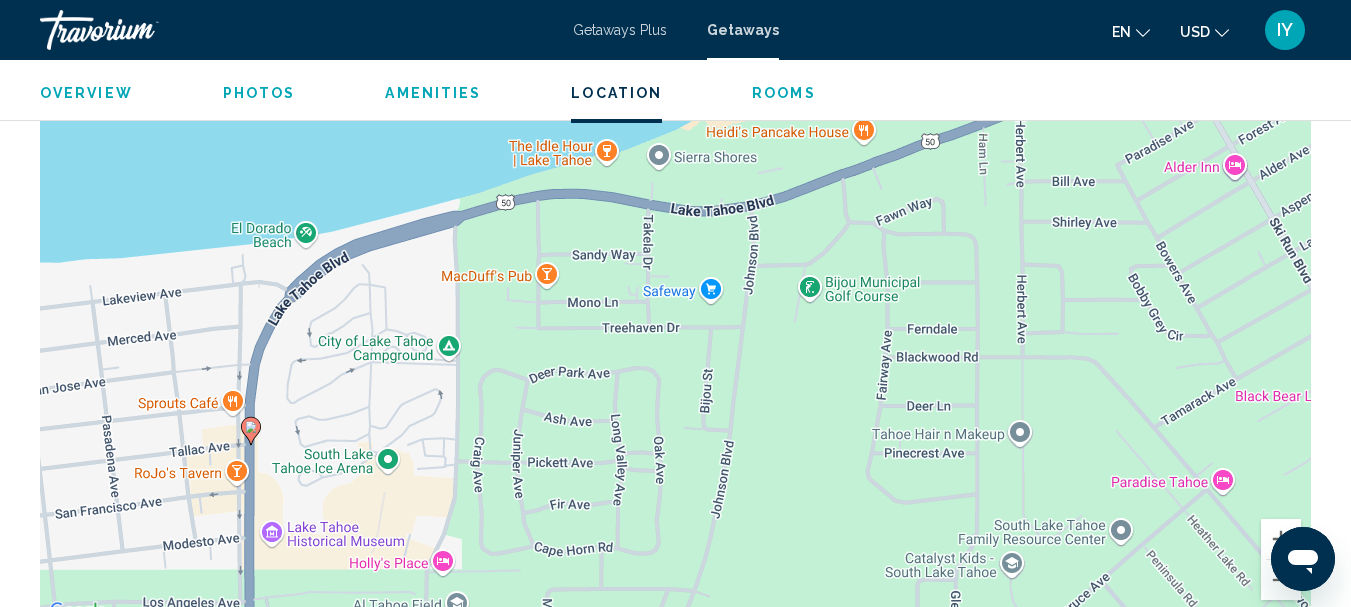 drag, startPoint x: 512, startPoint y: 501, endPoint x: 327, endPoint y: 619, distance: 219.4288 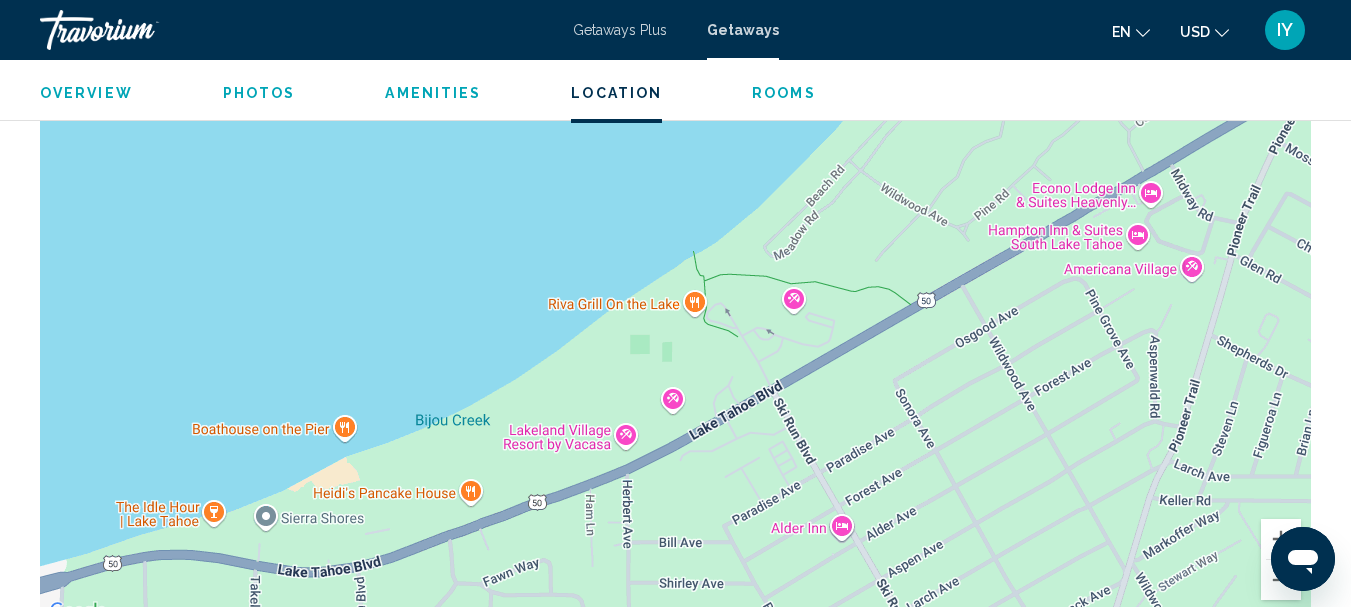 drag, startPoint x: 922, startPoint y: 270, endPoint x: 511, endPoint y: 646, distance: 557.0431 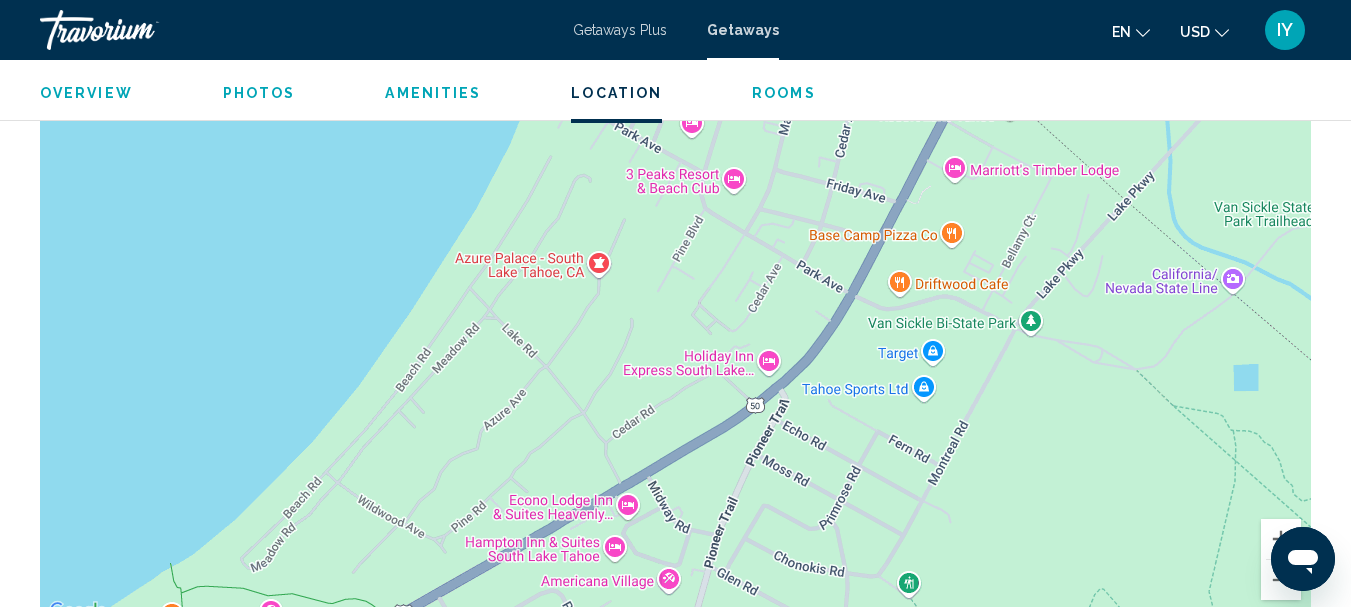 drag, startPoint x: 1120, startPoint y: 325, endPoint x: 581, endPoint y: 646, distance: 627.3452 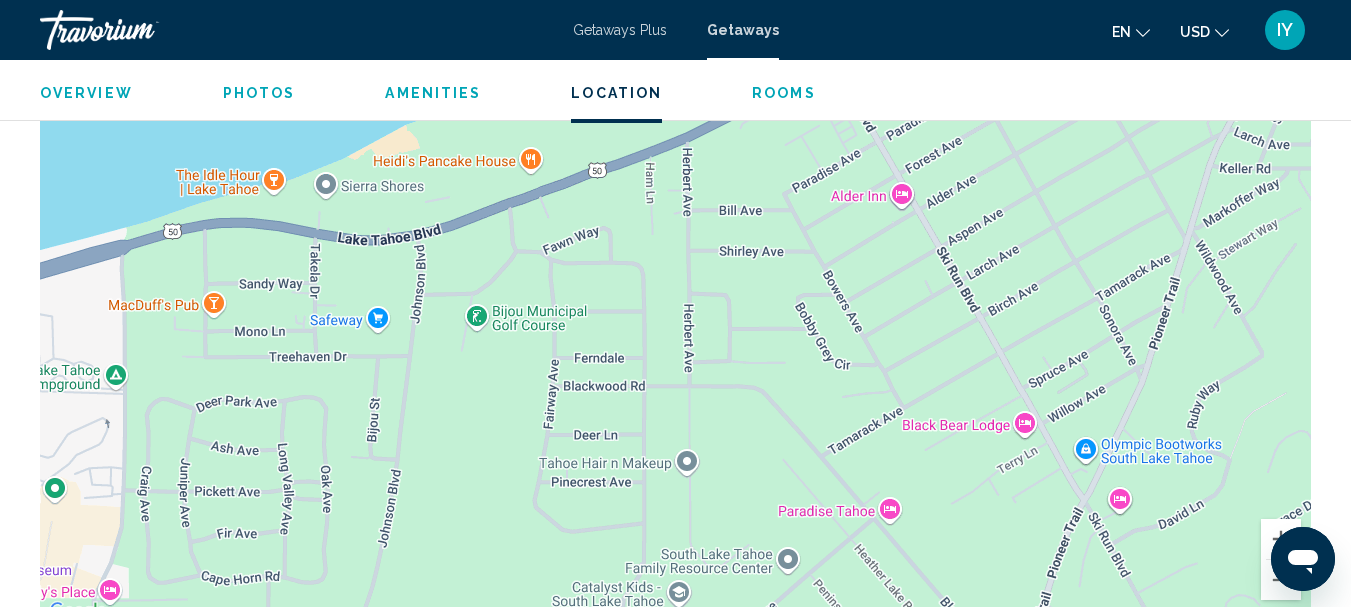 drag, startPoint x: 783, startPoint y: 554, endPoint x: 1365, endPoint y: -103, distance: 877.7089 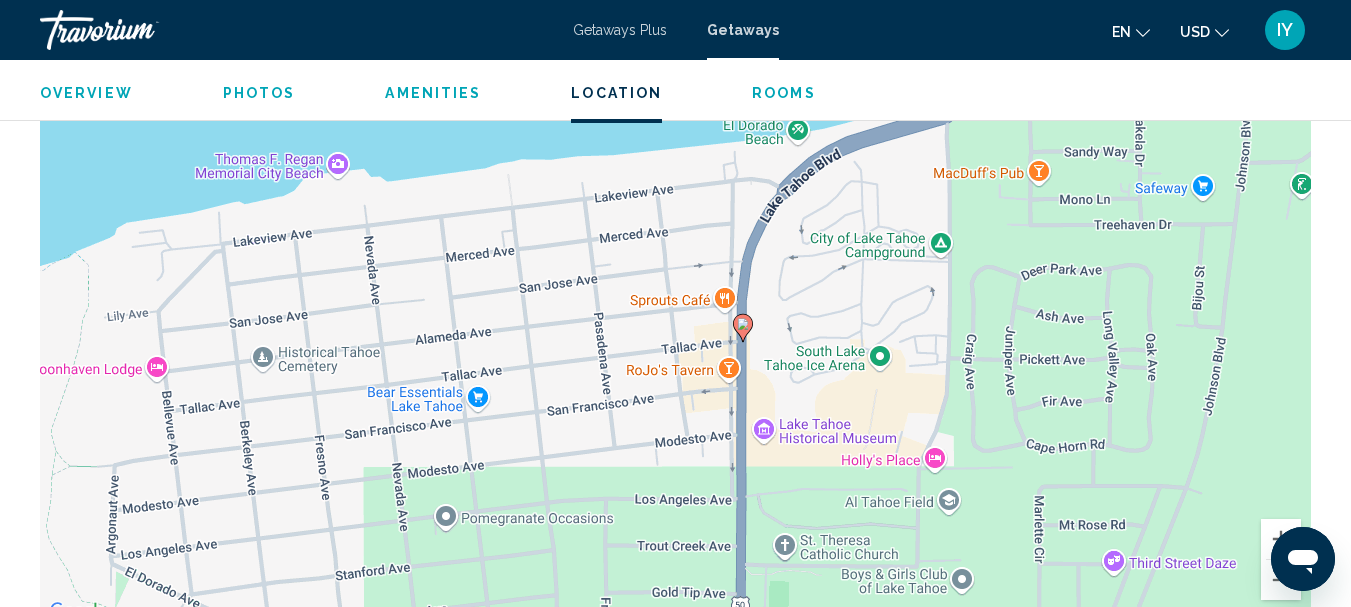 drag, startPoint x: 264, startPoint y: 404, endPoint x: 1093, endPoint y: 274, distance: 839.1311 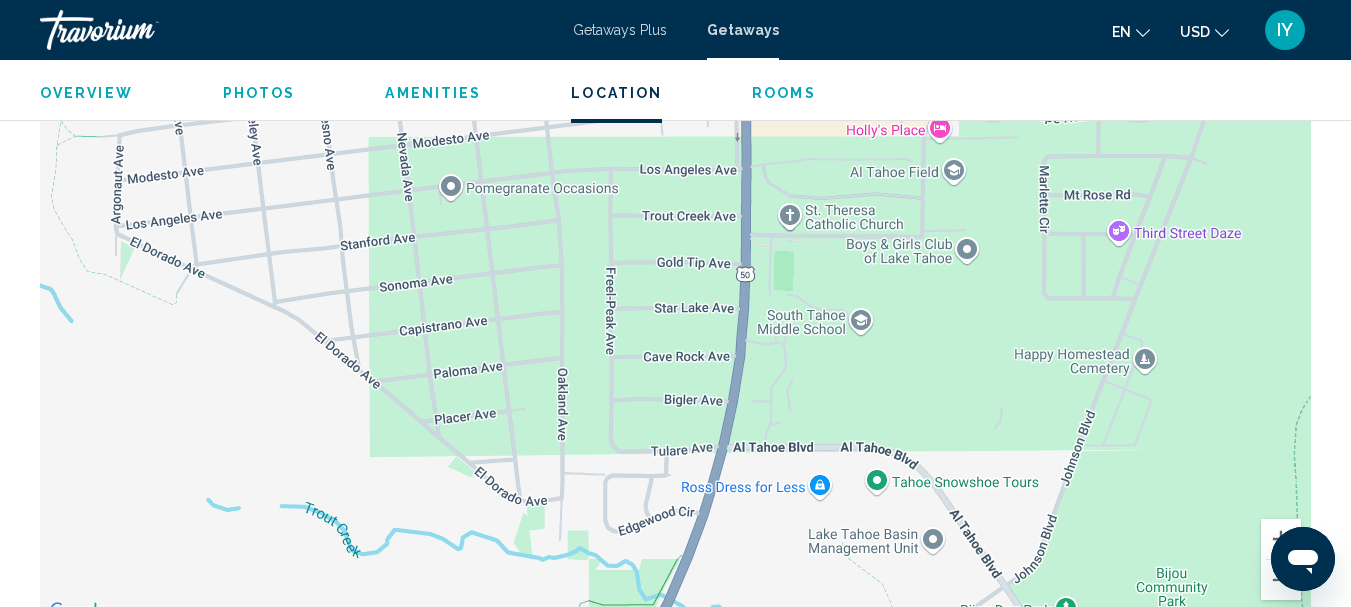 drag, startPoint x: 968, startPoint y: 430, endPoint x: 971, endPoint y: 95, distance: 335.01343 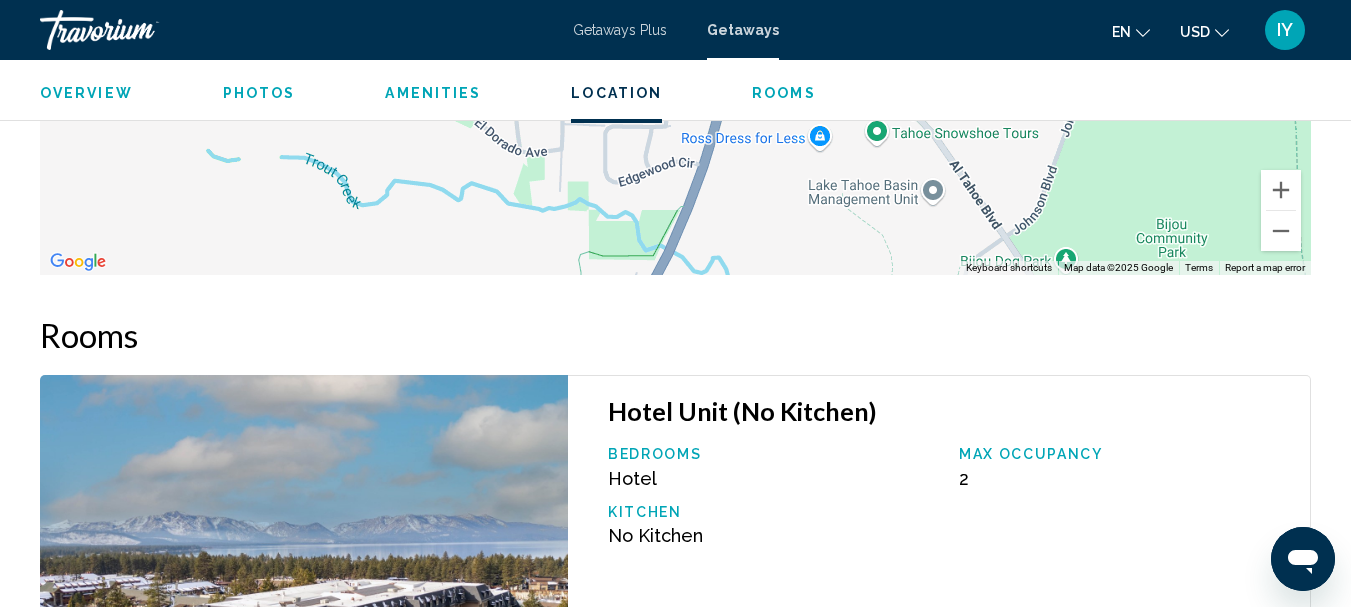 scroll, scrollTop: 3025, scrollLeft: 0, axis: vertical 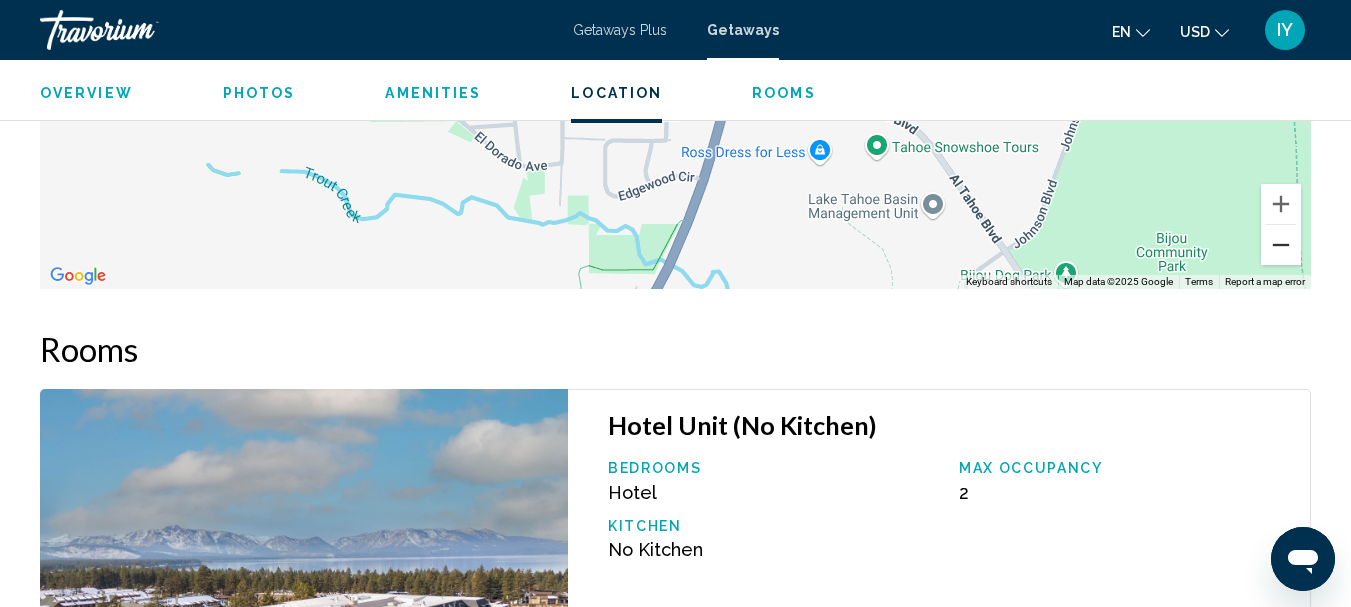 click at bounding box center [1281, 245] 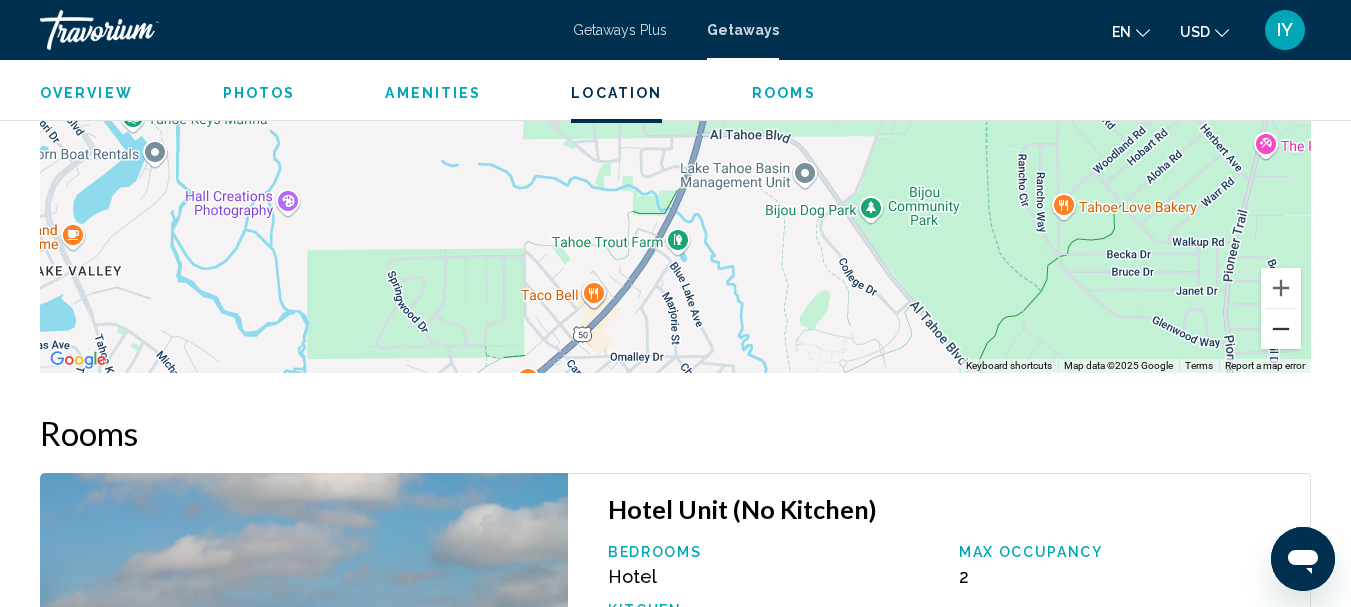 scroll, scrollTop: 3039, scrollLeft: 0, axis: vertical 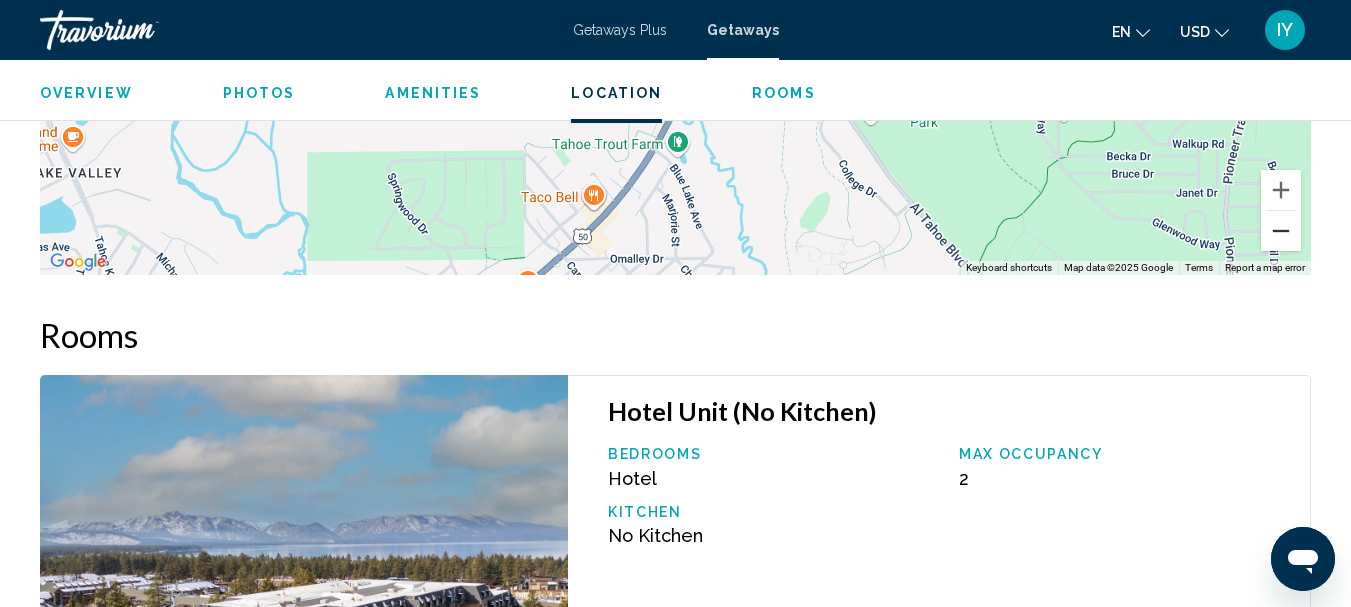 click at bounding box center (1281, 231) 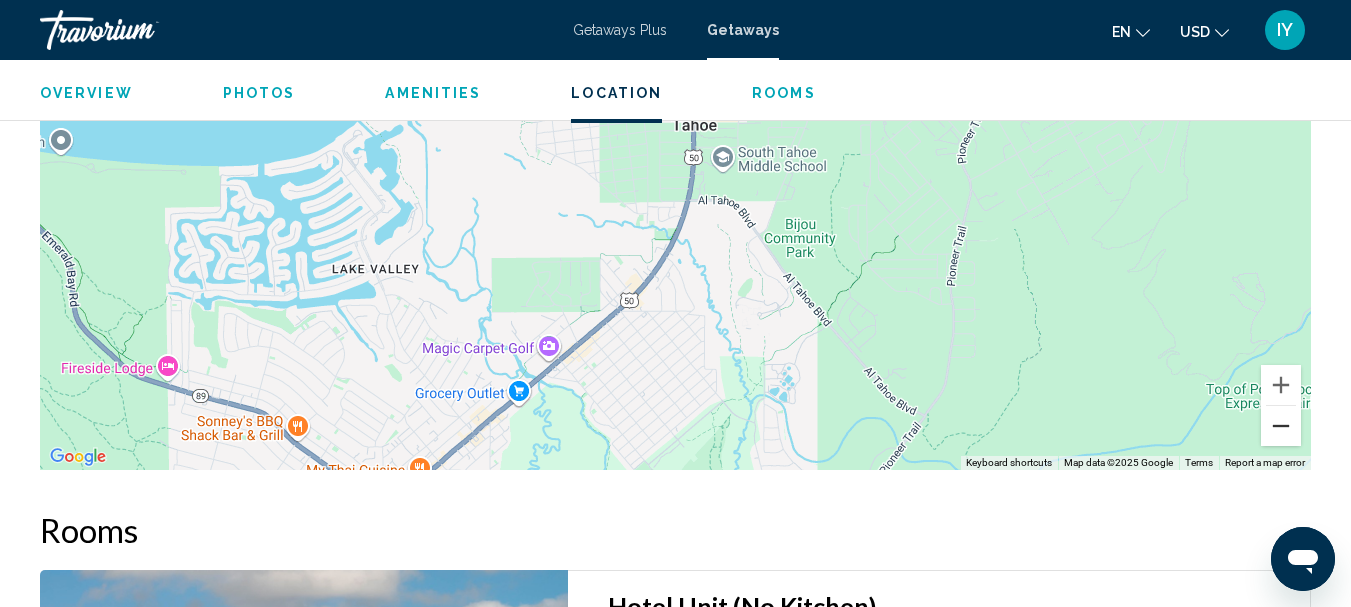scroll, scrollTop: 2858, scrollLeft: 0, axis: vertical 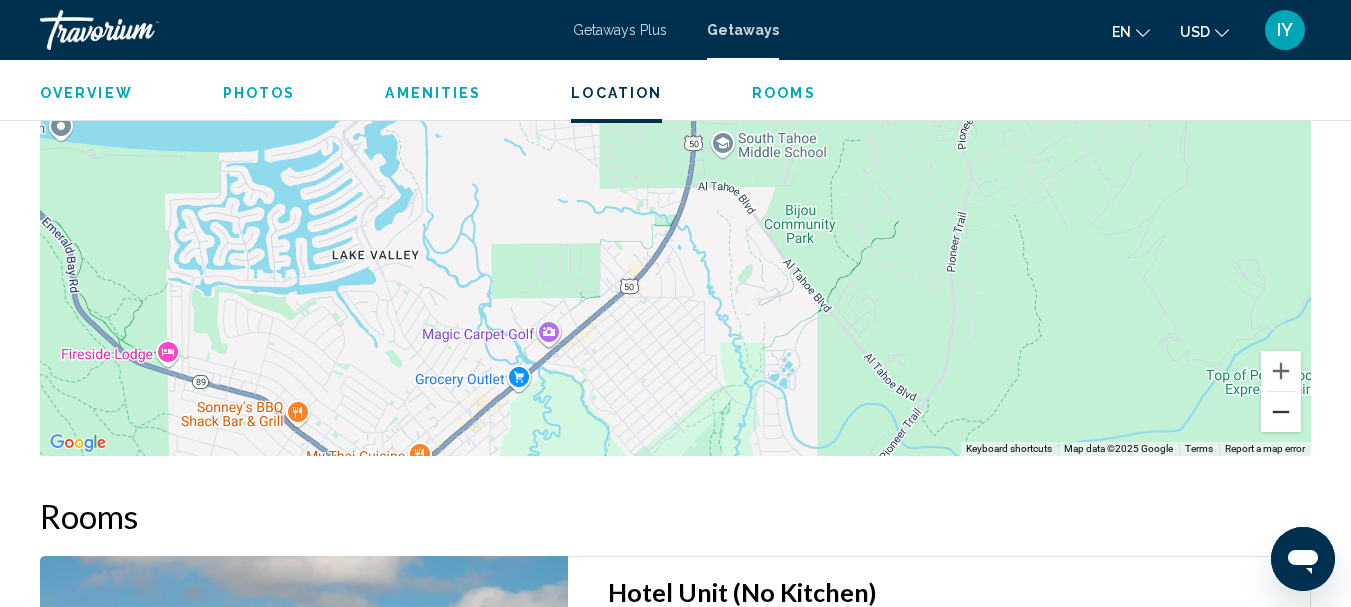 click at bounding box center [1281, 412] 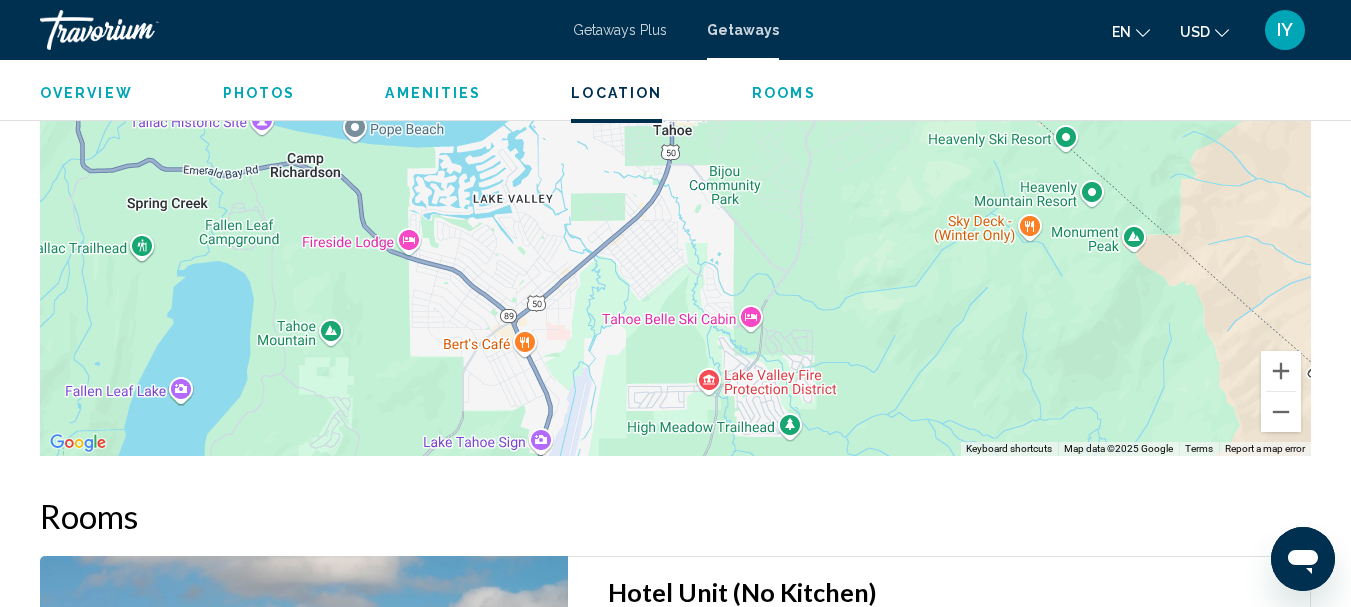 drag, startPoint x: 920, startPoint y: 200, endPoint x: 907, endPoint y: 195, distance: 13.928389 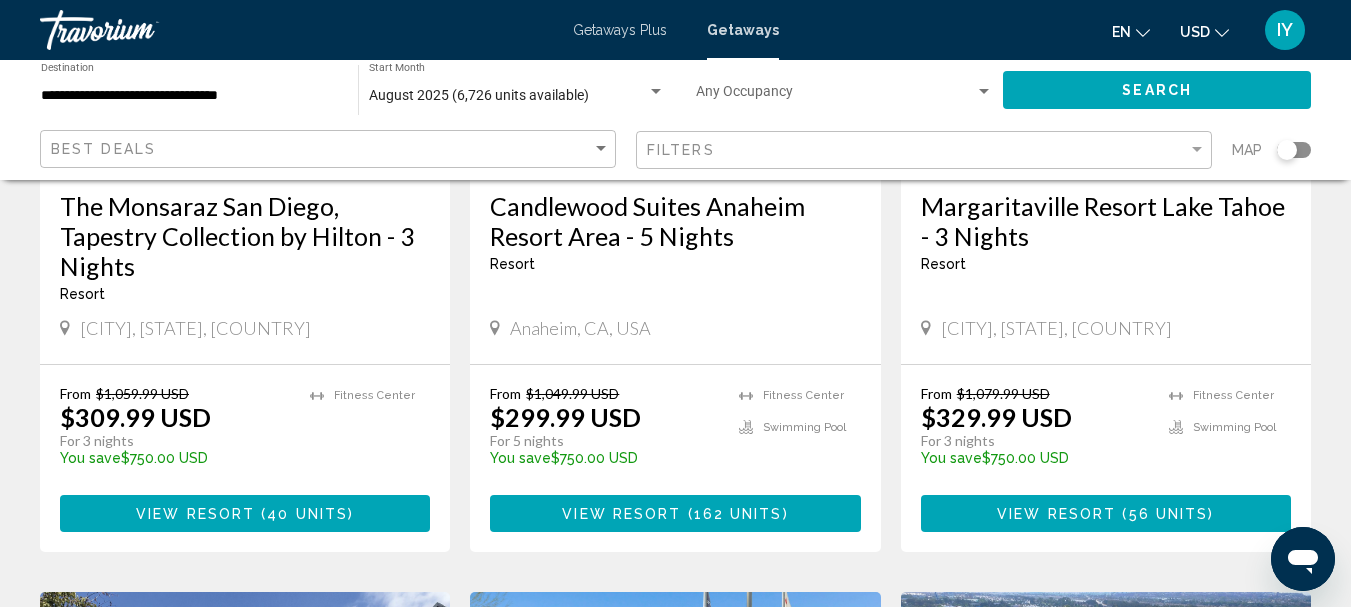 scroll, scrollTop: 790, scrollLeft: 0, axis: vertical 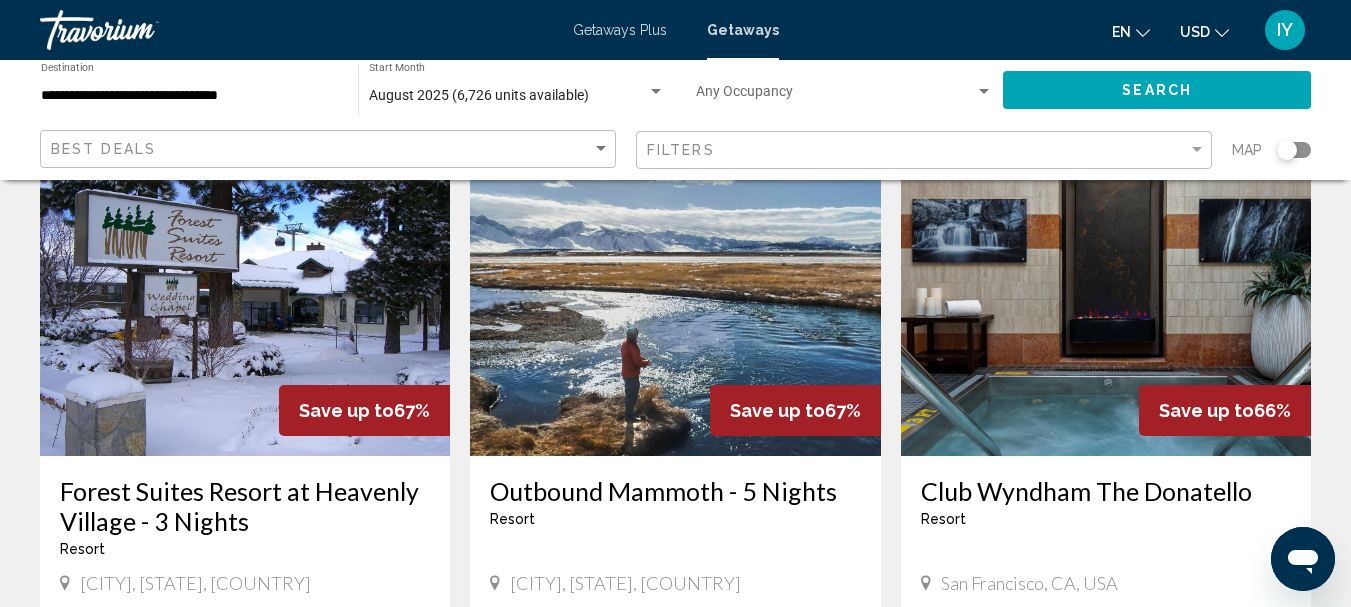 click on "Forest Suites Resort at Heavenly Village - 3 Nights" at bounding box center (245, 506) 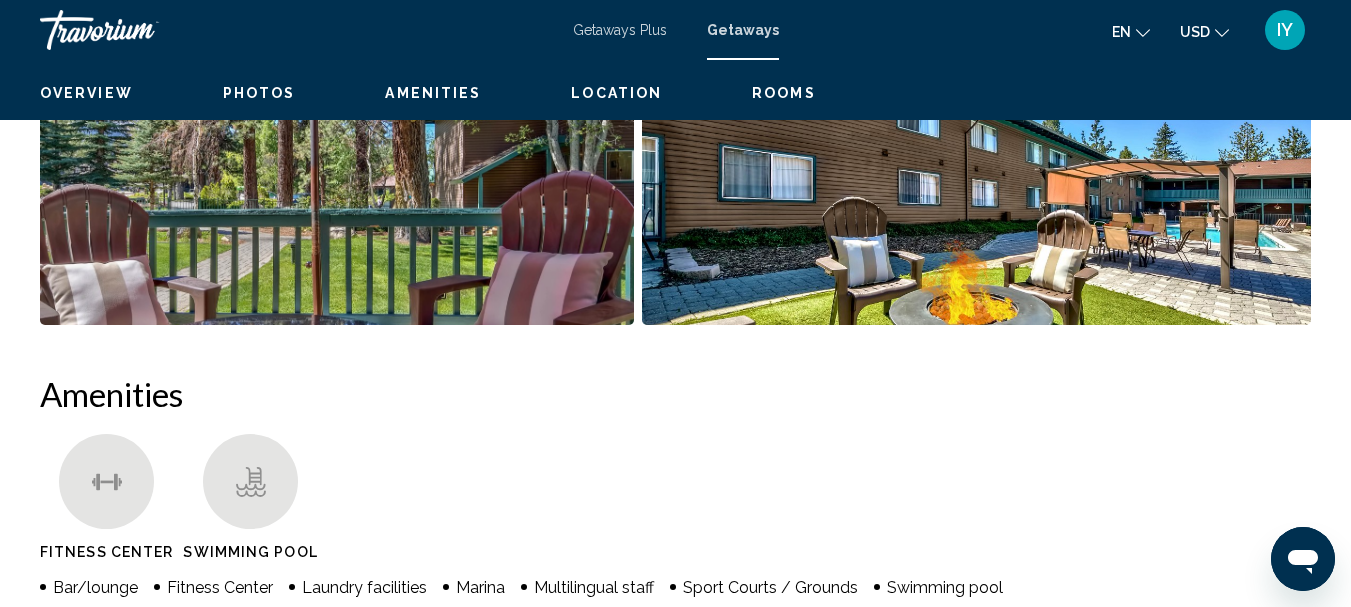 scroll, scrollTop: 232, scrollLeft: 0, axis: vertical 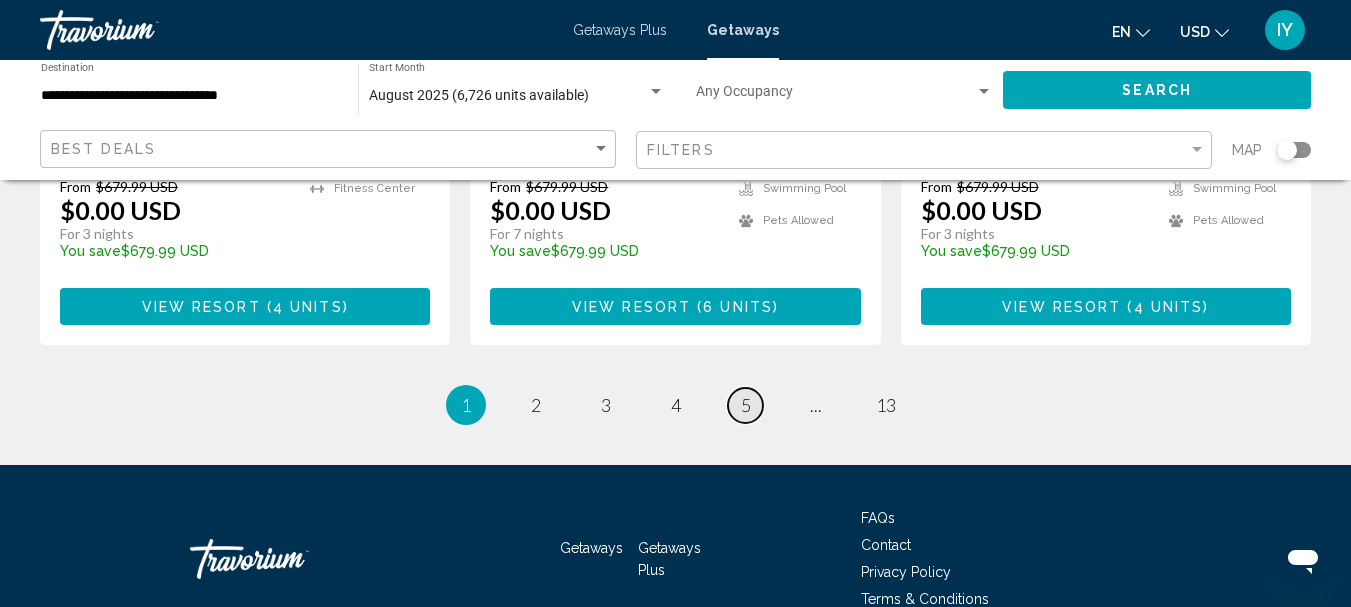 click on "5" at bounding box center [746, 405] 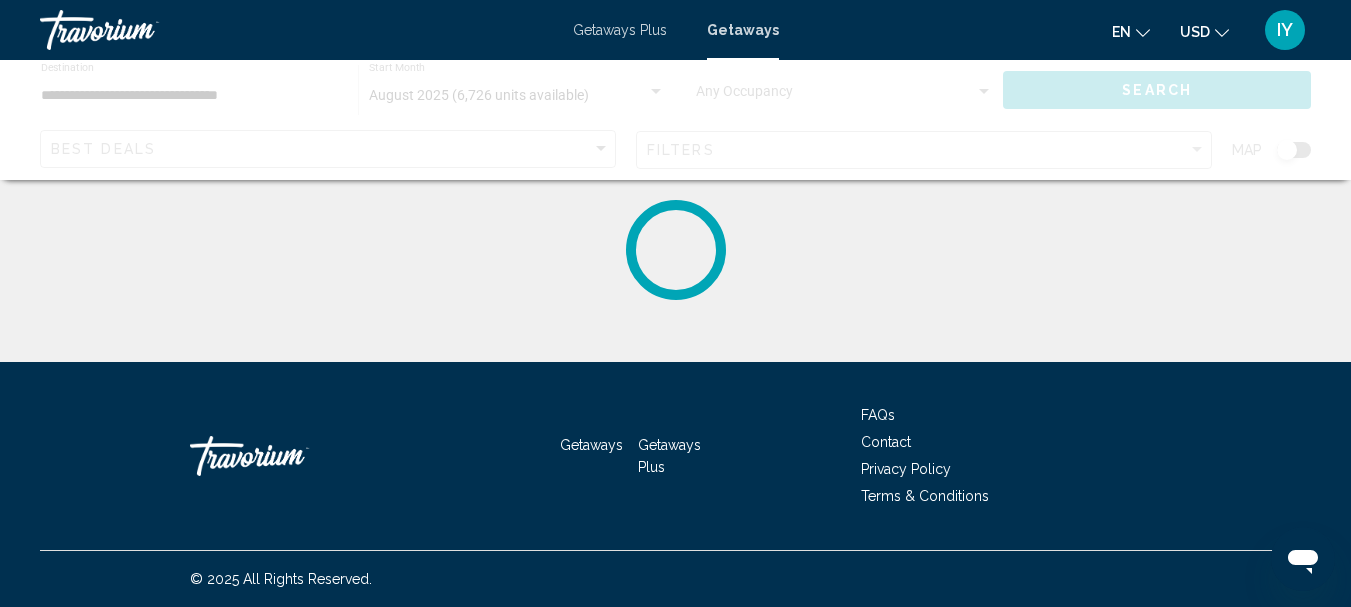 scroll, scrollTop: 0, scrollLeft: 0, axis: both 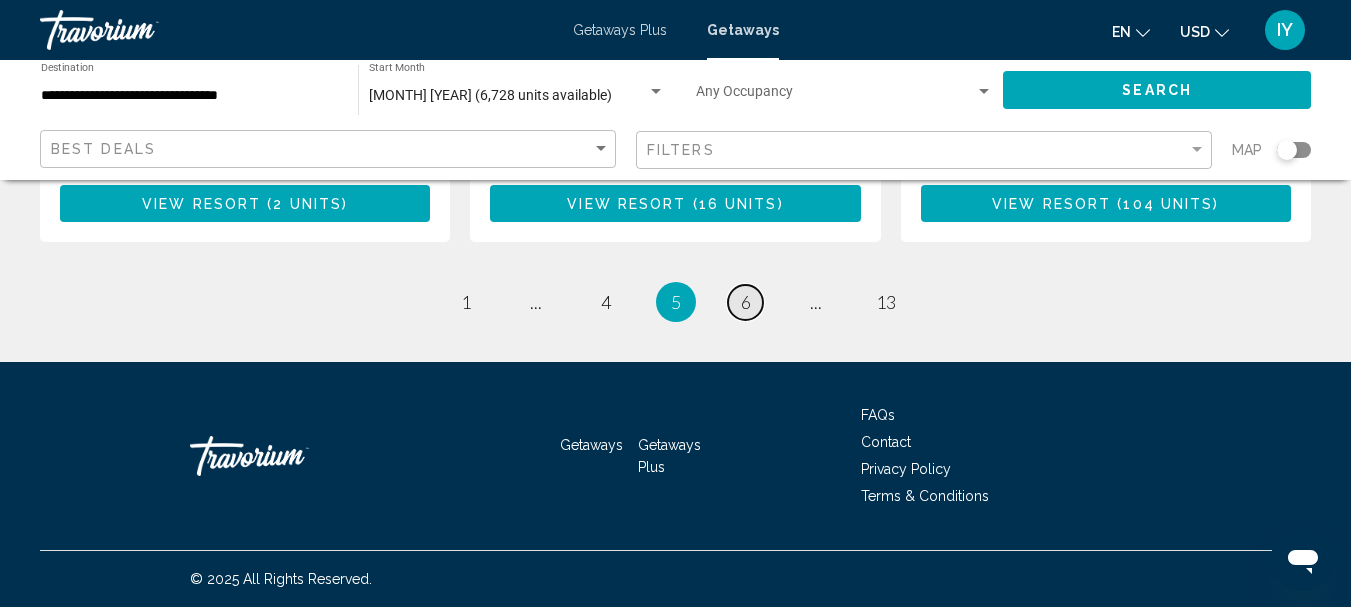click on "6" at bounding box center [746, 302] 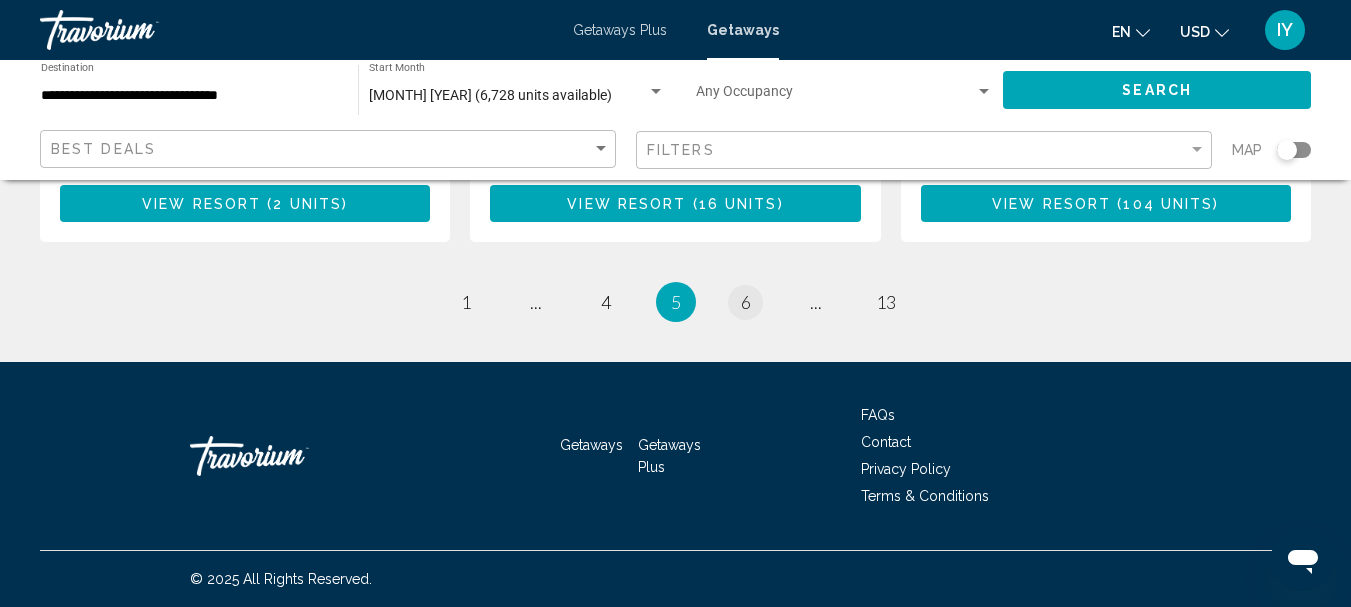 scroll, scrollTop: 0, scrollLeft: 0, axis: both 